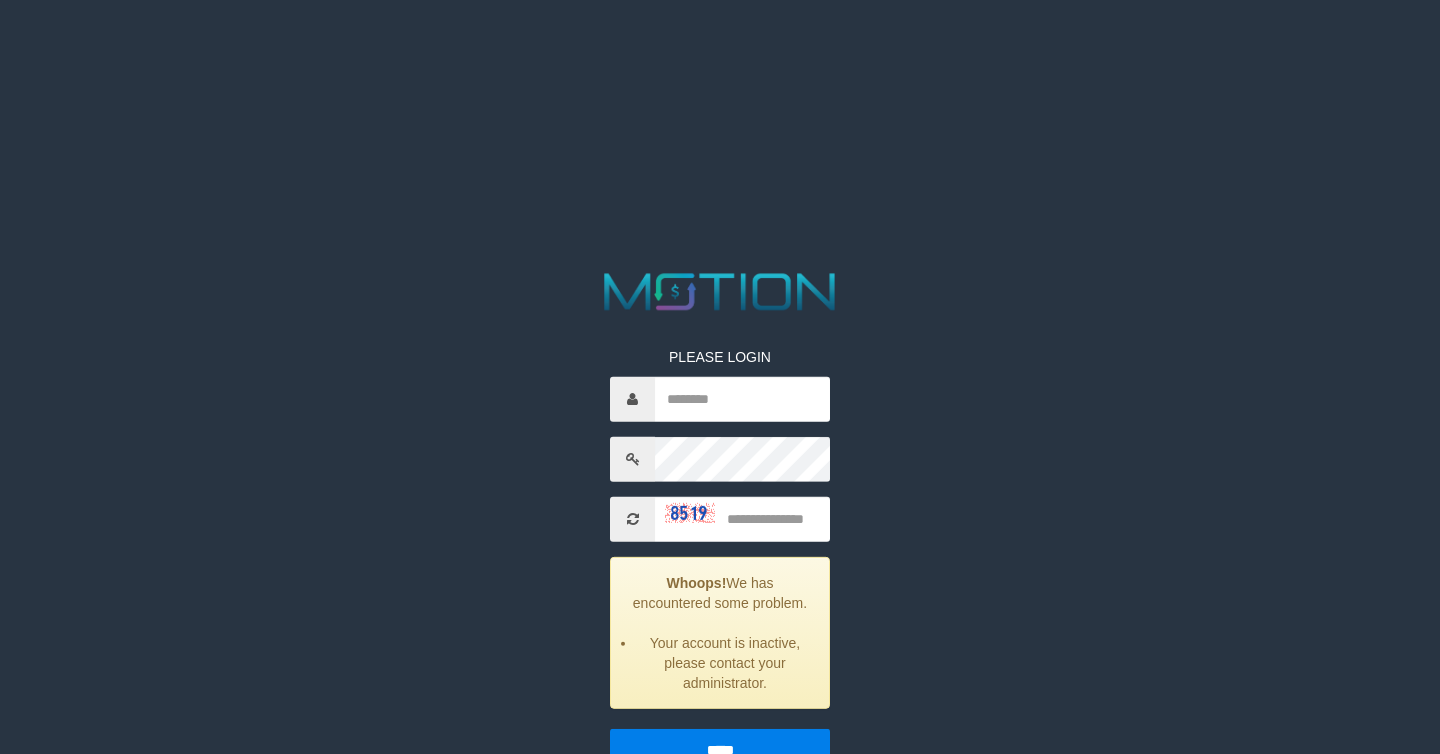 scroll, scrollTop: 0, scrollLeft: 0, axis: both 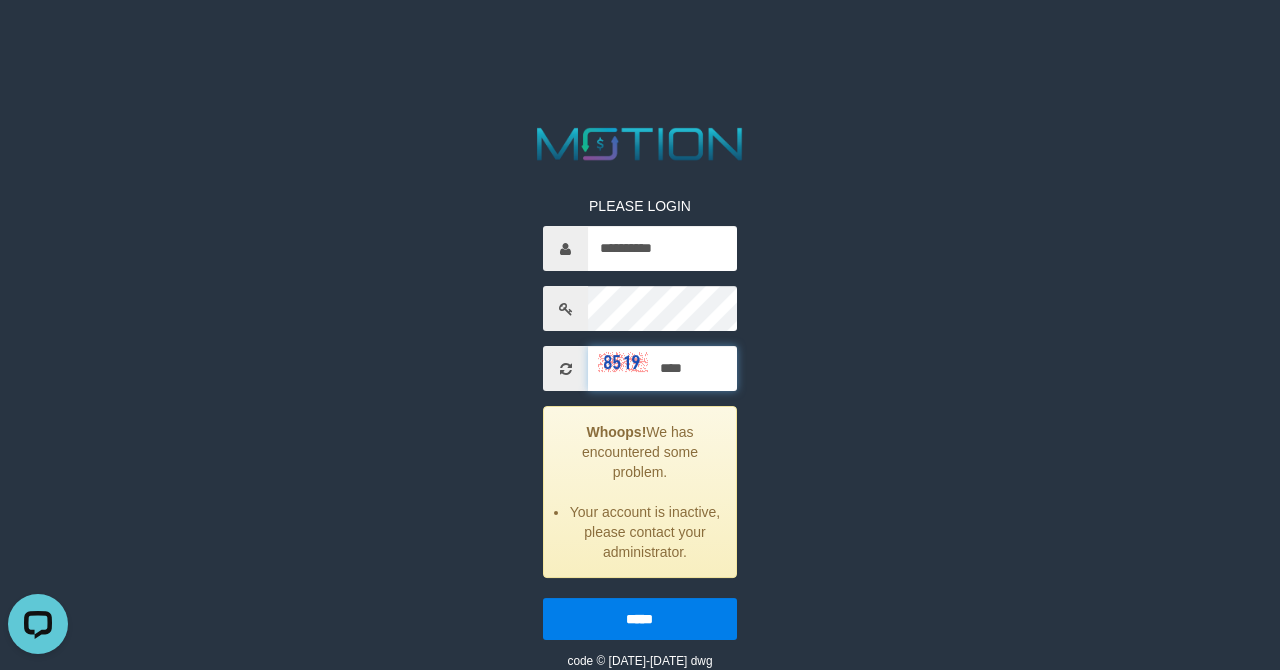 type on "****" 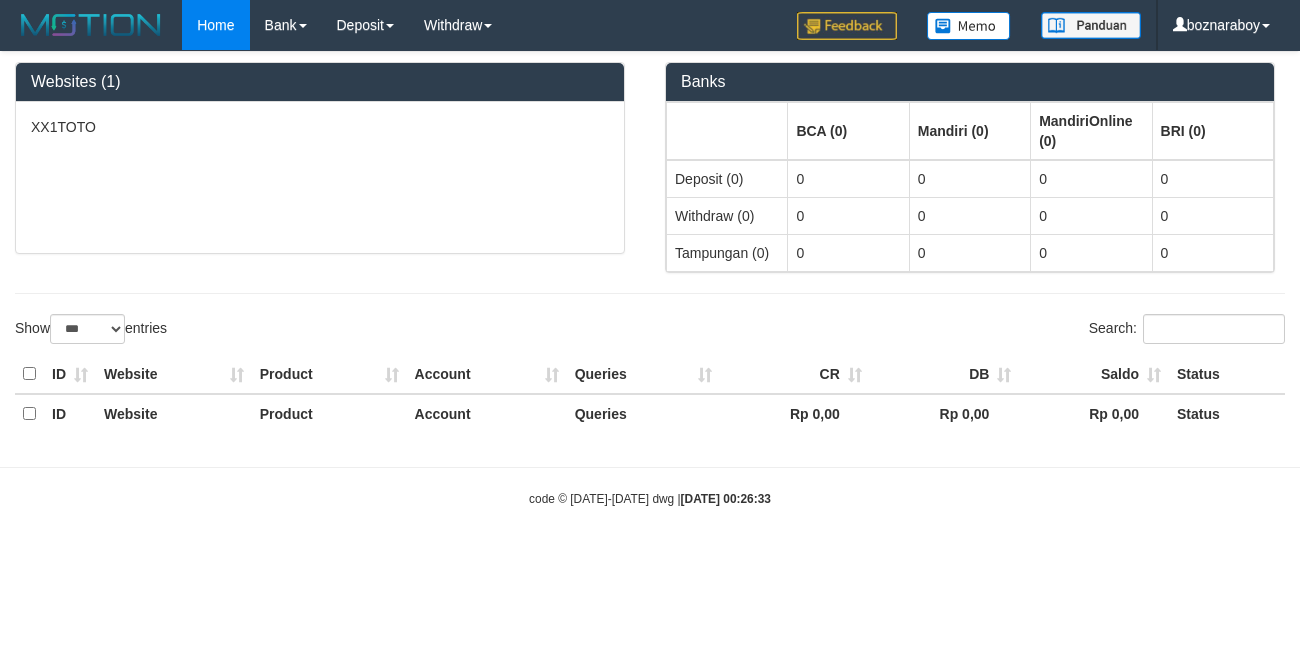 select on "***" 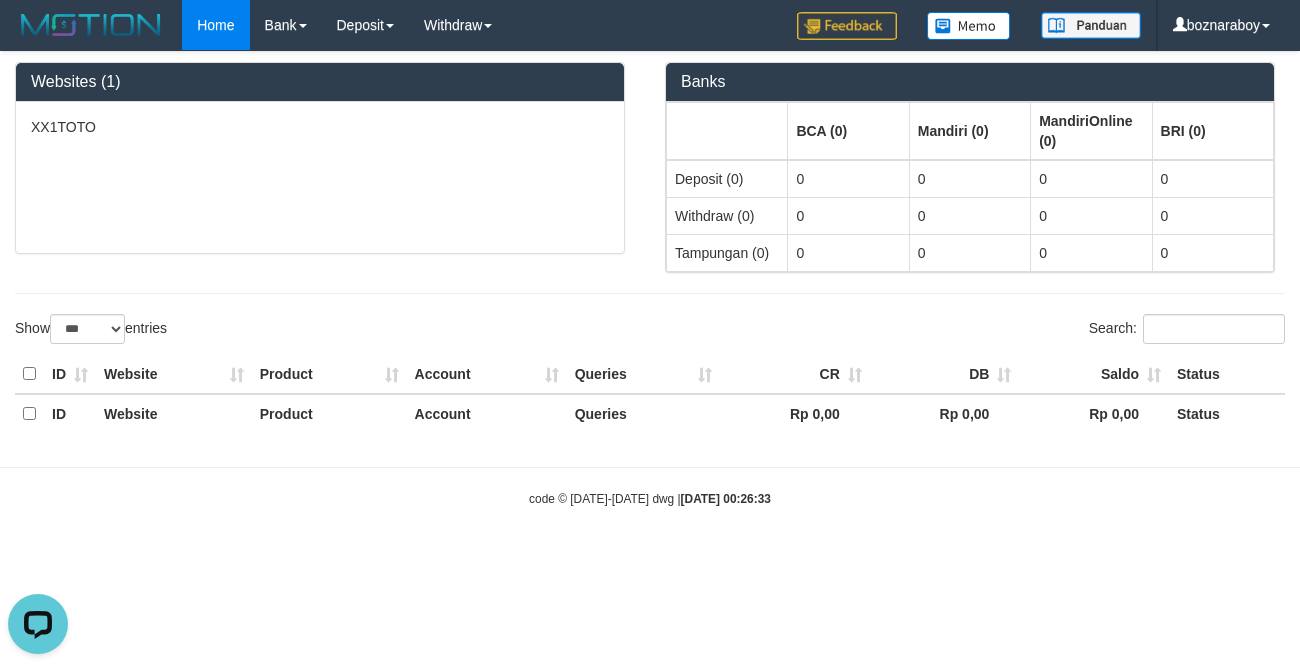 scroll, scrollTop: 0, scrollLeft: 0, axis: both 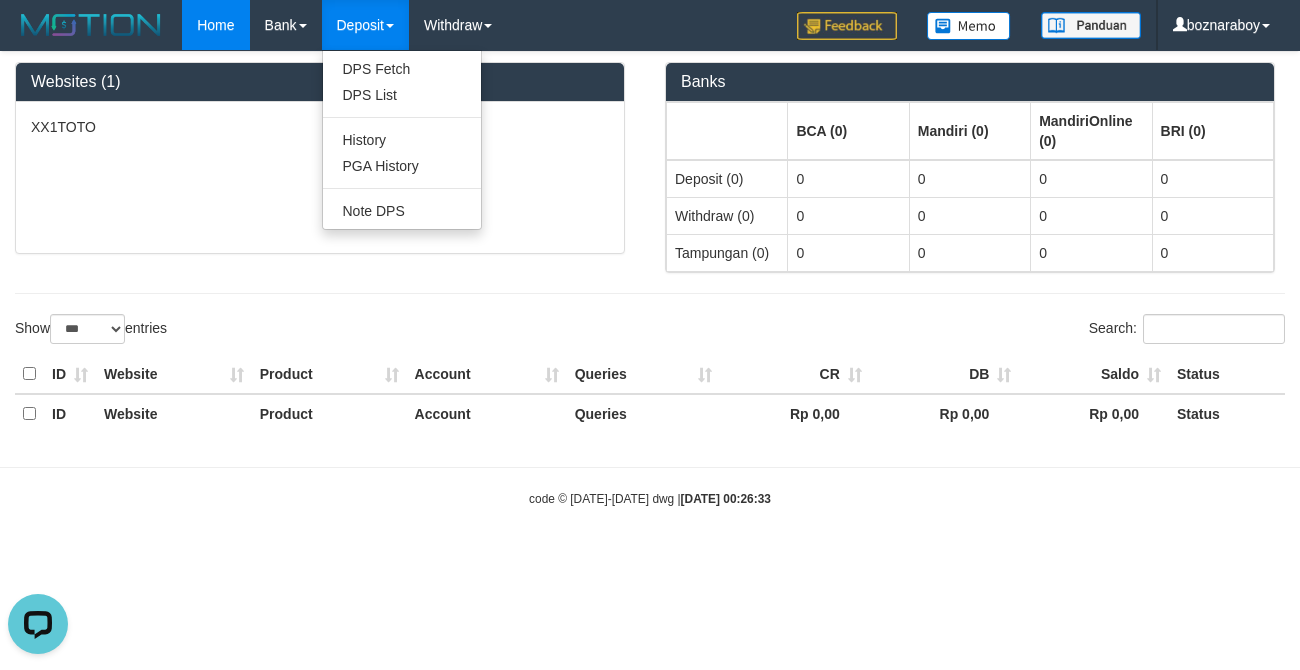 click on "Deposit" at bounding box center [365, 25] 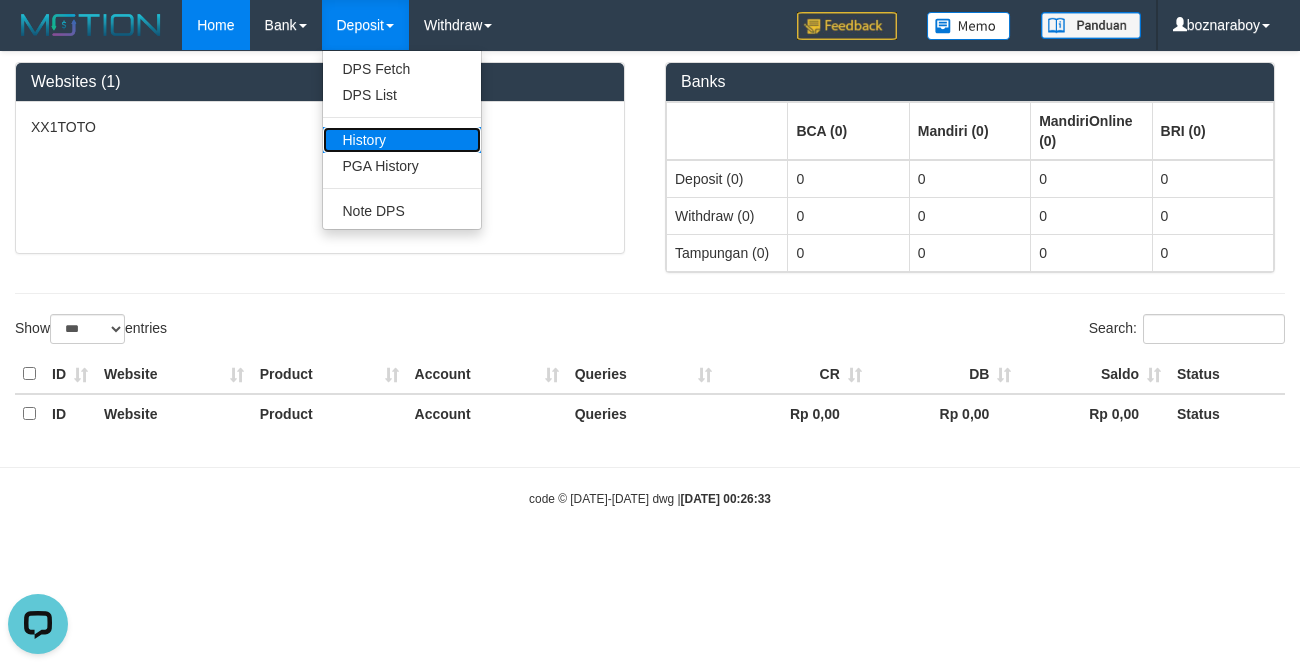 click on "History" at bounding box center (402, 140) 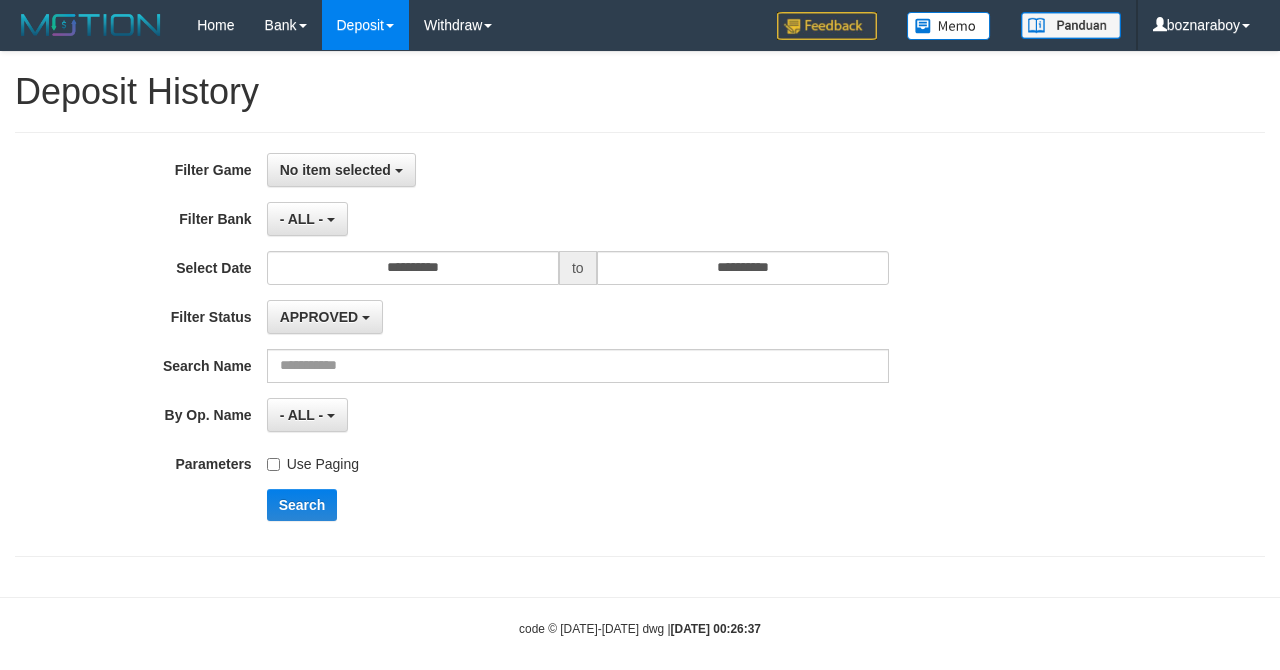 scroll, scrollTop: 0, scrollLeft: 0, axis: both 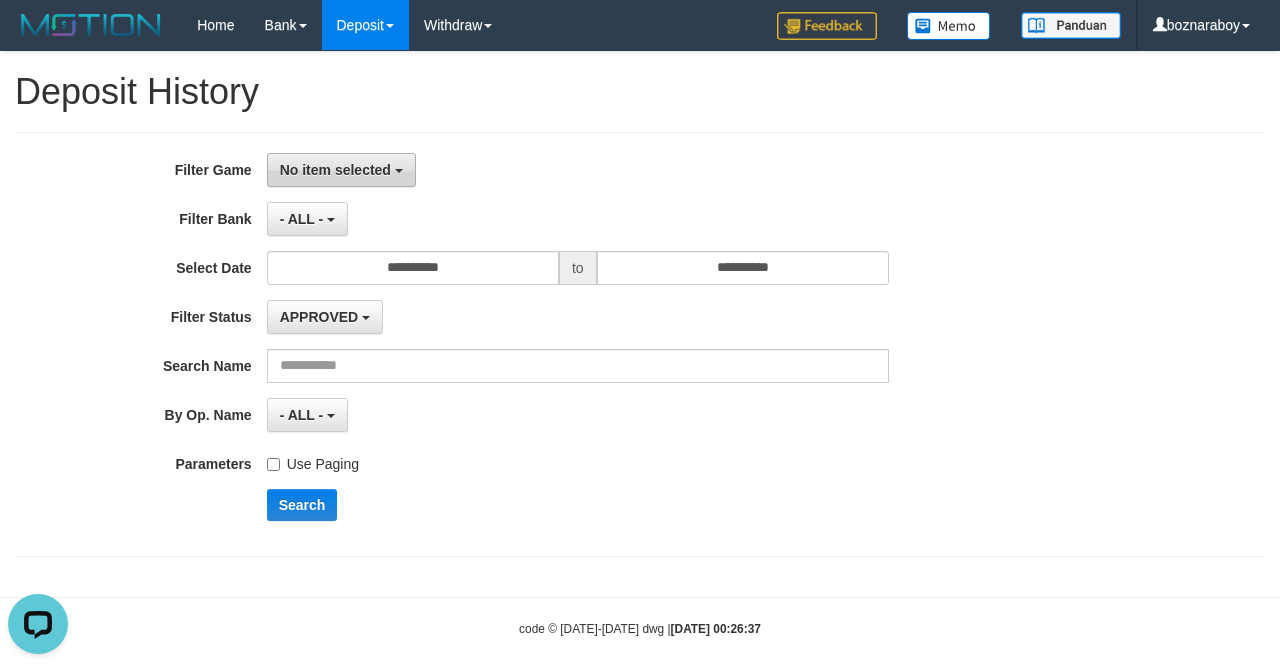 click on "No item selected" at bounding box center [341, 170] 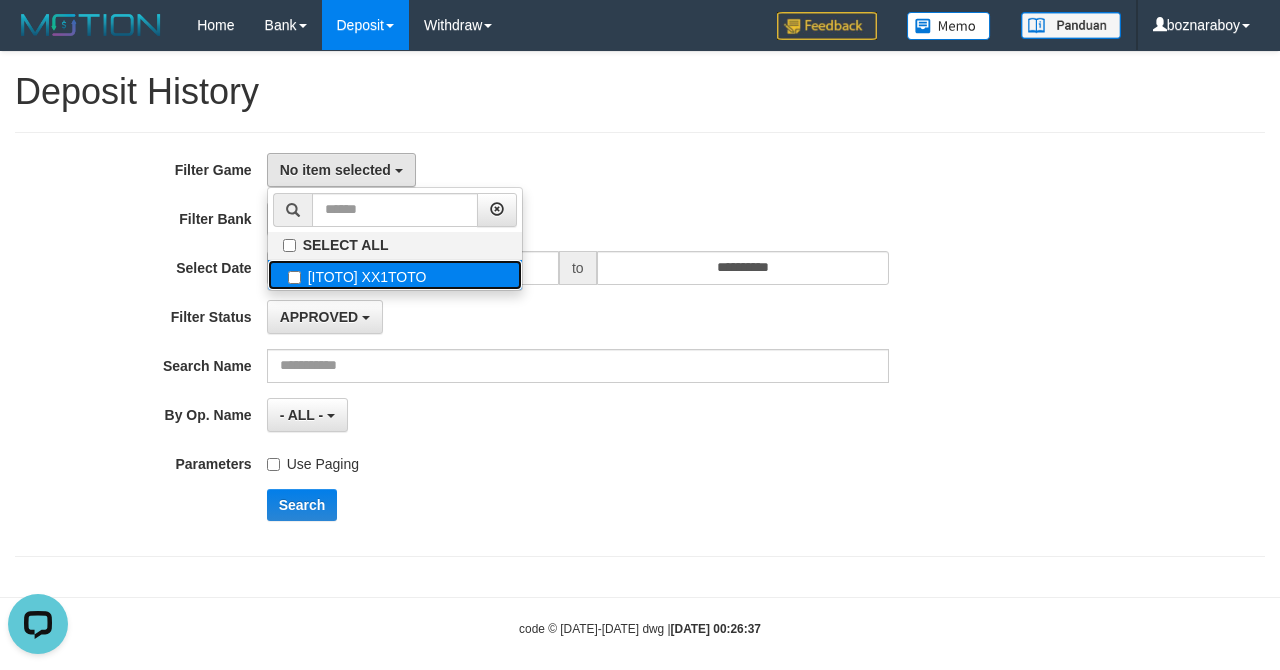 click on "[ITOTO] XX1TOTO" at bounding box center (395, 275) 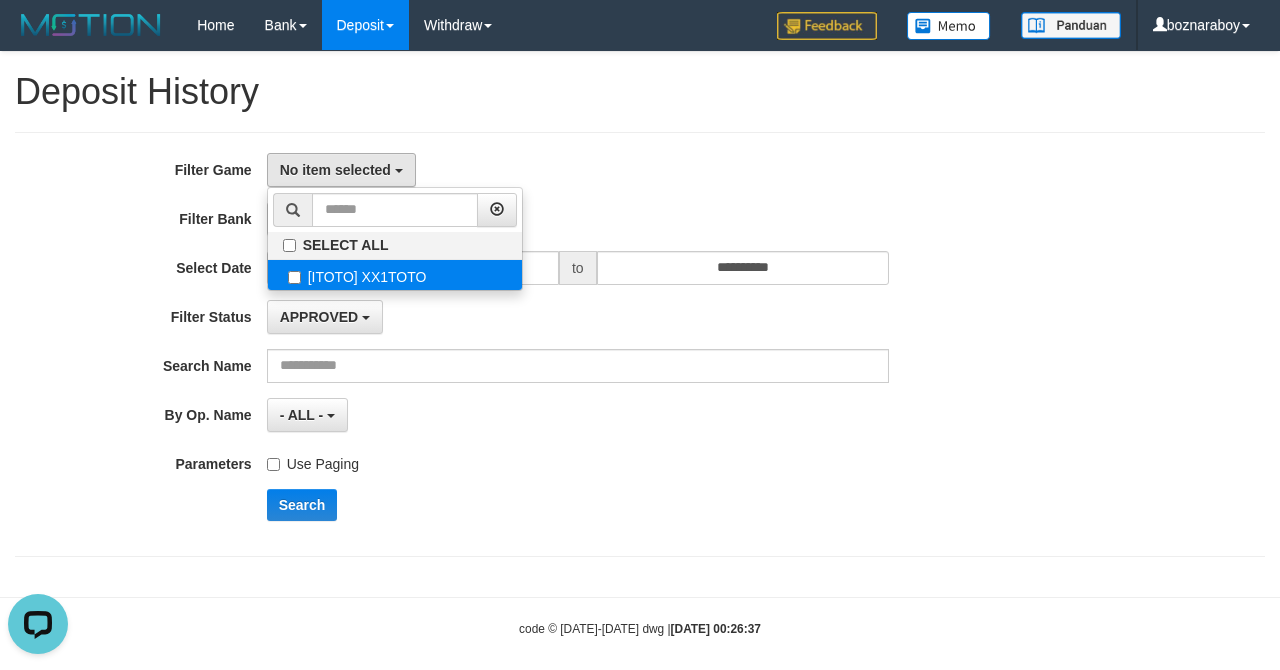 select on "****" 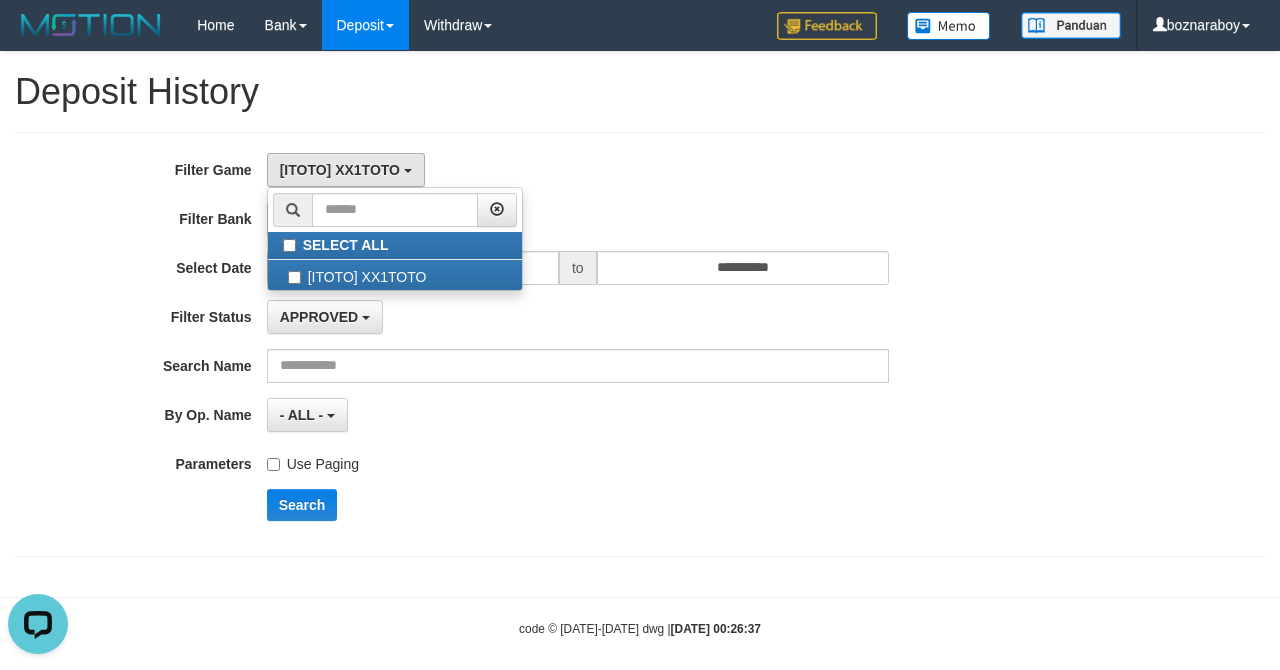drag, startPoint x: 649, startPoint y: 144, endPoint x: 614, endPoint y: 156, distance: 37 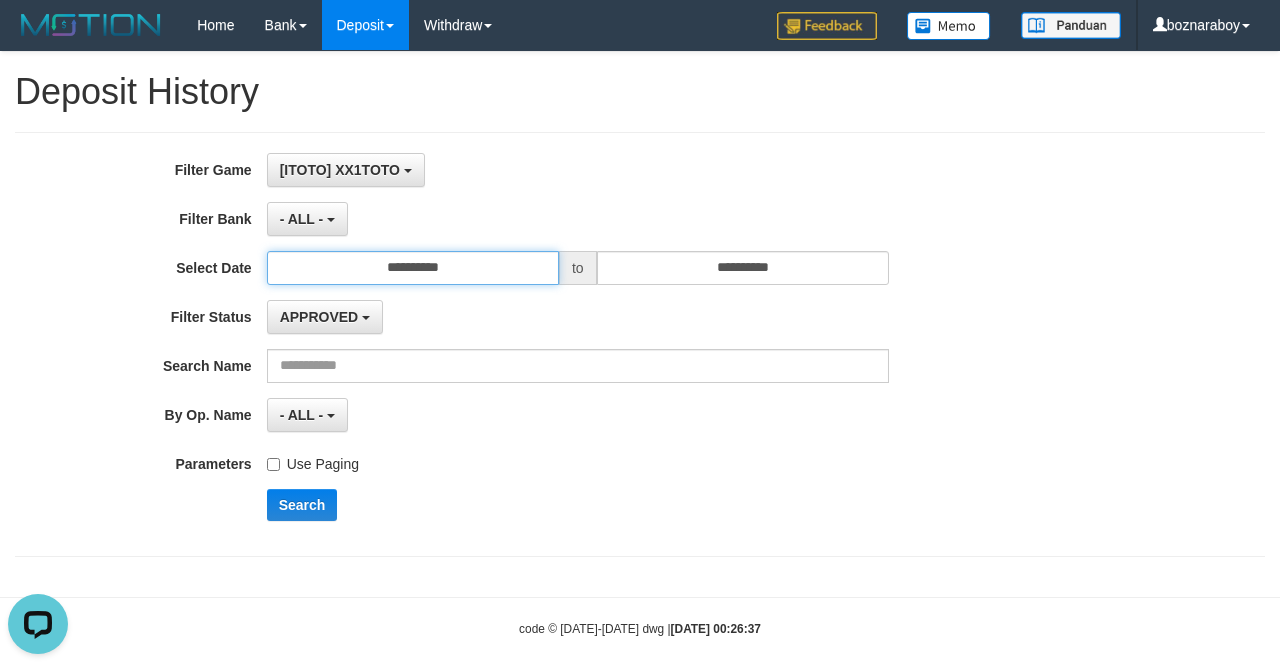 click on "**********" at bounding box center [413, 268] 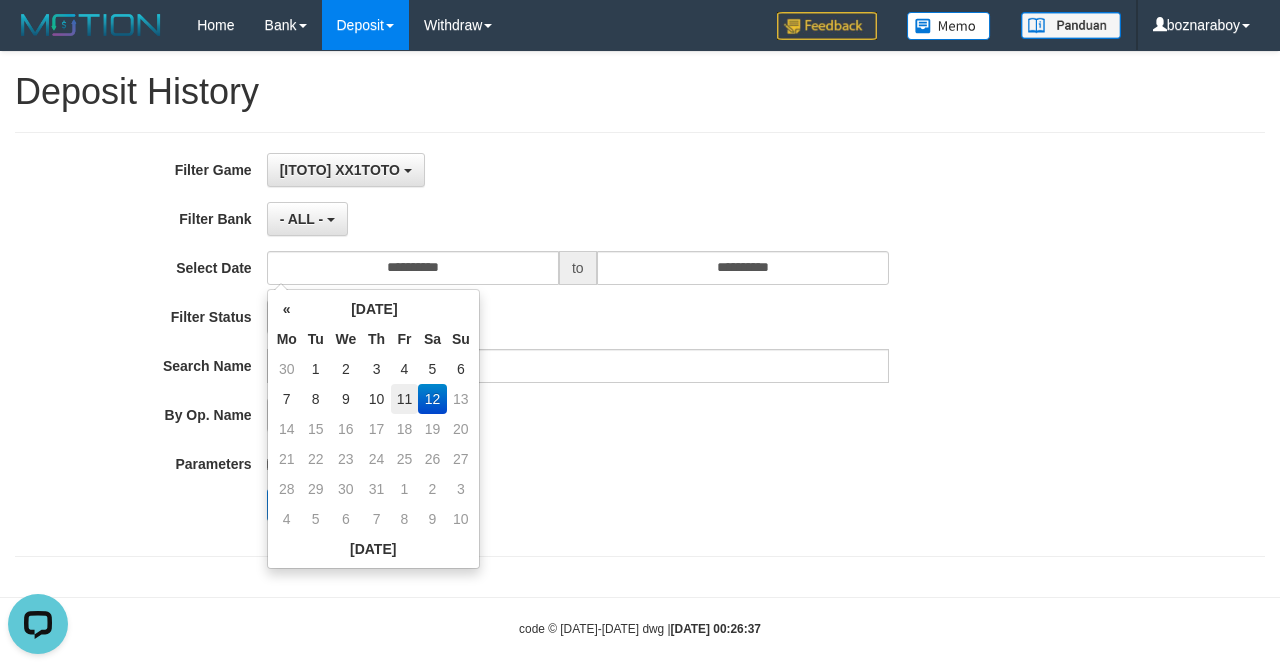 click on "11" at bounding box center [404, 399] 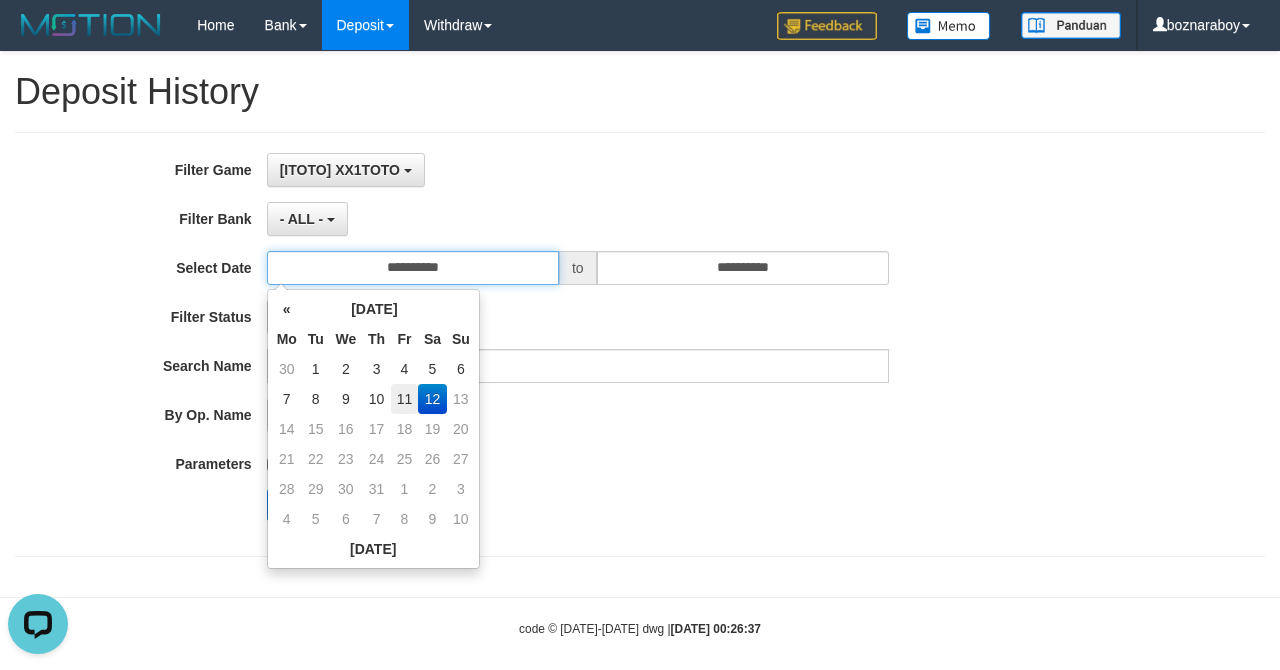 type on "**********" 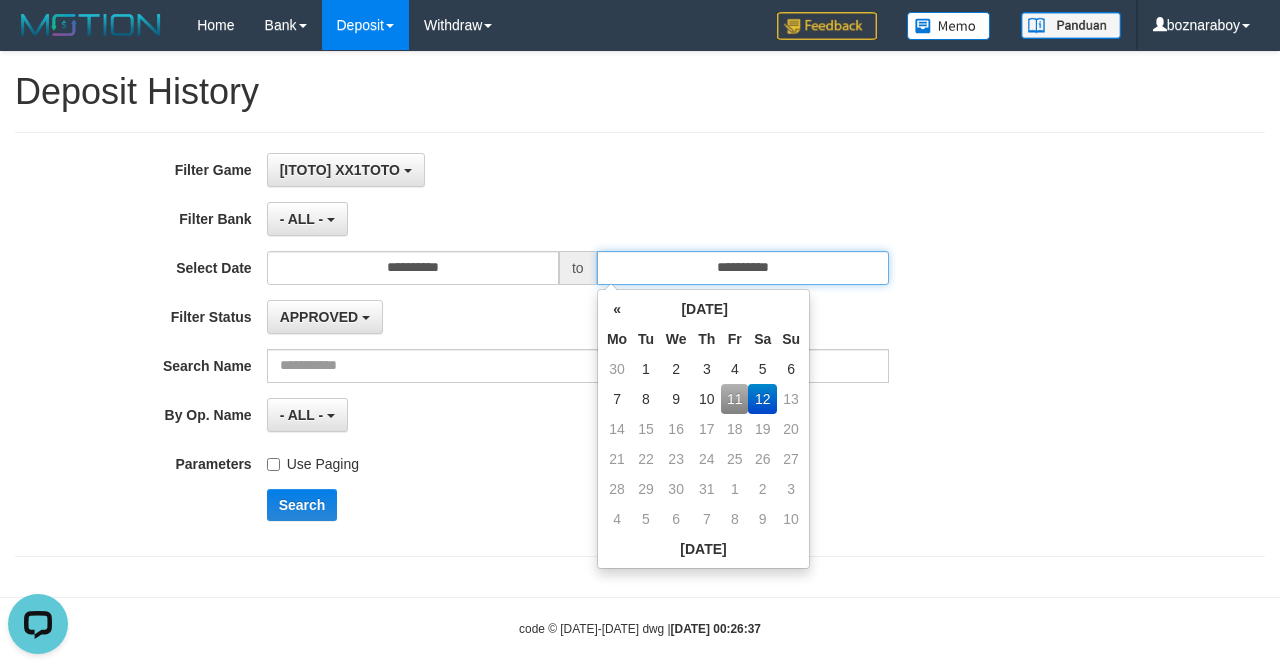 click on "**********" at bounding box center [743, 268] 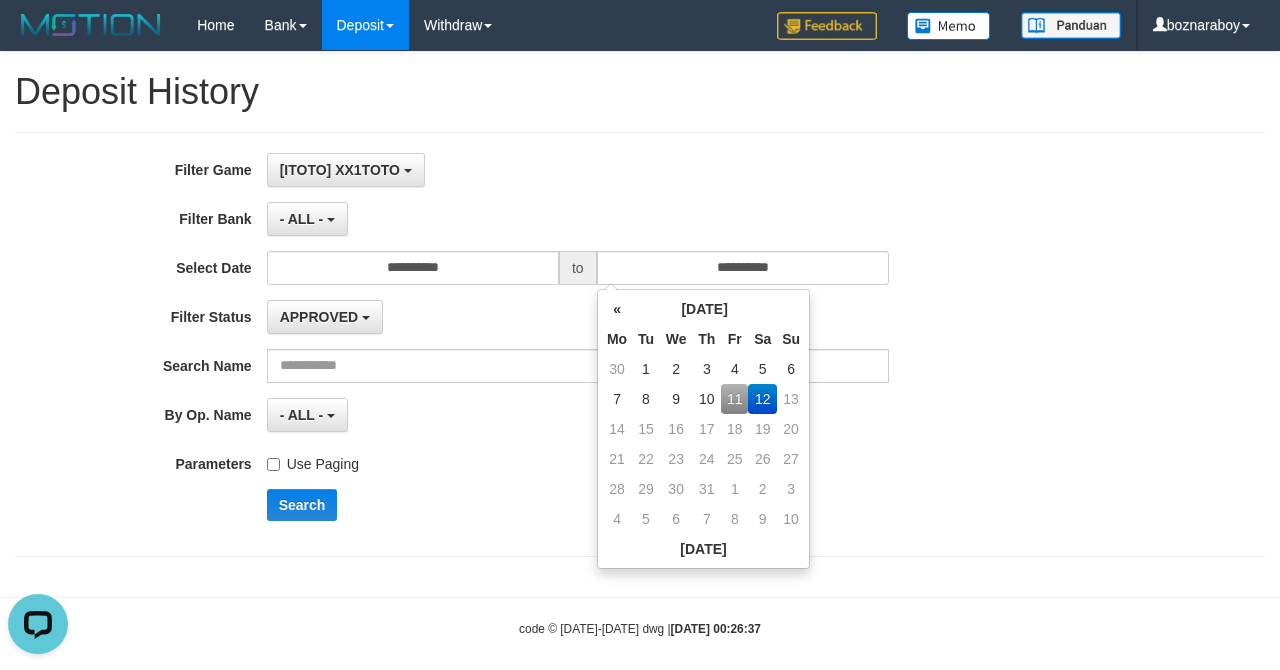 click on "- ALL -    SELECT ALL  - ALL -  SELECT BANK
BCA
MANDIRI
MANDIRIONLINE
BRI
BNI
MAYBANK
MEGA
PANIN
PERMATA
SINARMAS
MANDIRIBUSINESS
OVO
GOPAY
LINKAJA
DANA
SHOPEEPAY
SAKUKU
OCBC
JENIUS
BSI
DANAMON
CIMB
JAGO
SEABANK
PAPUA
NEO" at bounding box center [578, 219] 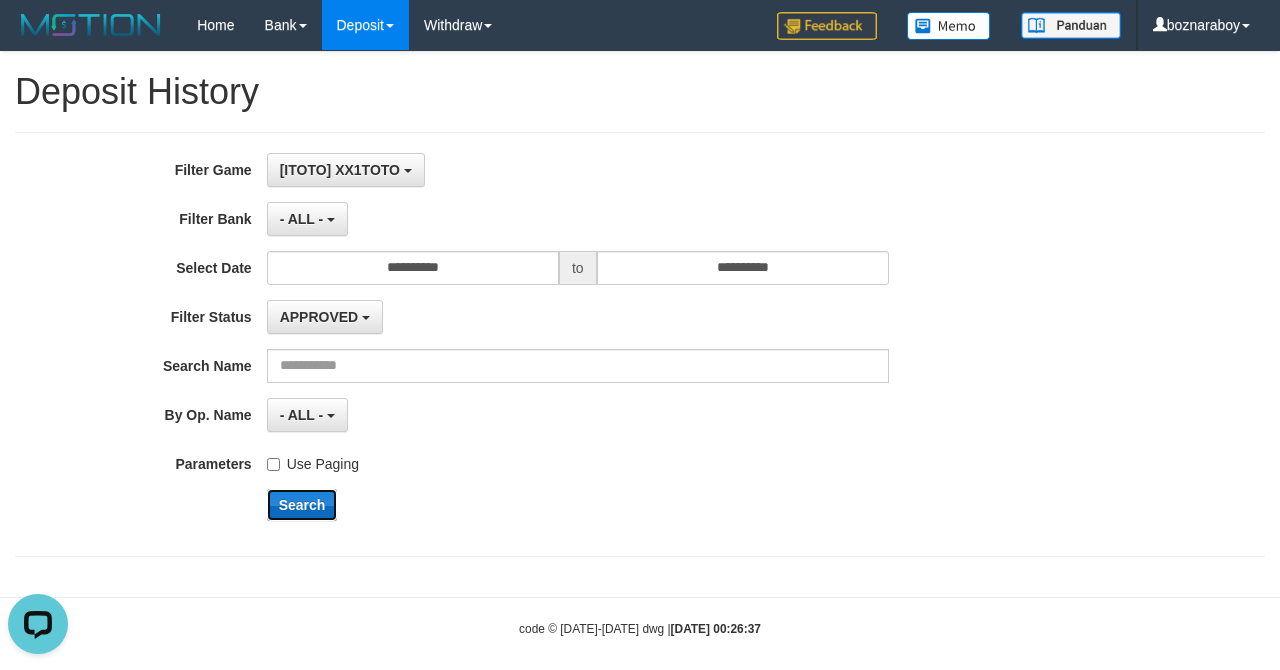 drag, startPoint x: 293, startPoint y: 508, endPoint x: 602, endPoint y: 441, distance: 316.18033 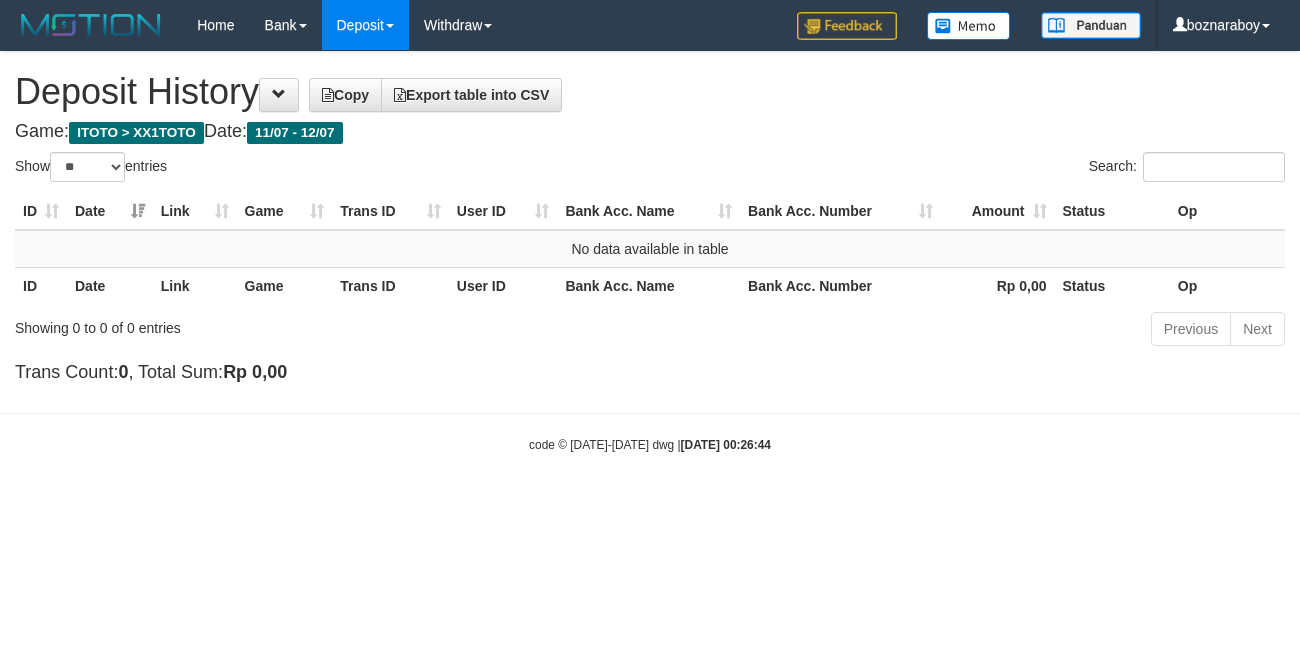 select on "**" 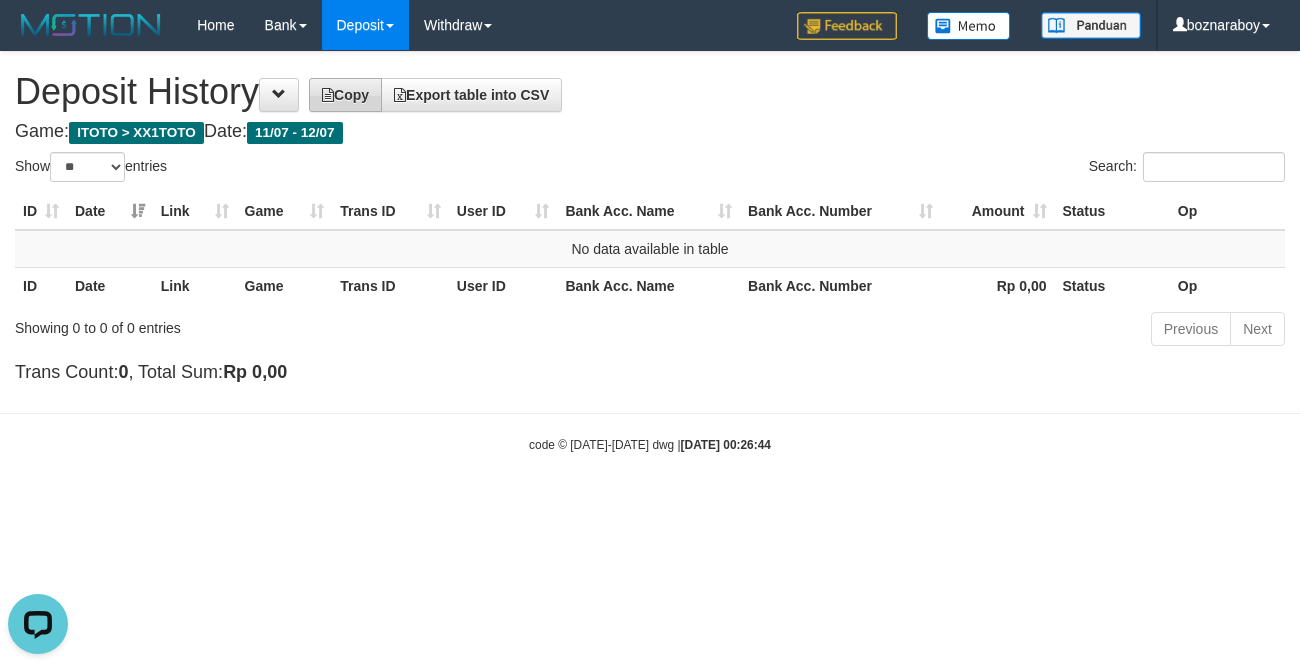scroll, scrollTop: 0, scrollLeft: 0, axis: both 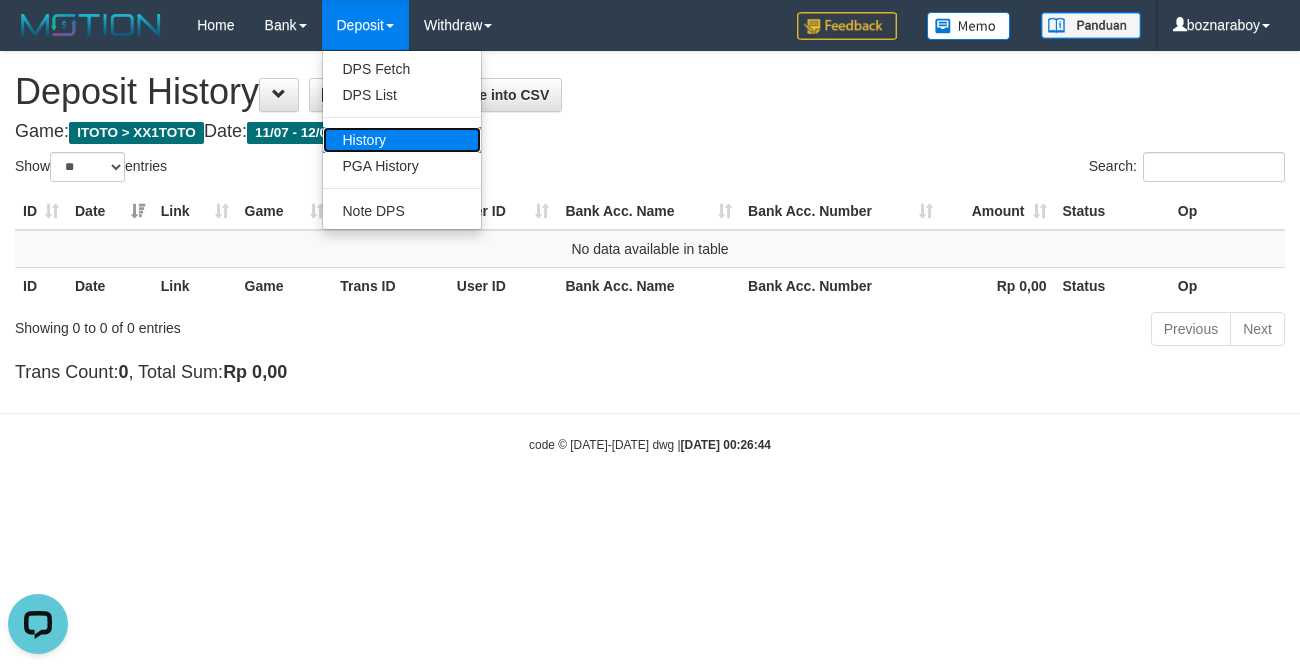 click on "History" at bounding box center (402, 140) 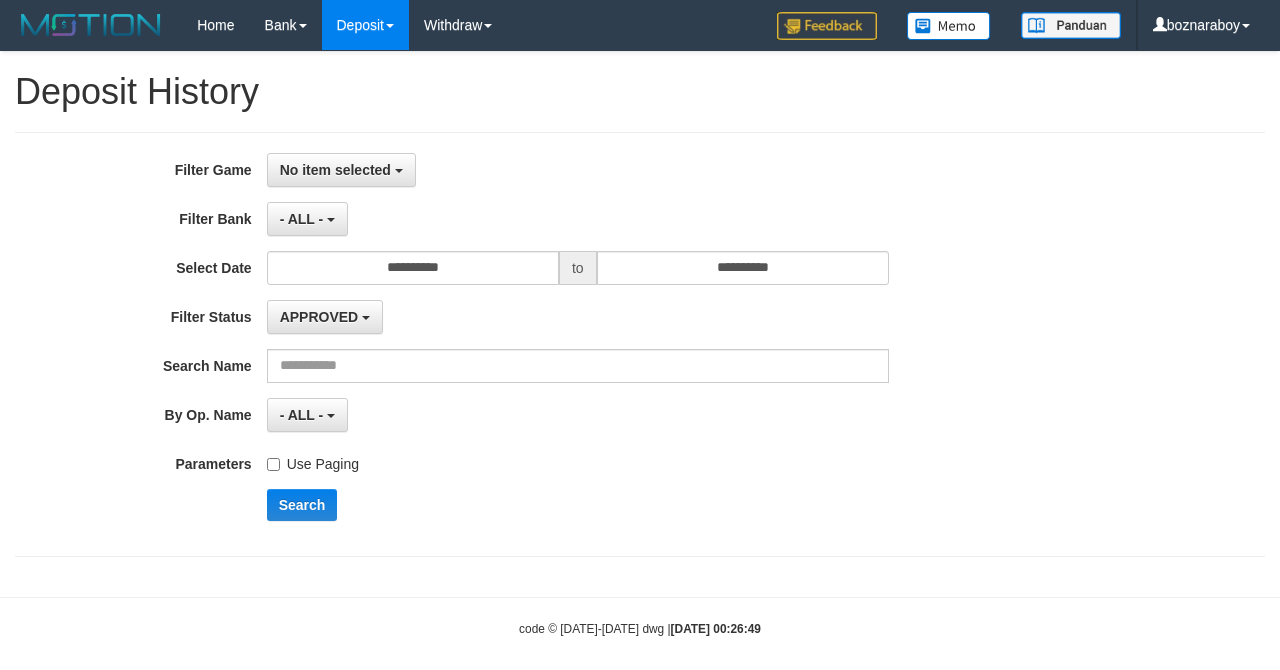 select 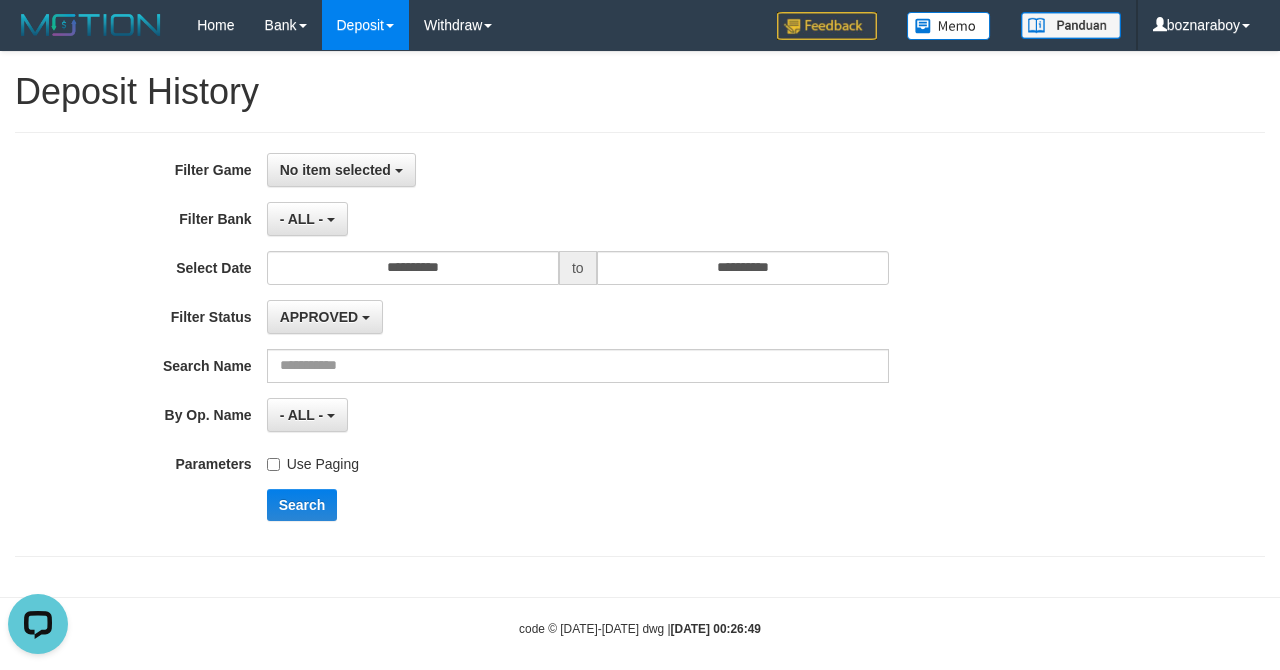 scroll, scrollTop: 0, scrollLeft: 0, axis: both 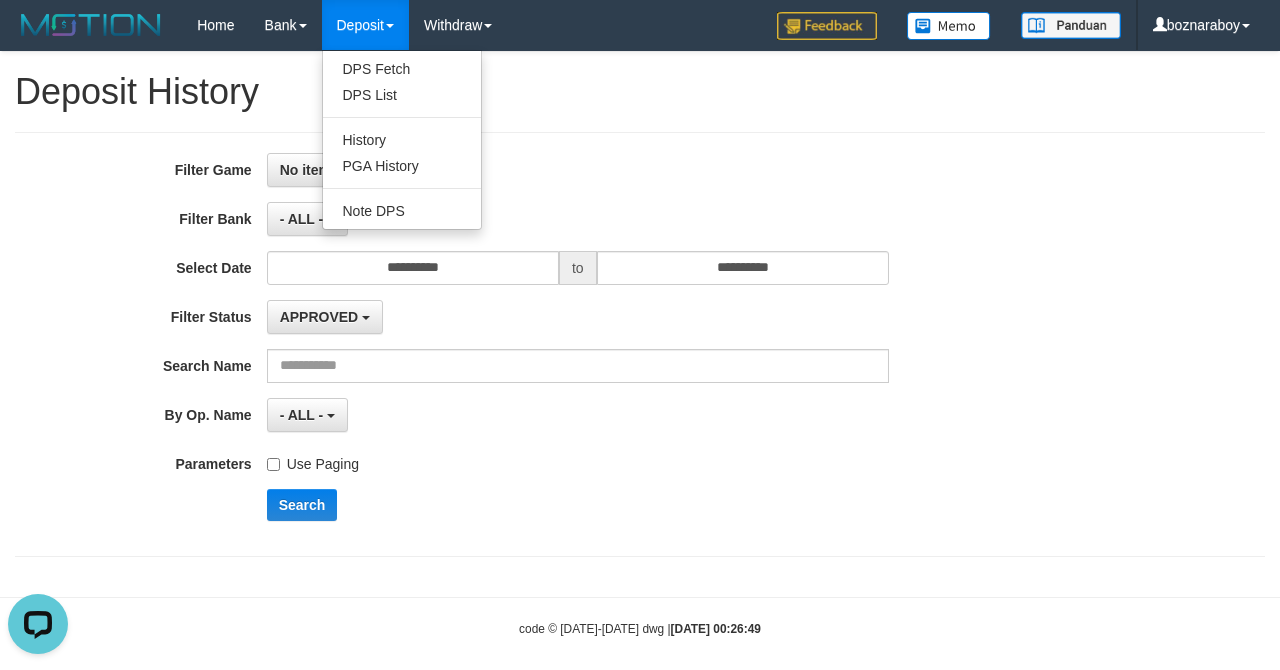 click on "Deposit" at bounding box center [365, 25] 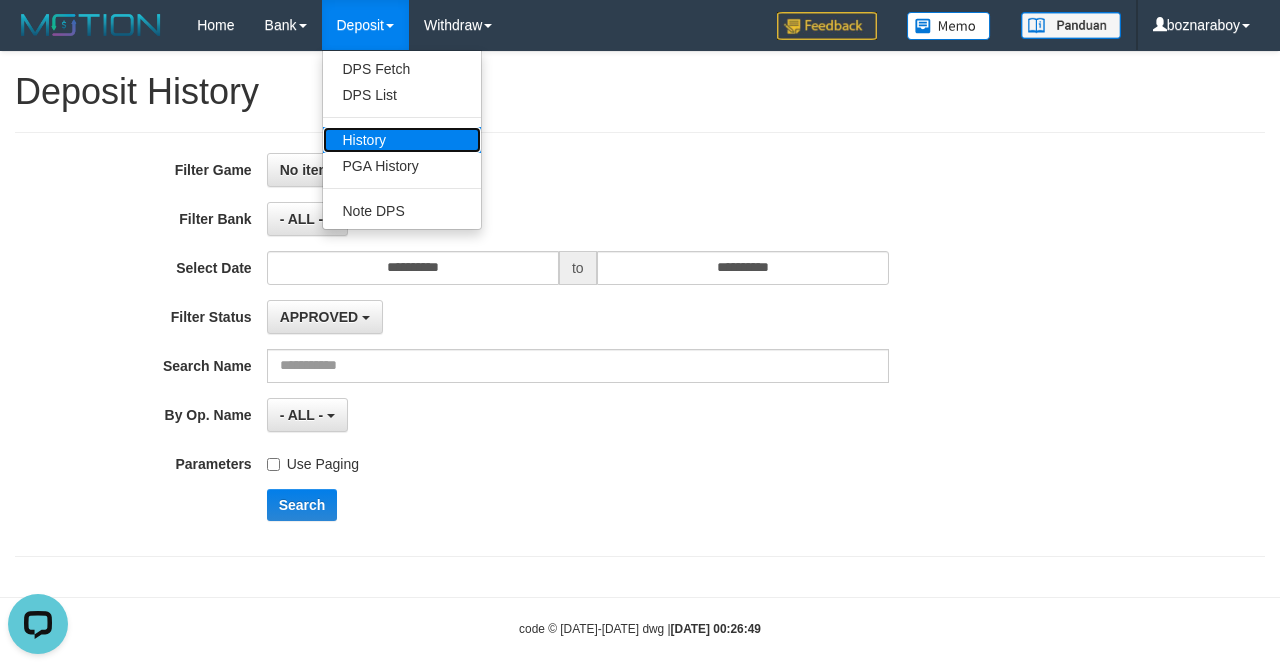 click on "History" at bounding box center [402, 140] 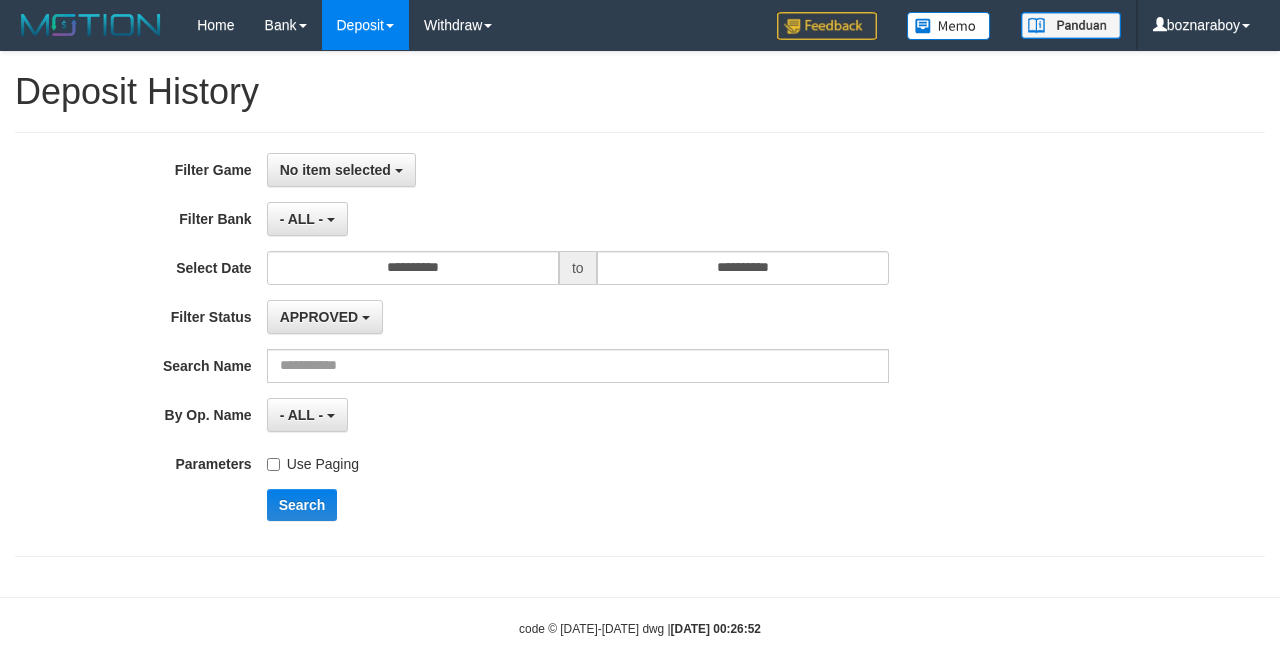 scroll, scrollTop: 0, scrollLeft: 0, axis: both 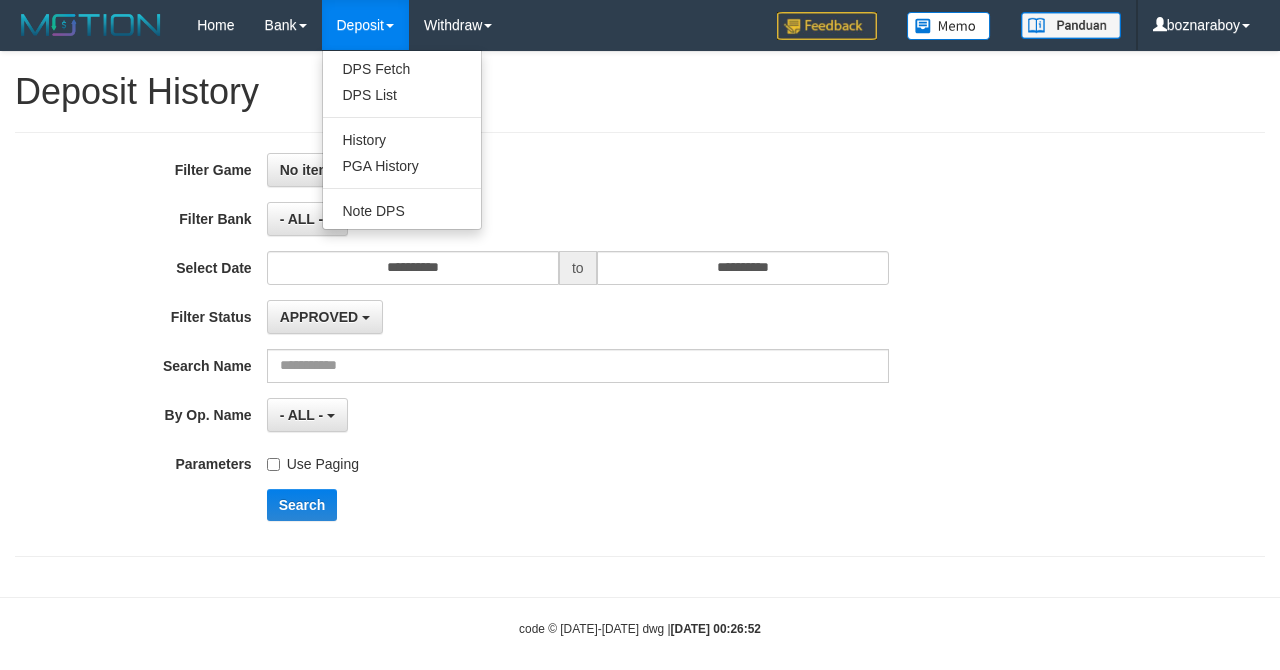 click on "Deposit" at bounding box center [365, 25] 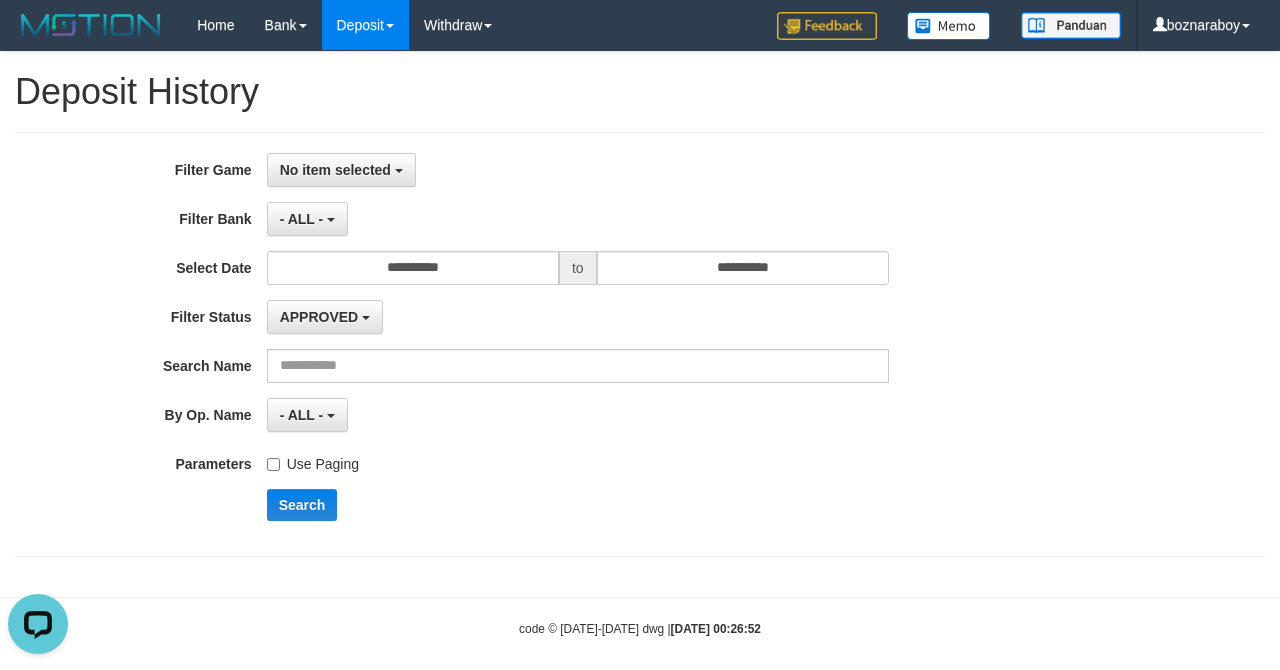 scroll, scrollTop: 0, scrollLeft: 0, axis: both 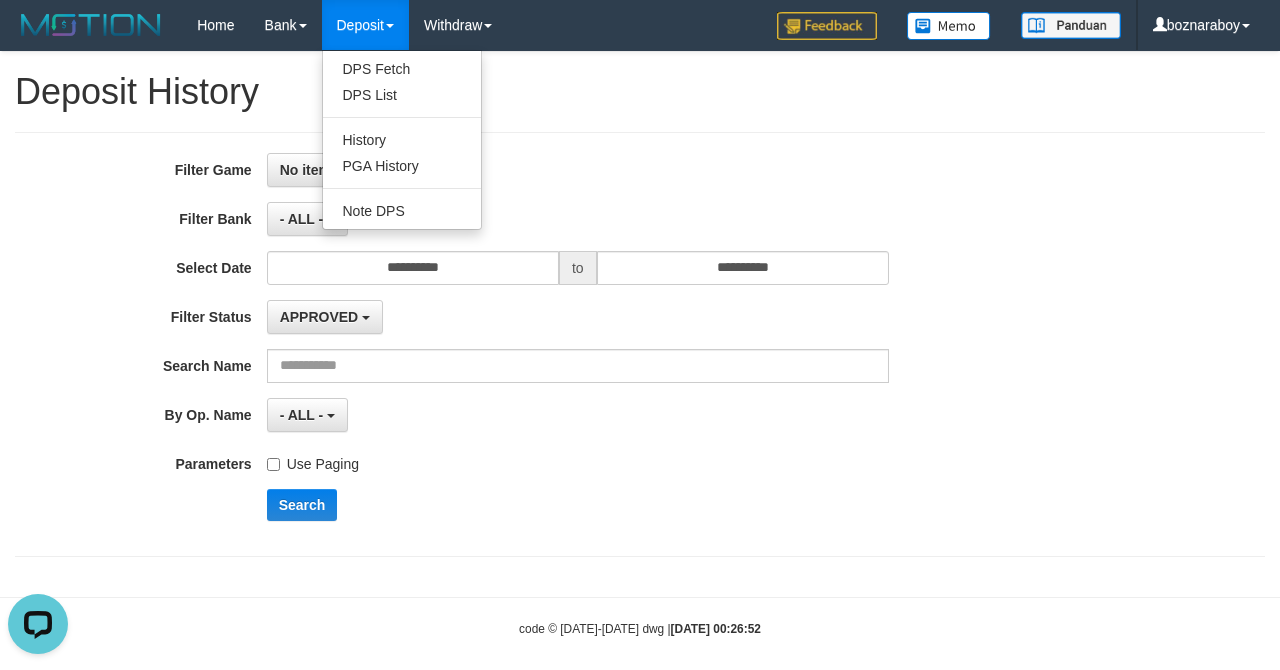 click on "No item selected    SELECT ALL
[ITOTO] XX1TOTO" at bounding box center [578, 170] 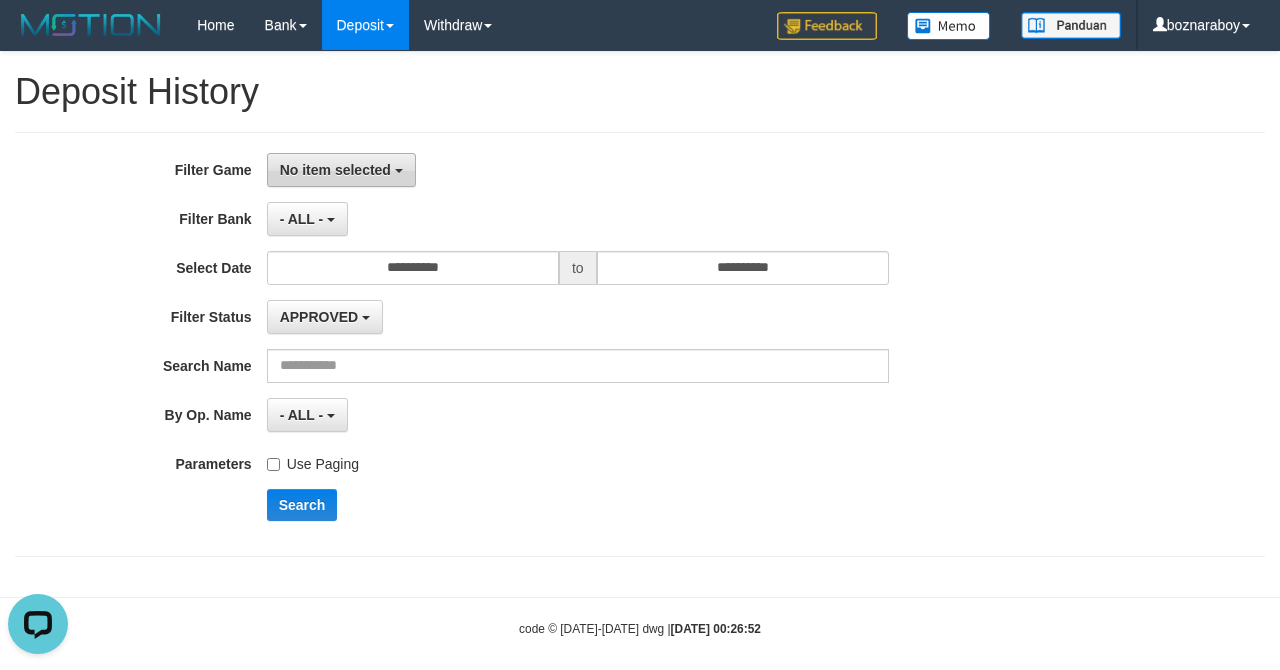click on "No item selected" at bounding box center (341, 170) 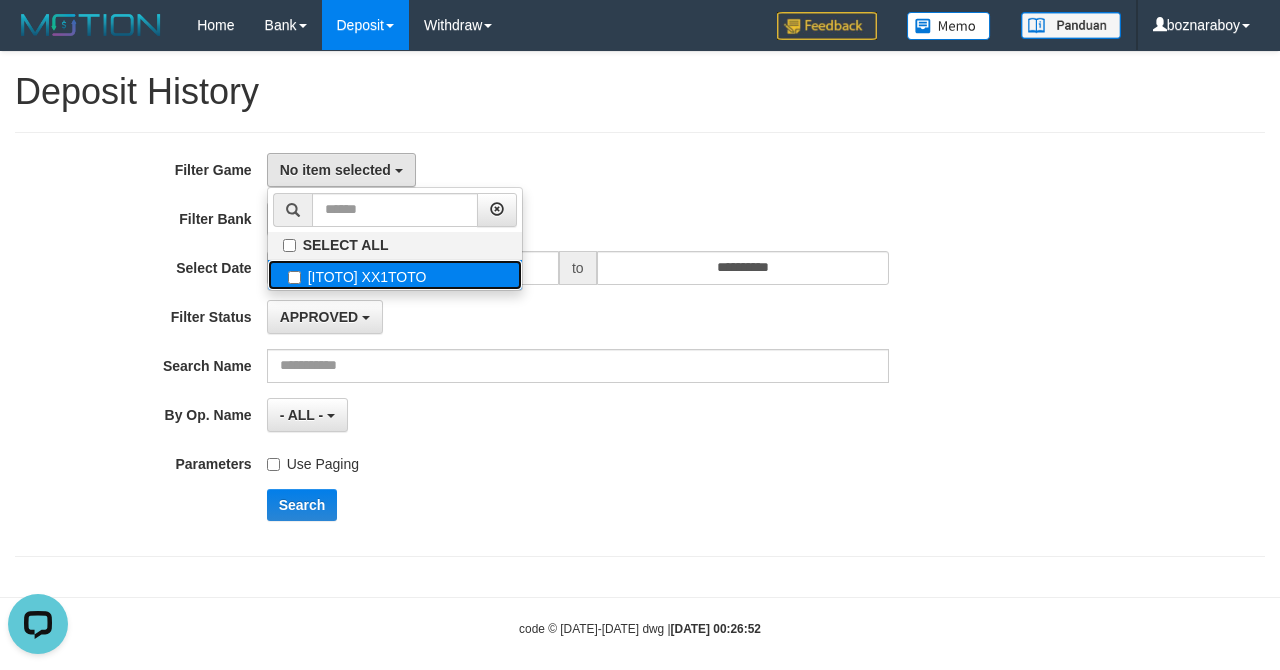 click on "[ITOTO] XX1TOTO" at bounding box center (395, 275) 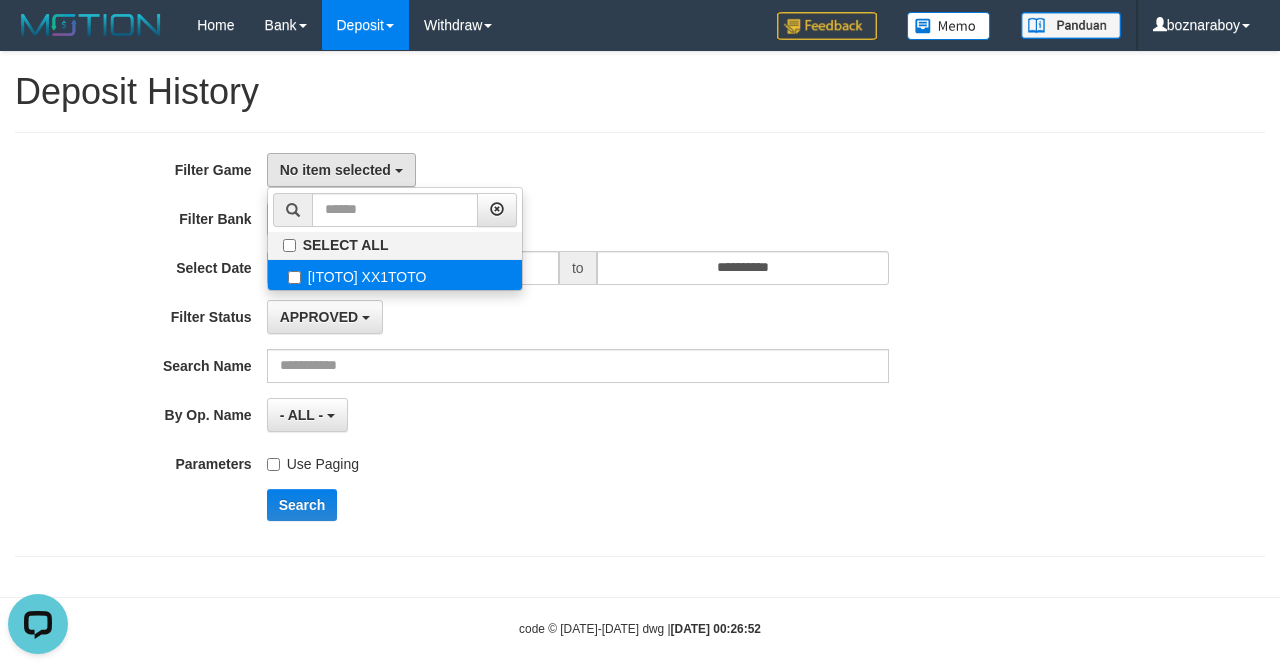 select on "****" 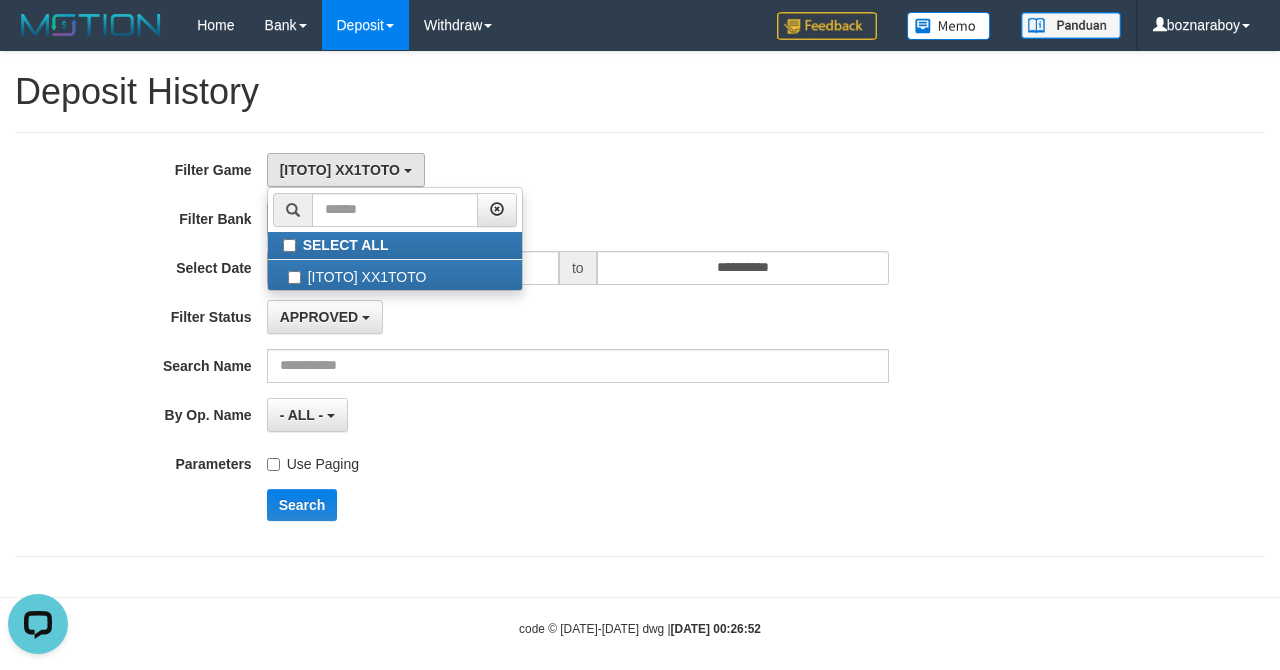 click on "[ITOTO] XX1TOTO
SELECT ALL
[ITOTO] XX1TOTO" at bounding box center [578, 170] 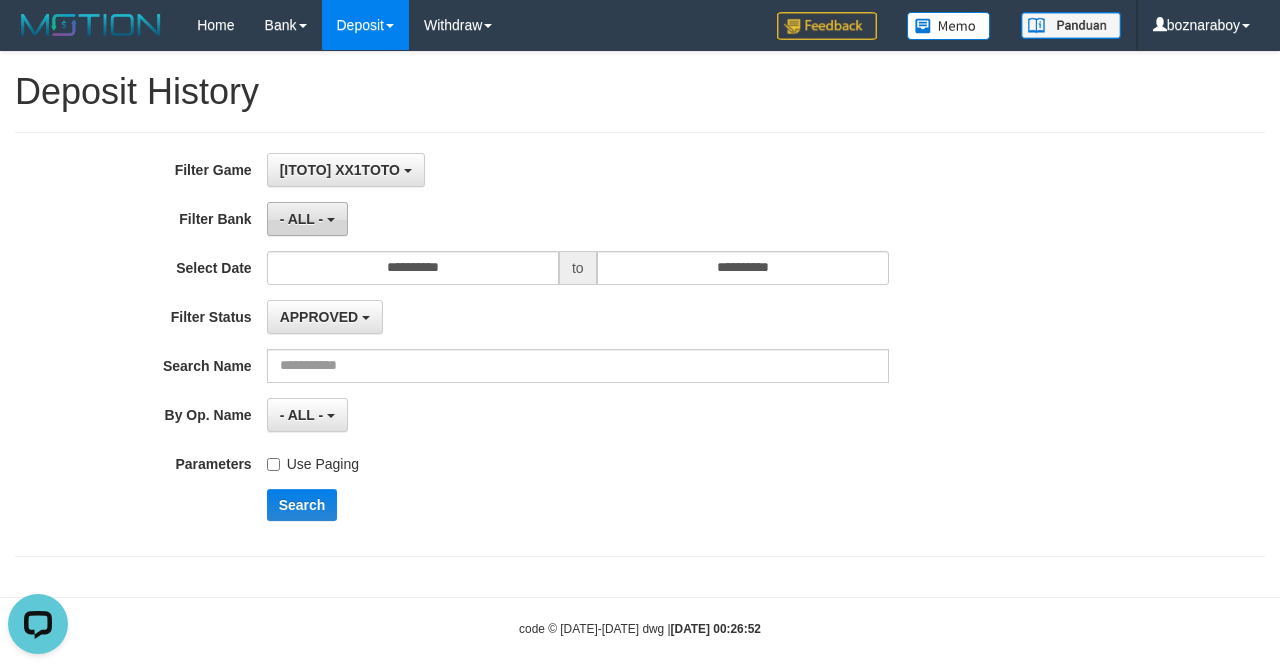 click on "- ALL -" at bounding box center (302, 219) 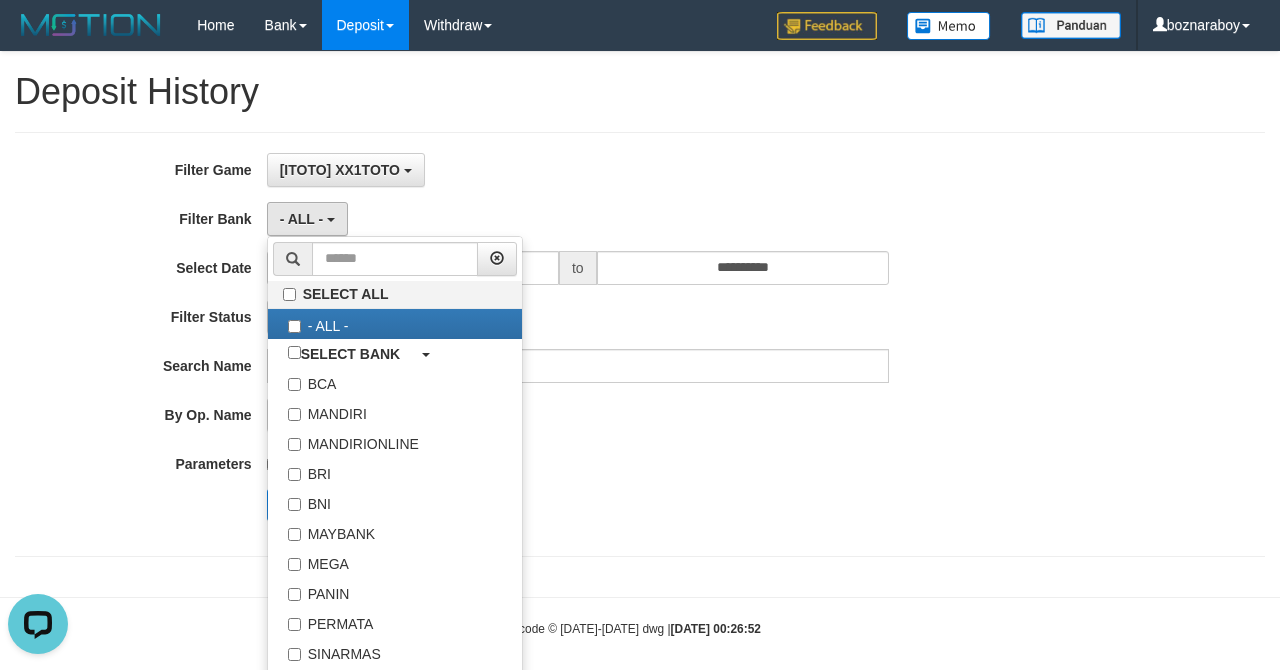 click on "[ITOTO] XX1TOTO
SELECT ALL
[ITOTO] XX1TOTO" at bounding box center [578, 170] 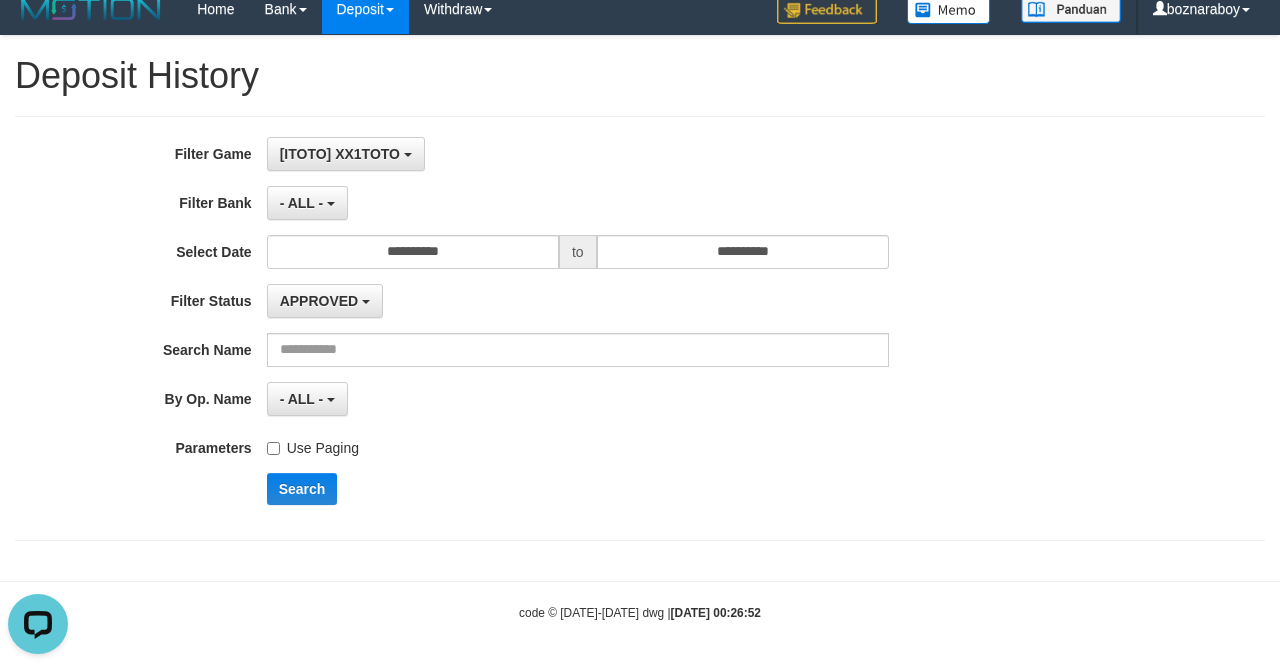 scroll, scrollTop: 21, scrollLeft: 0, axis: vertical 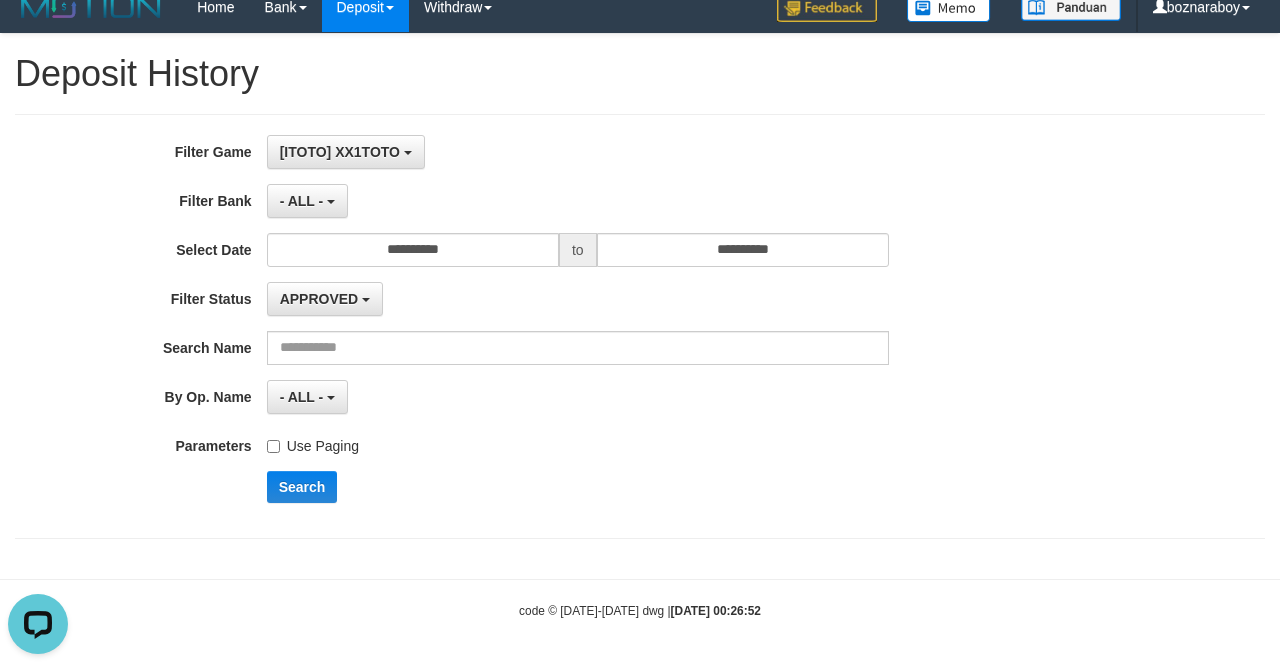 click on "**********" at bounding box center [533, 326] 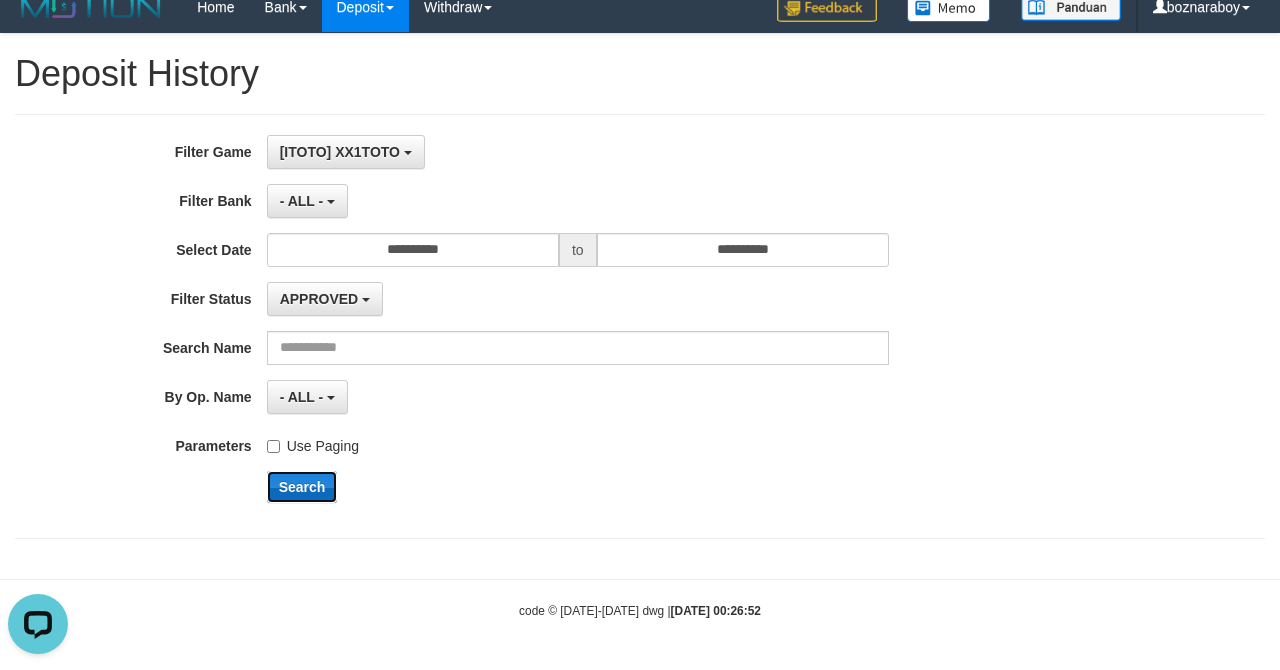 click on "Search" at bounding box center [302, 487] 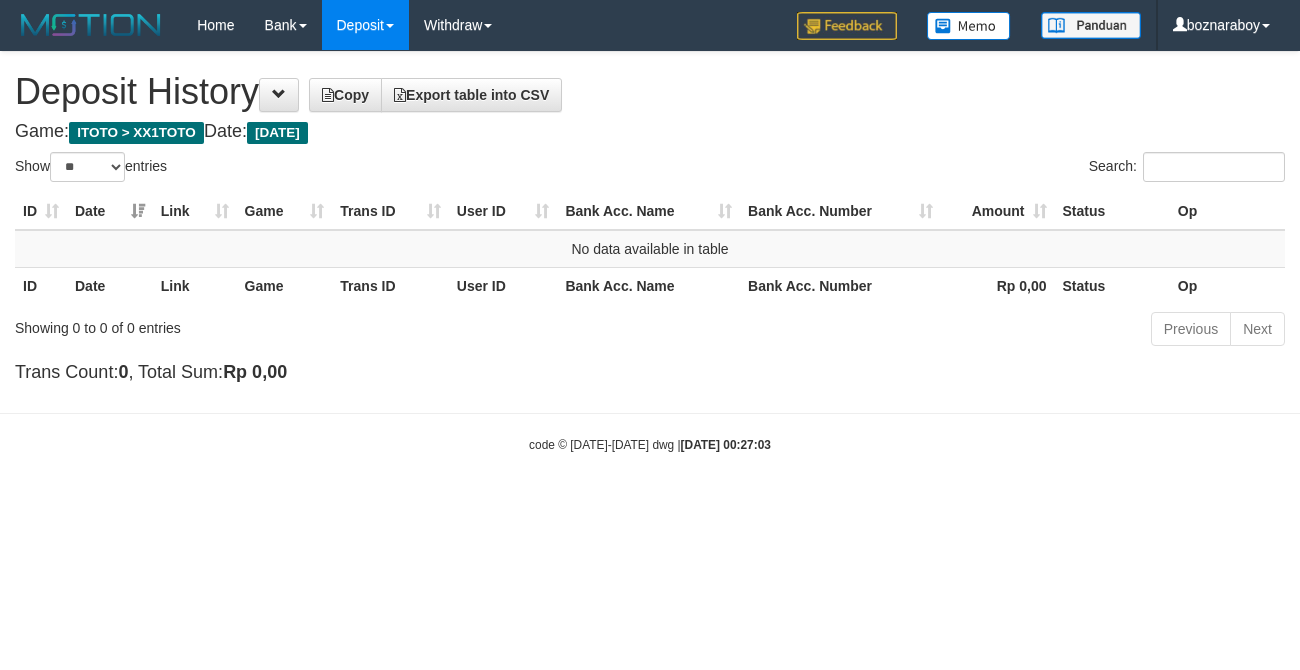 select on "**" 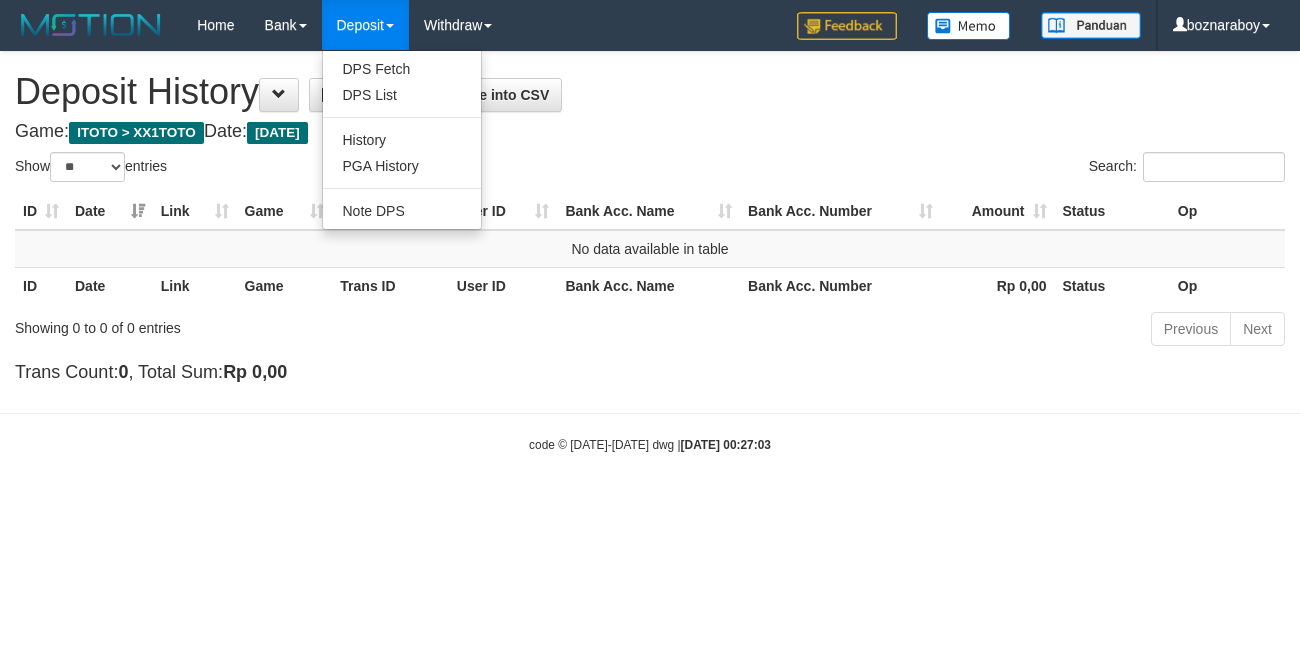 click on "Deposit" at bounding box center [365, 25] 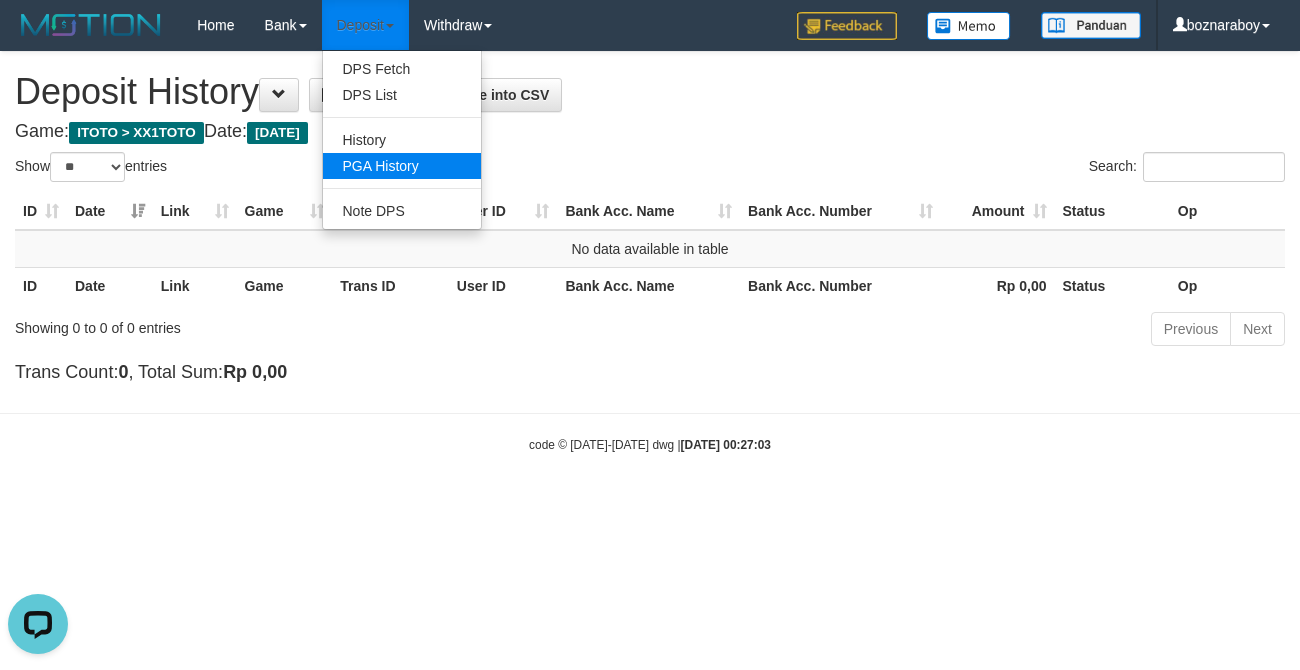 scroll, scrollTop: 0, scrollLeft: 0, axis: both 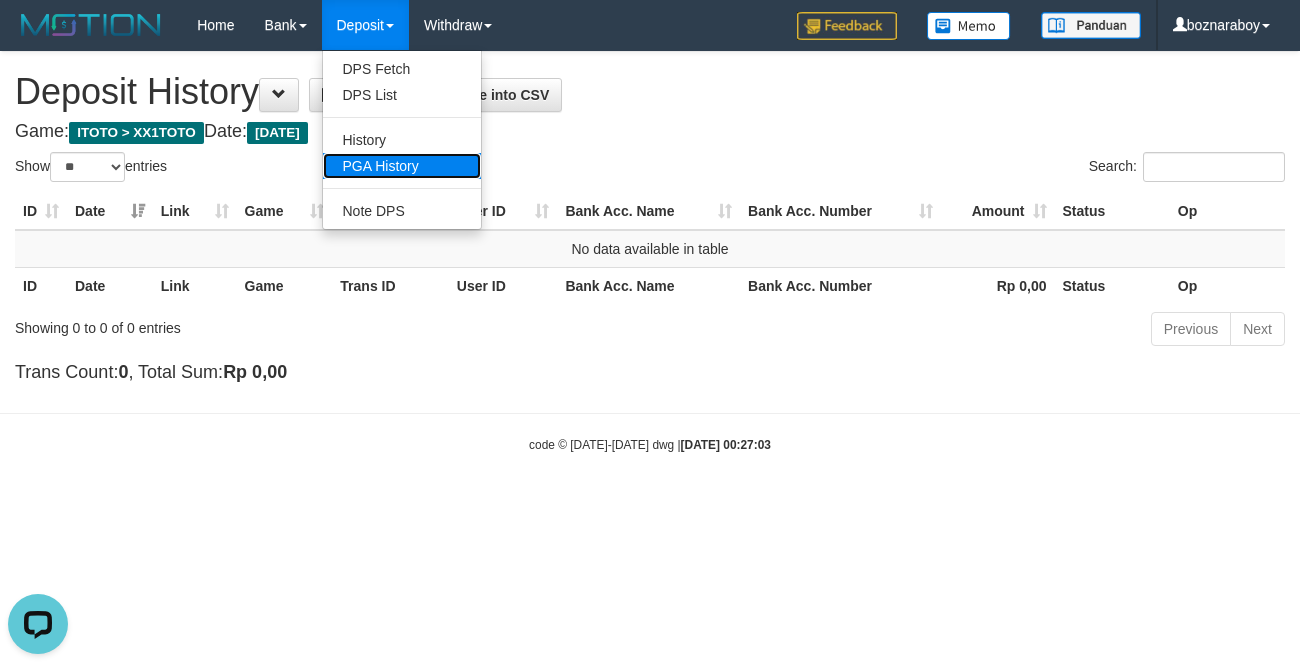 click on "PGA History" at bounding box center [402, 166] 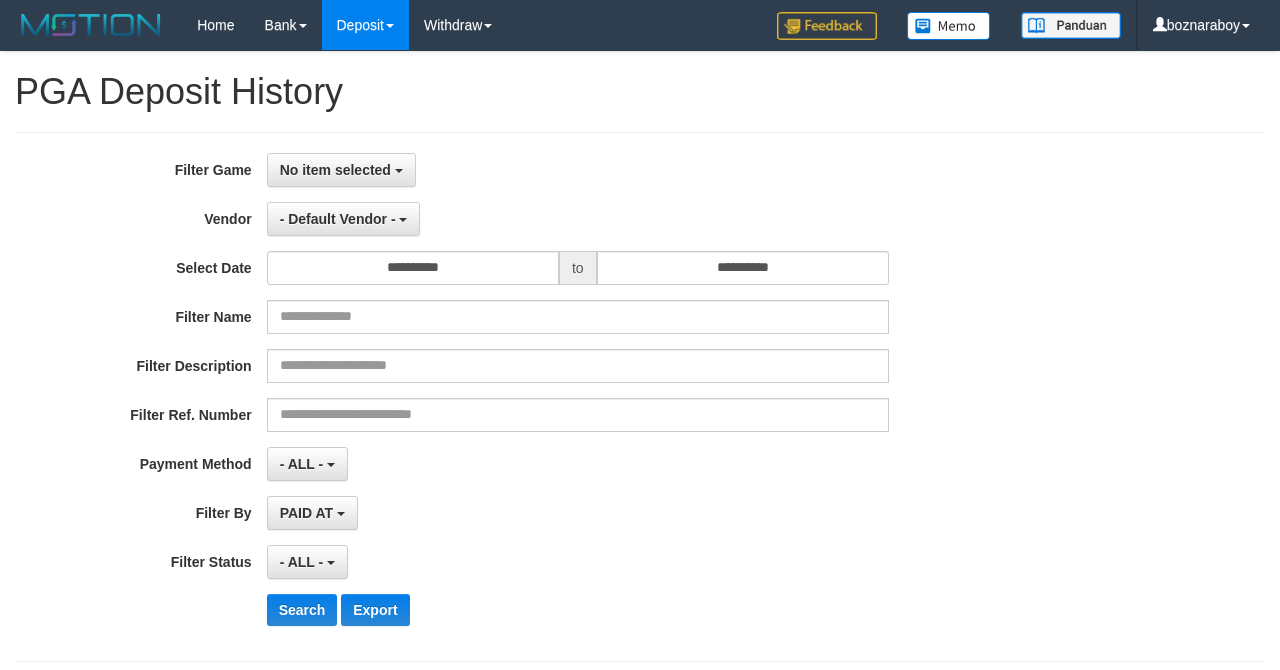 select 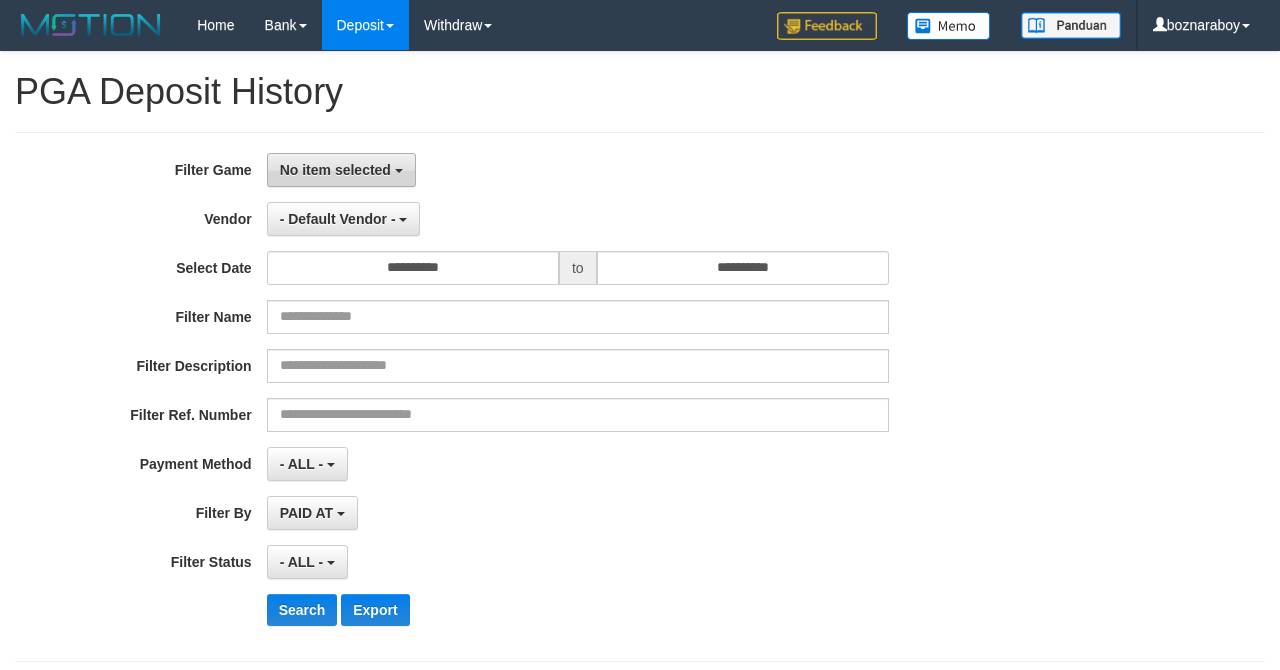 click on "No item selected" at bounding box center [335, 170] 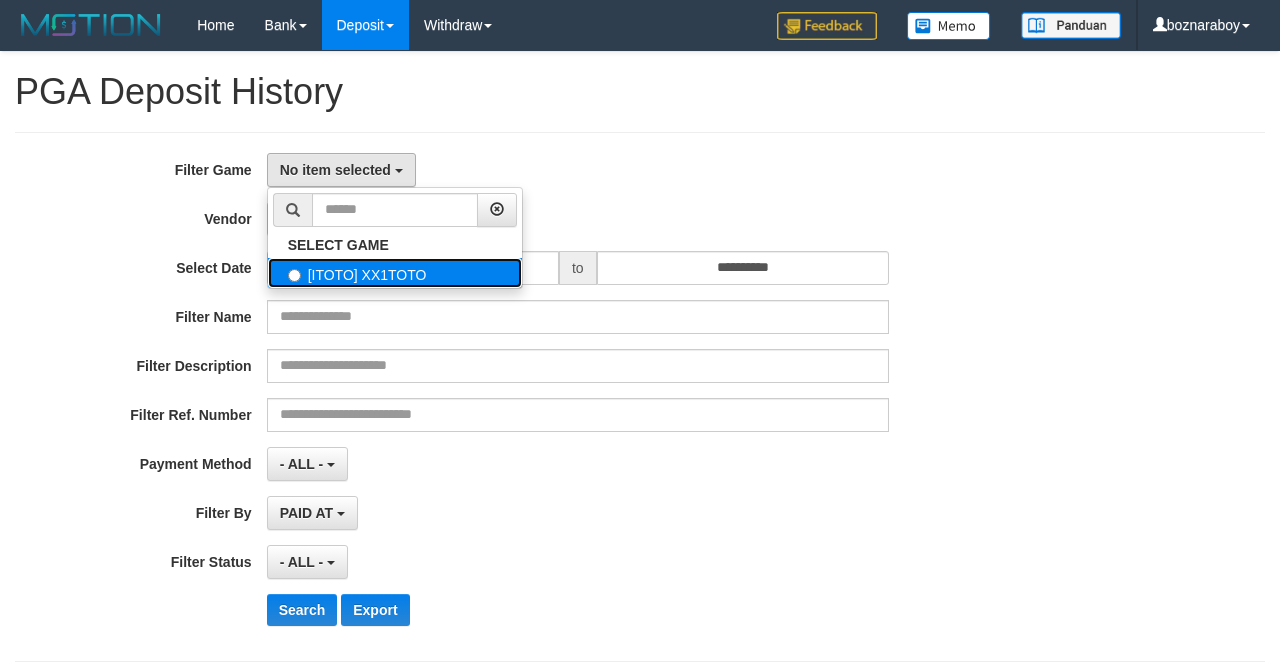 click on "[ITOTO] XX1TOTO" at bounding box center [395, 273] 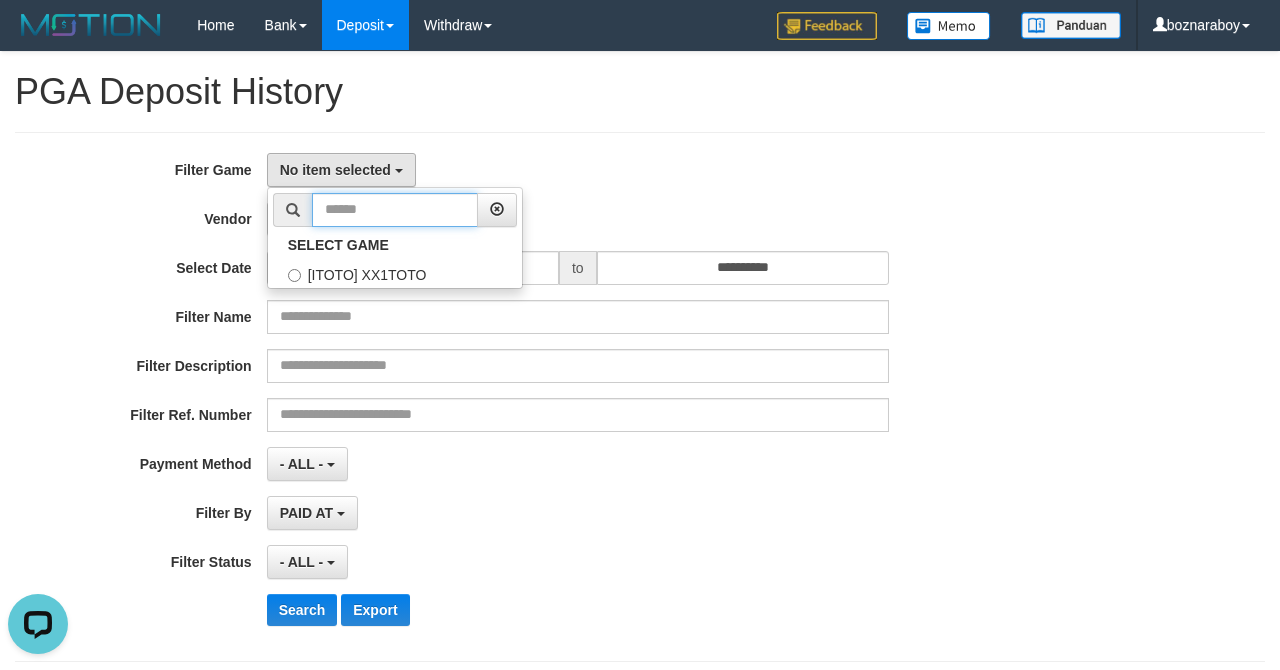 scroll, scrollTop: 0, scrollLeft: 0, axis: both 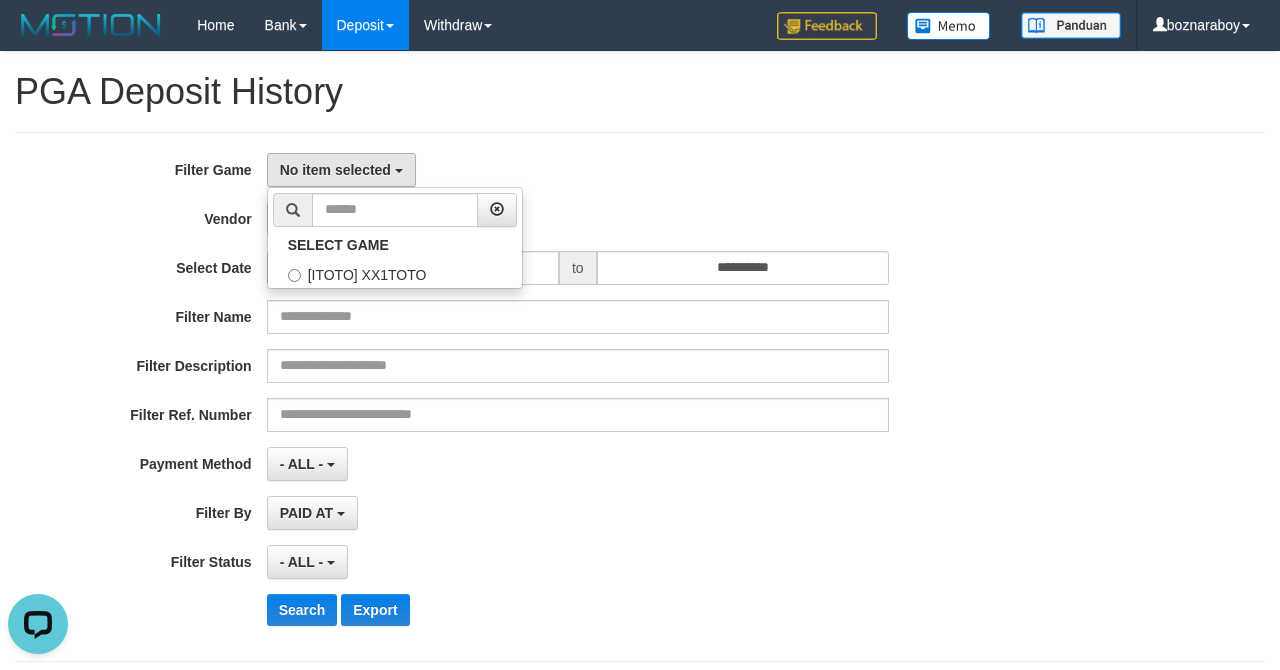 click on "**********" at bounding box center [640, 397] 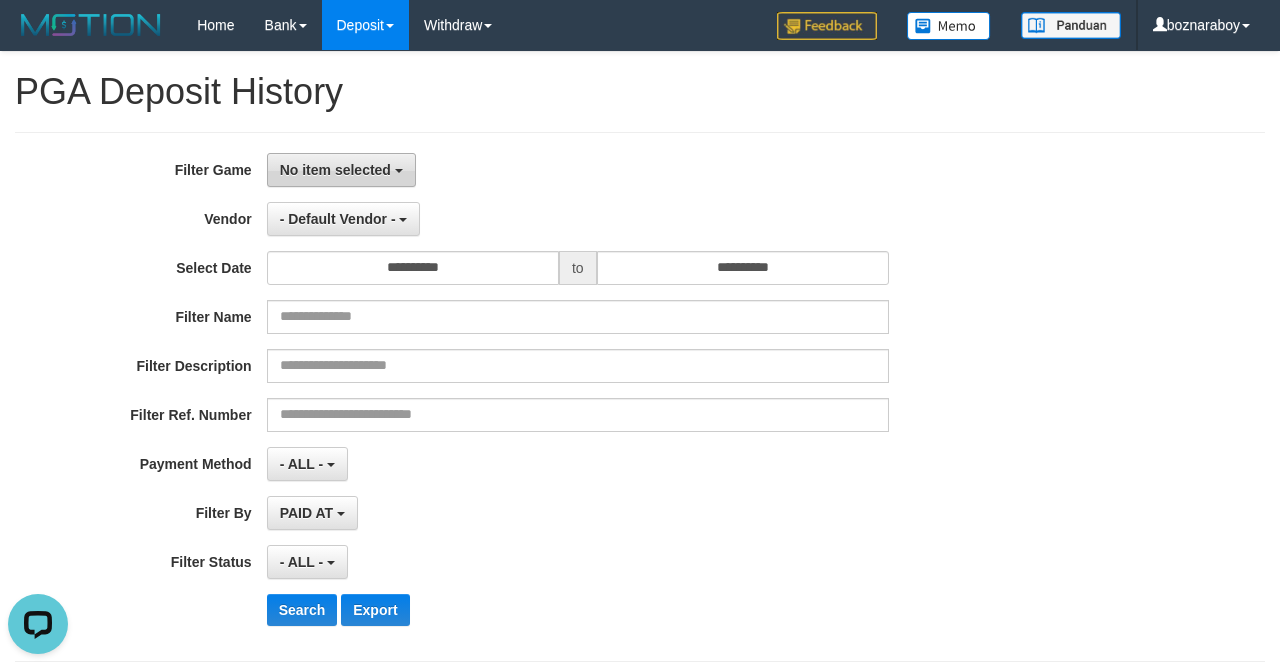 drag, startPoint x: 348, startPoint y: 172, endPoint x: 348, endPoint y: 214, distance: 42 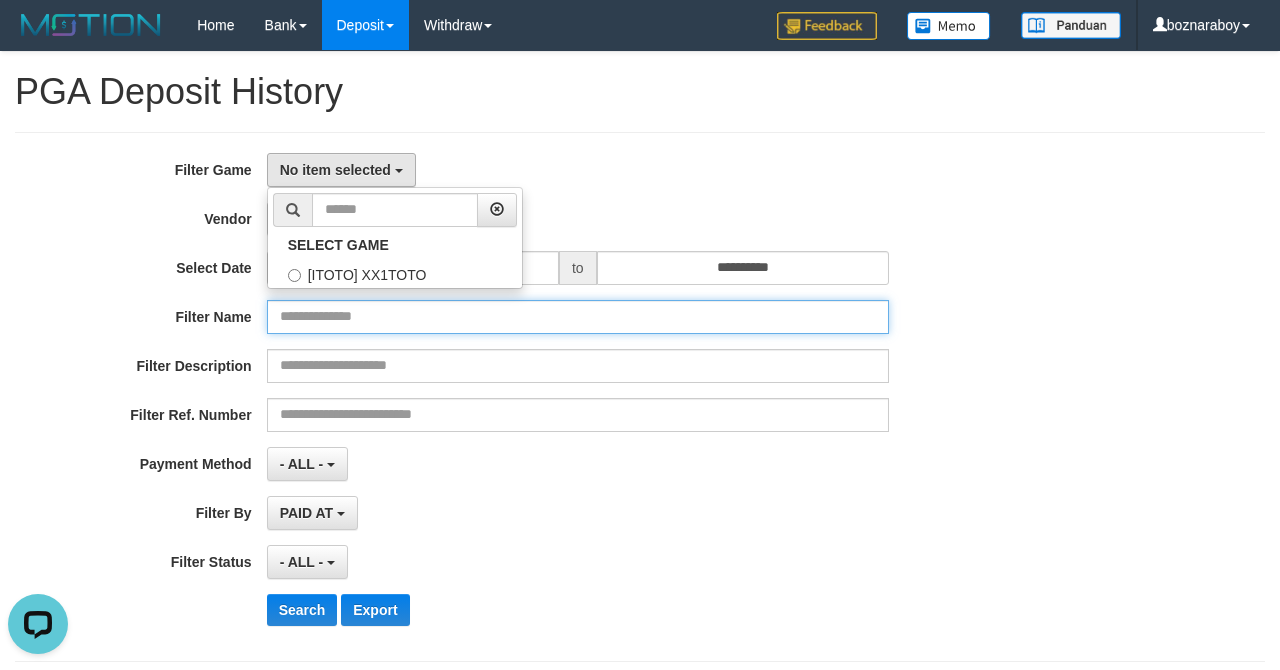 drag, startPoint x: 353, startPoint y: 308, endPoint x: 366, endPoint y: 290, distance: 22.203604 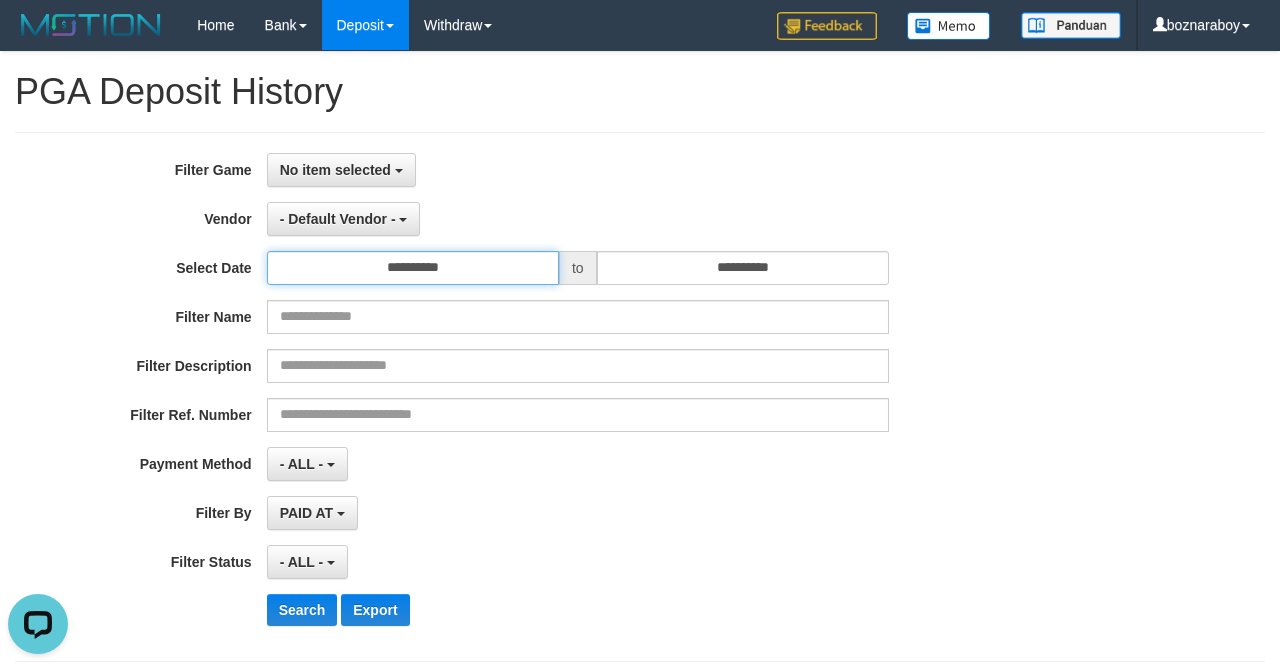 click on "**********" at bounding box center [413, 268] 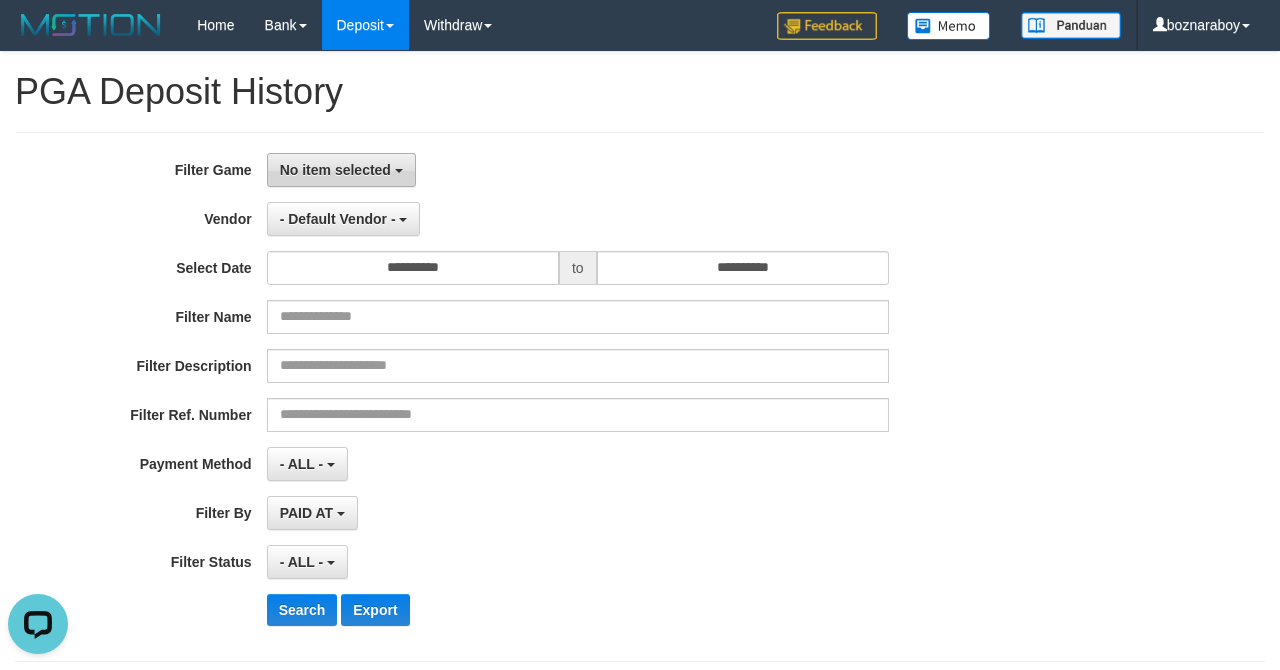 click on "No item selected" at bounding box center (335, 170) 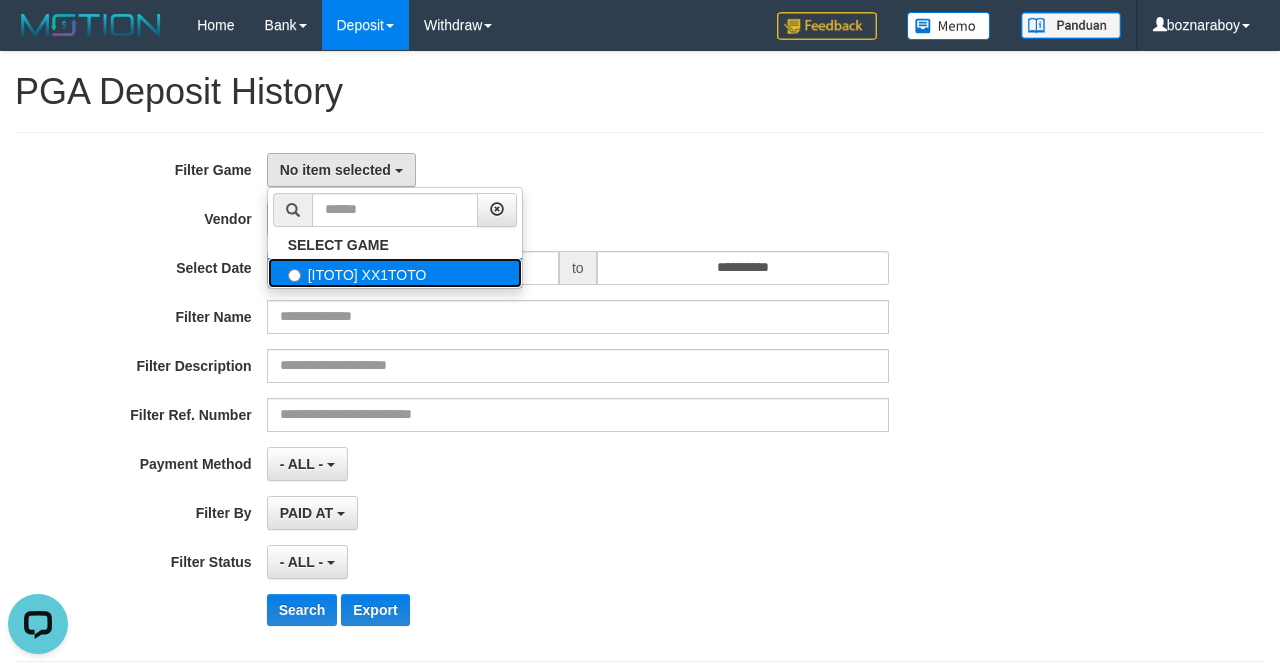 click on "[ITOTO] XX1TOTO" at bounding box center (395, 273) 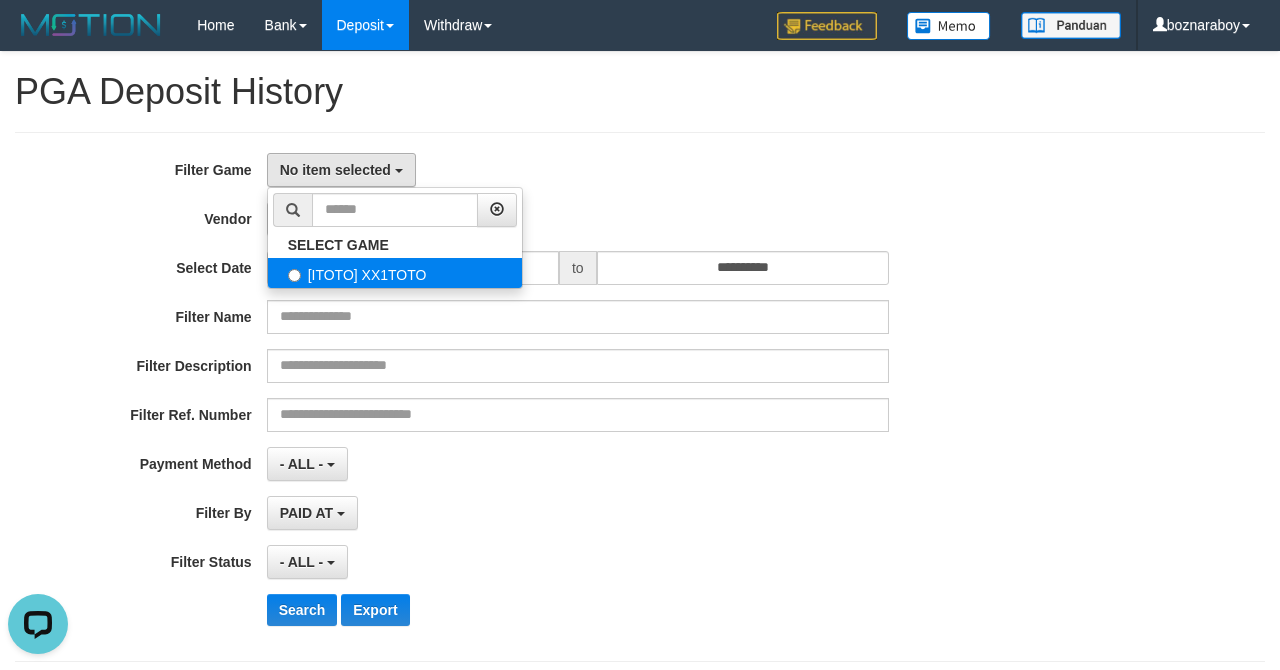select on "****" 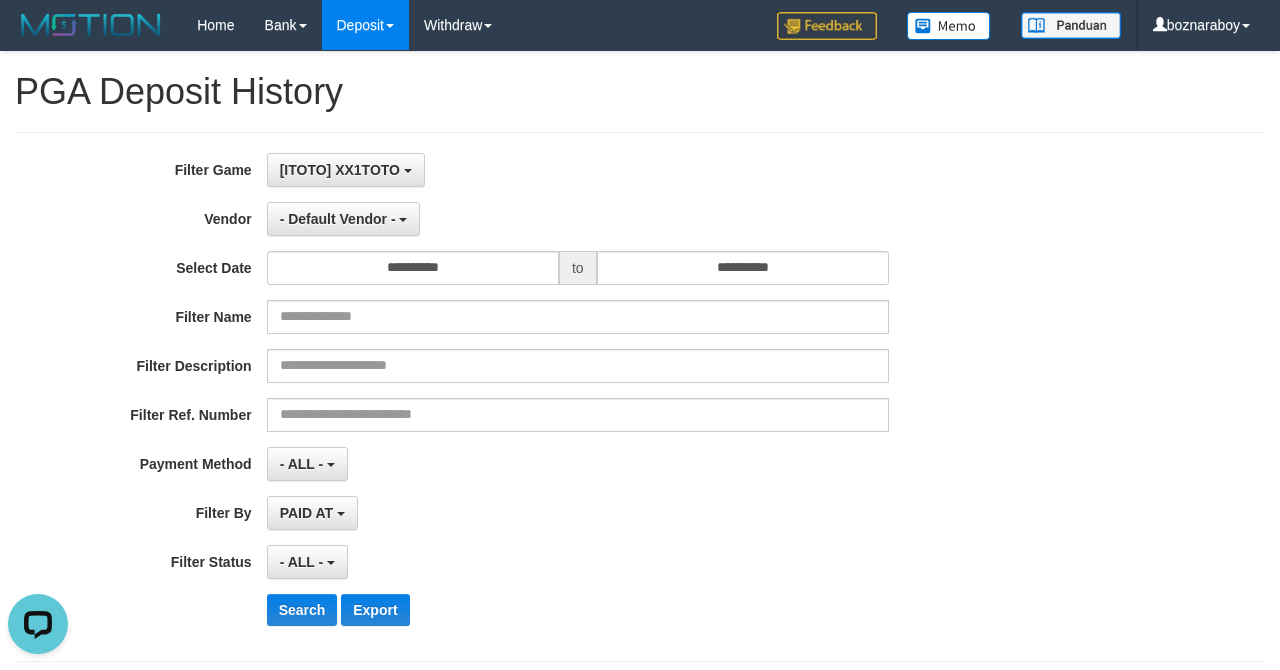 scroll, scrollTop: 17, scrollLeft: 0, axis: vertical 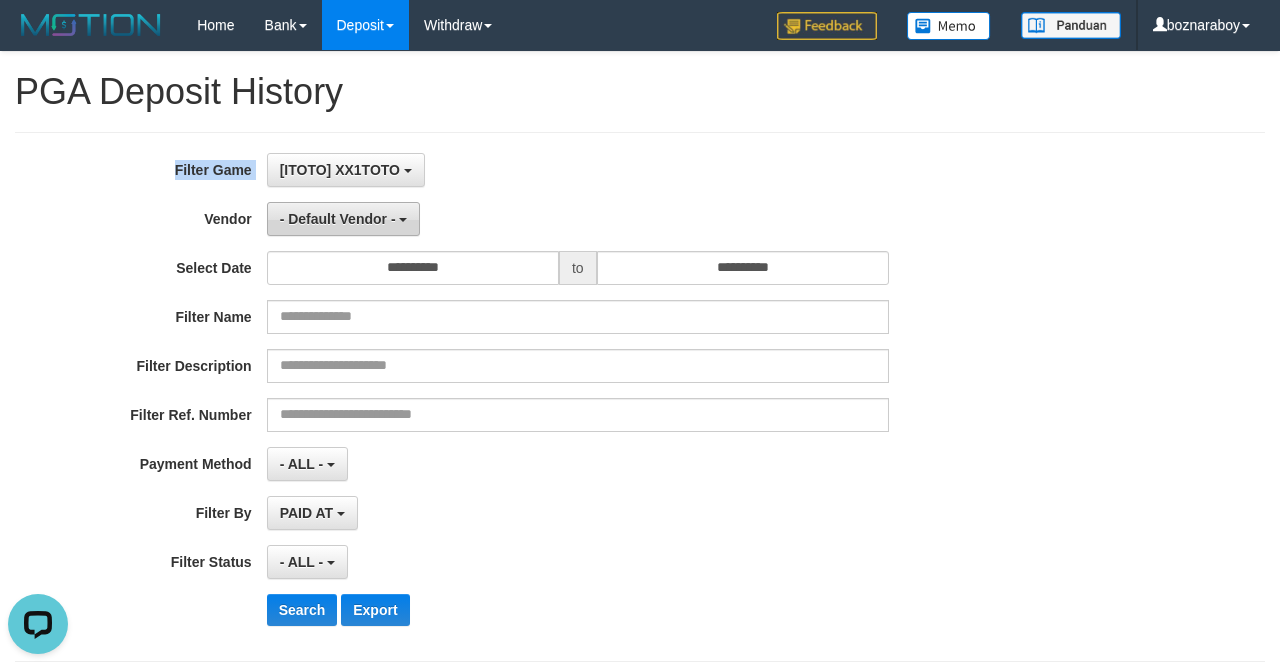 click on "- Default Vendor -" at bounding box center (338, 219) 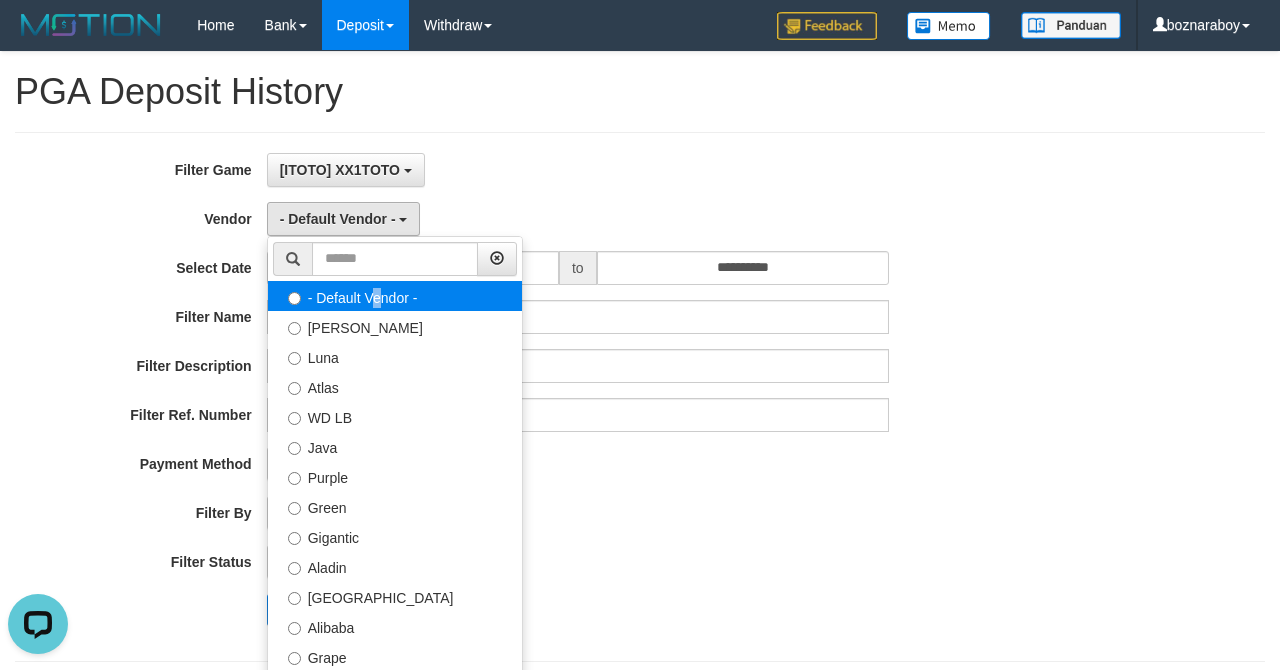 drag, startPoint x: 369, startPoint y: 289, endPoint x: 393, endPoint y: 293, distance: 24.33105 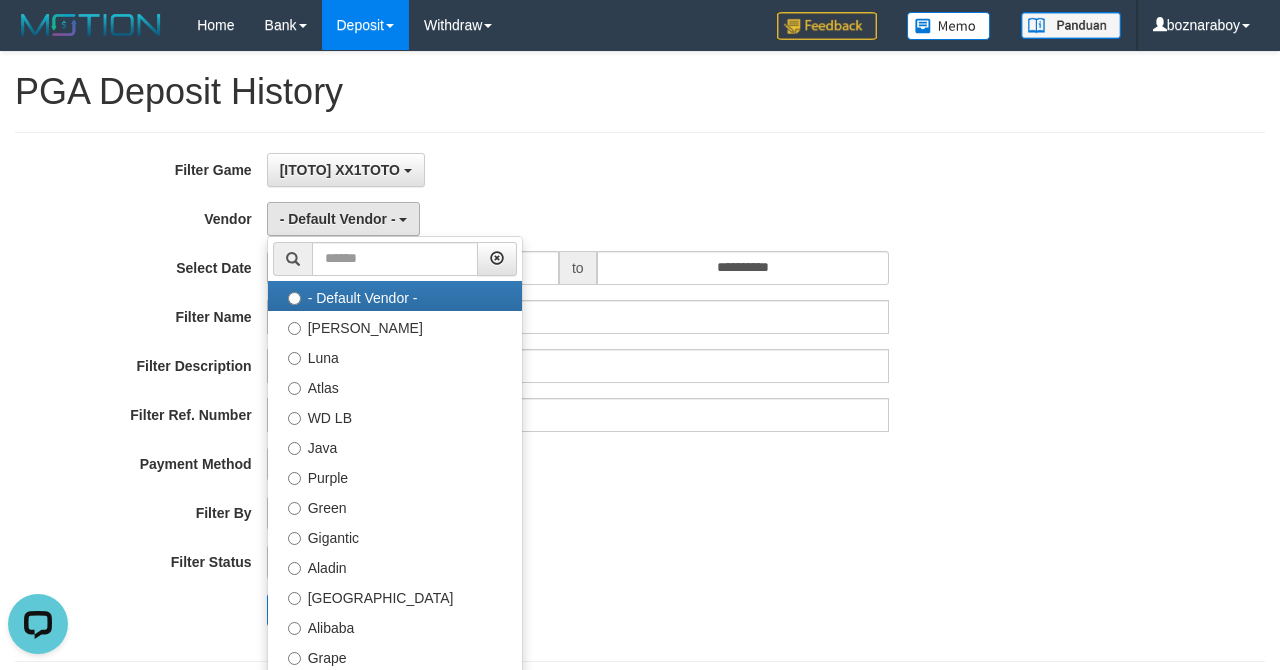 click on "Filter Description" at bounding box center (533, 366) 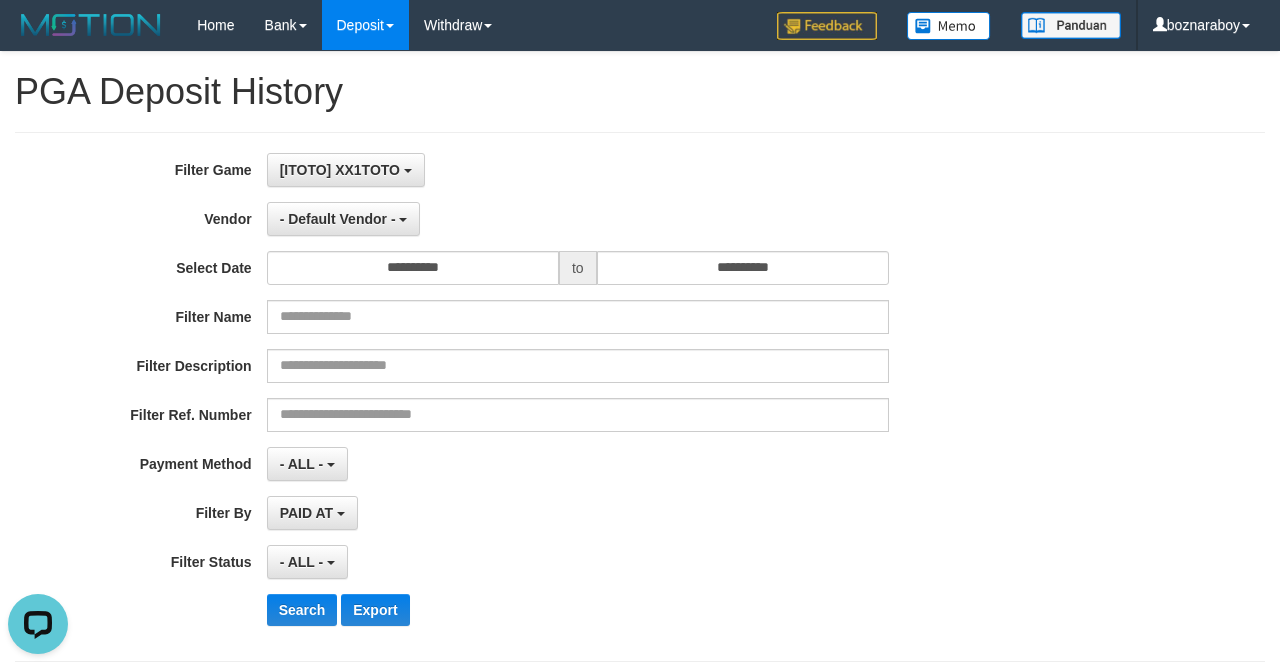 click on "**********" at bounding box center [533, 397] 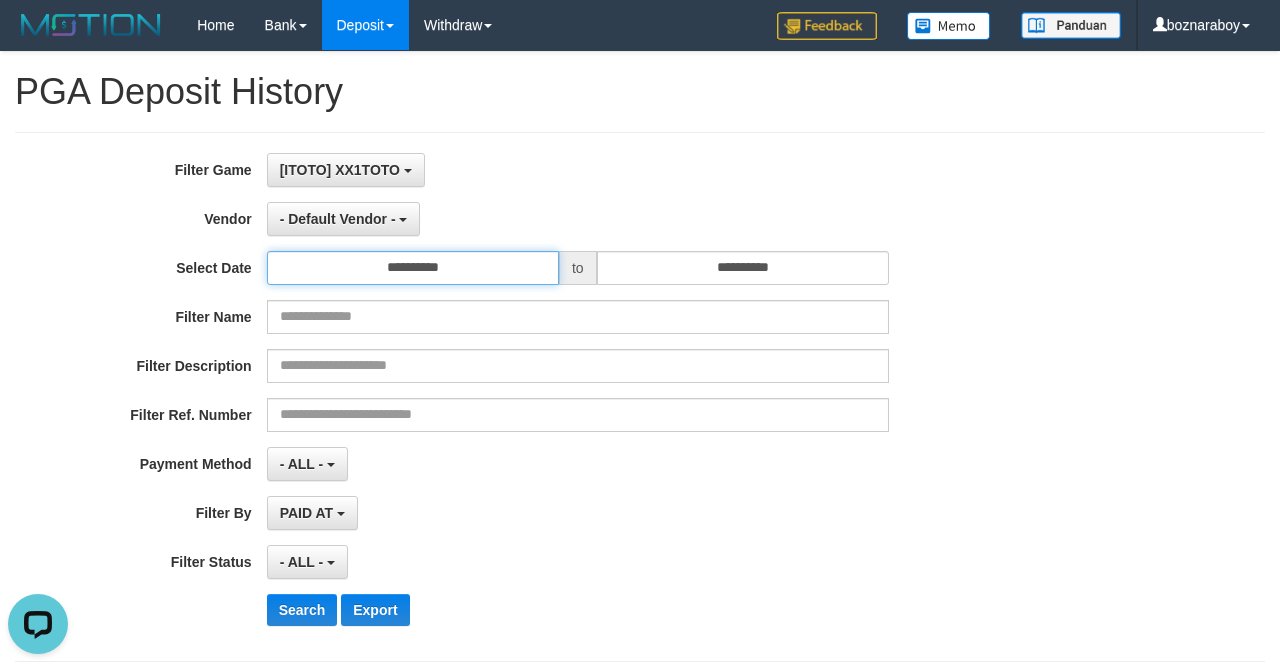 click on "**********" at bounding box center (413, 268) 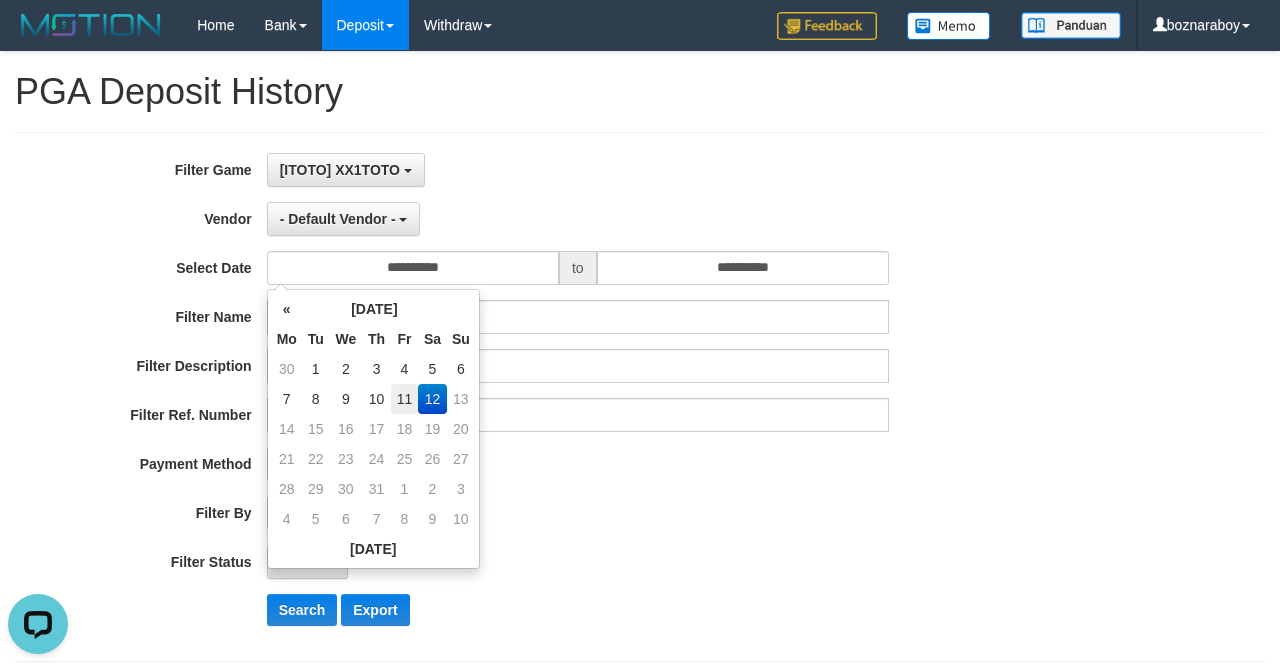 click on "11" at bounding box center [404, 399] 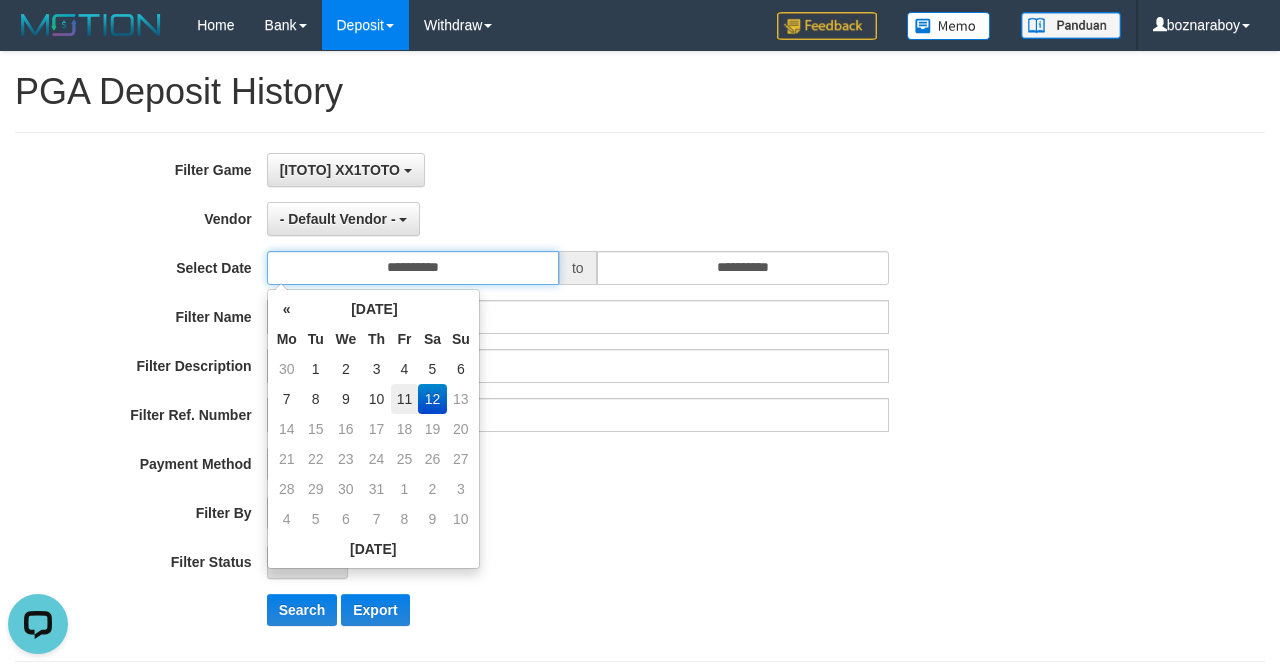 type on "**********" 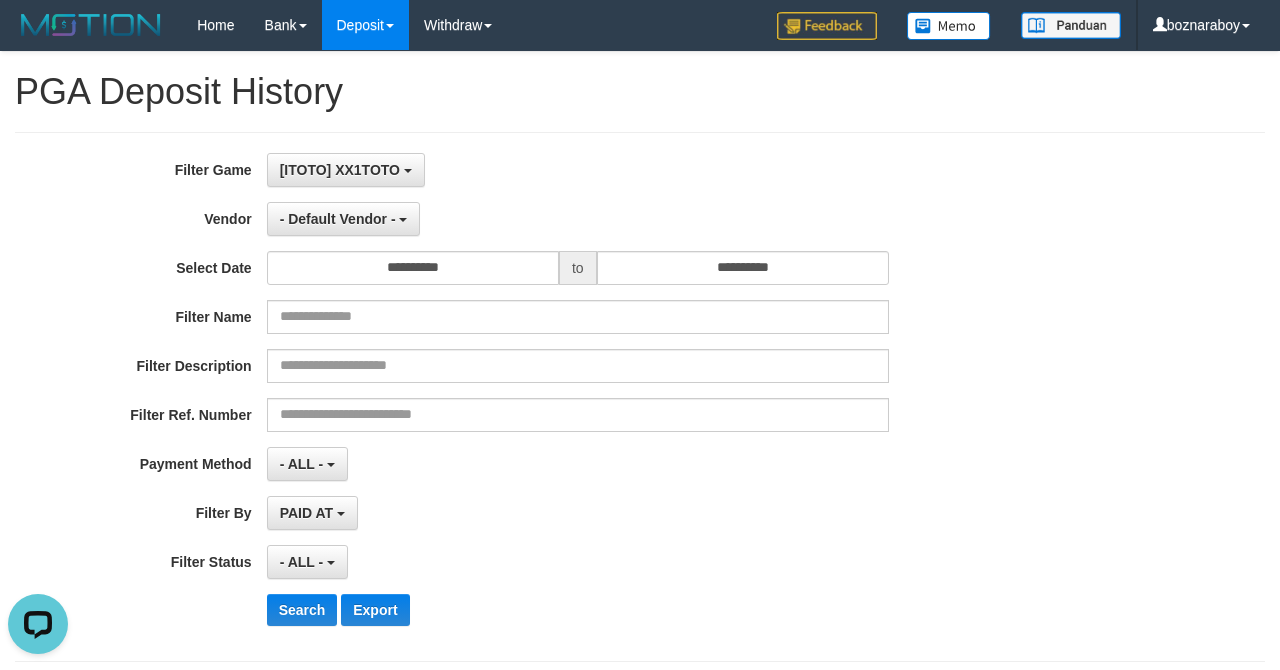 click on "[ITOTO] XX1TOTO
SELECT GAME
[ITOTO] XX1TOTO" at bounding box center (578, 170) 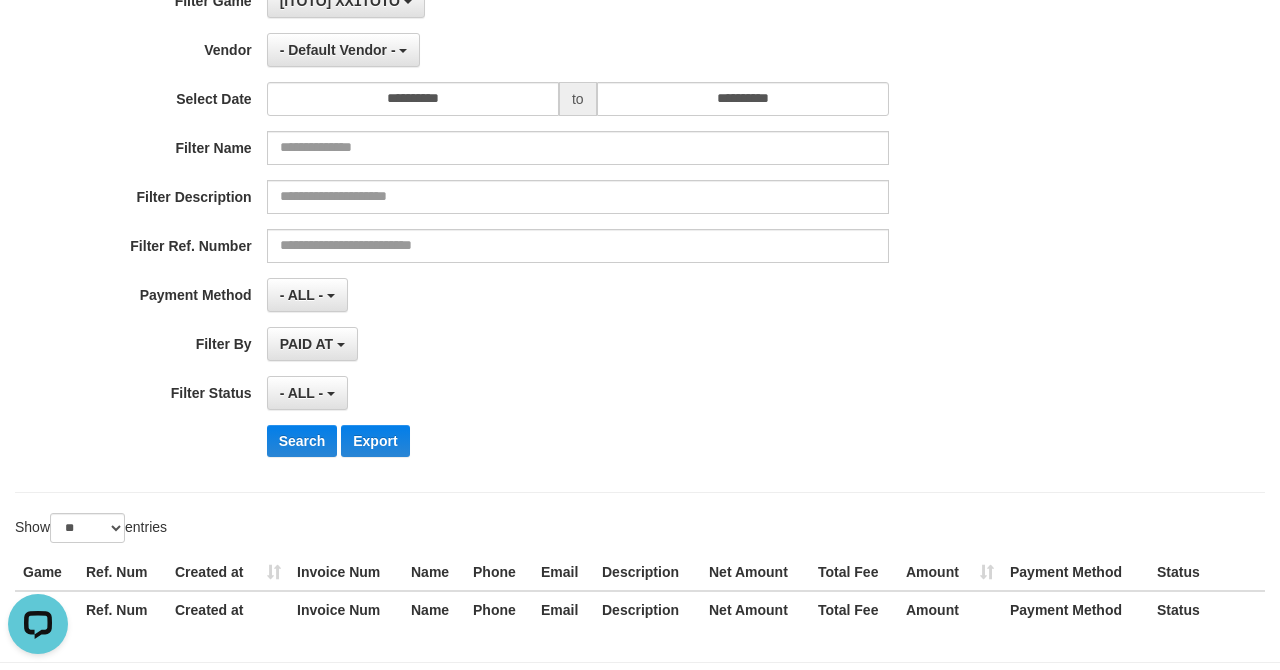 scroll, scrollTop: 121, scrollLeft: 0, axis: vertical 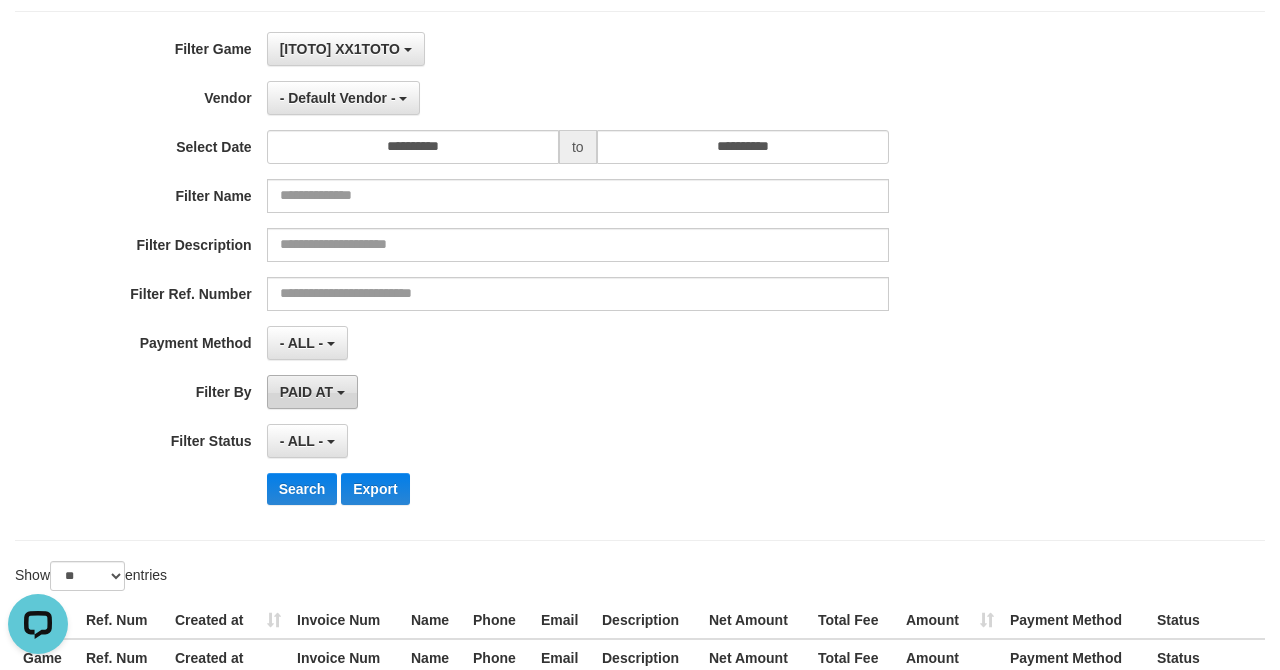 click on "PAID AT" at bounding box center [306, 392] 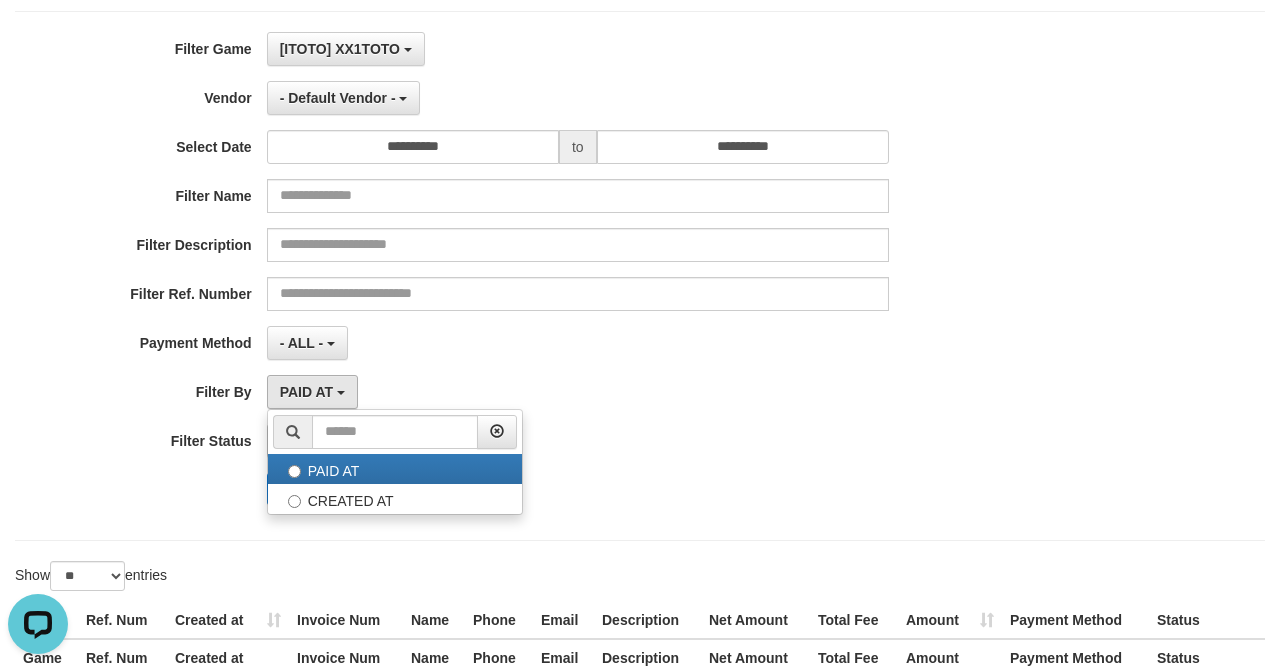 drag, startPoint x: 562, startPoint y: 370, endPoint x: 401, endPoint y: 398, distance: 163.41664 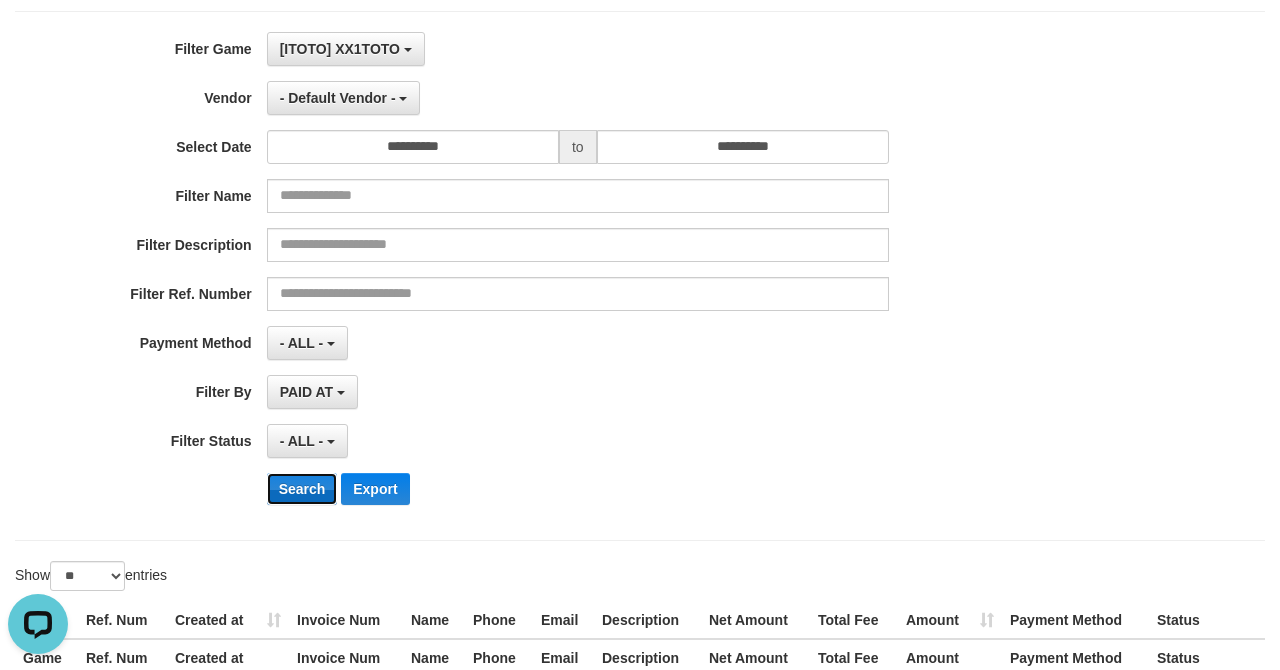 click on "Search" at bounding box center [302, 489] 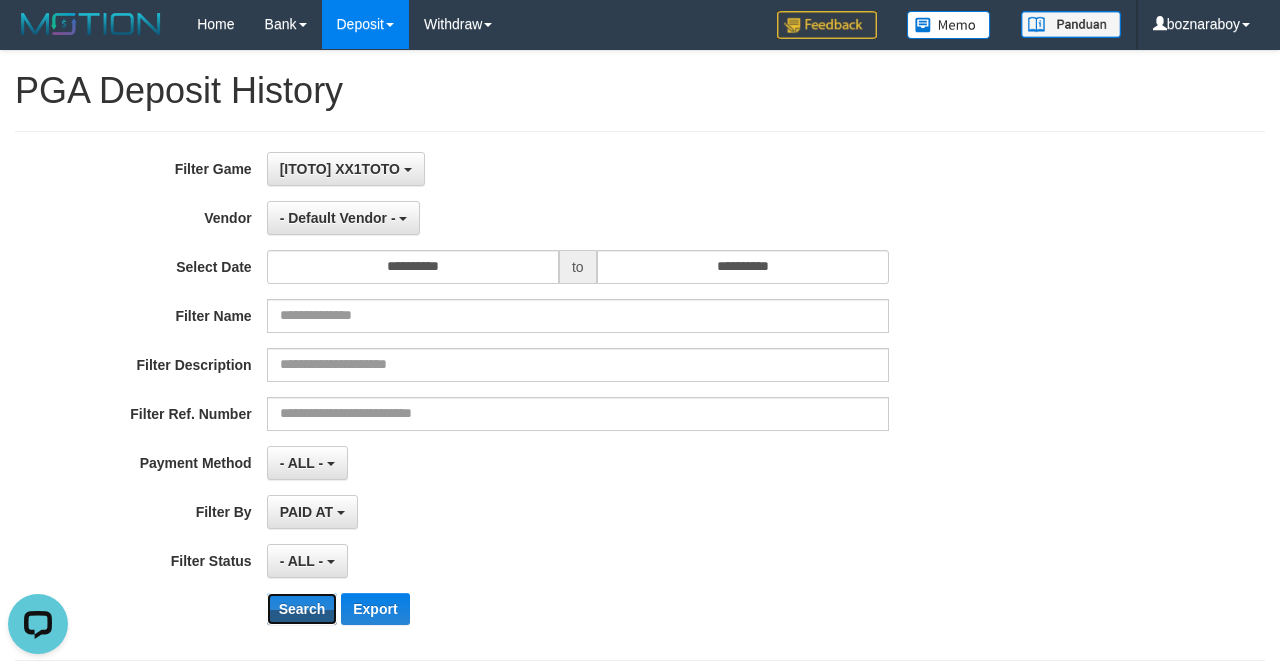 scroll, scrollTop: 0, scrollLeft: 0, axis: both 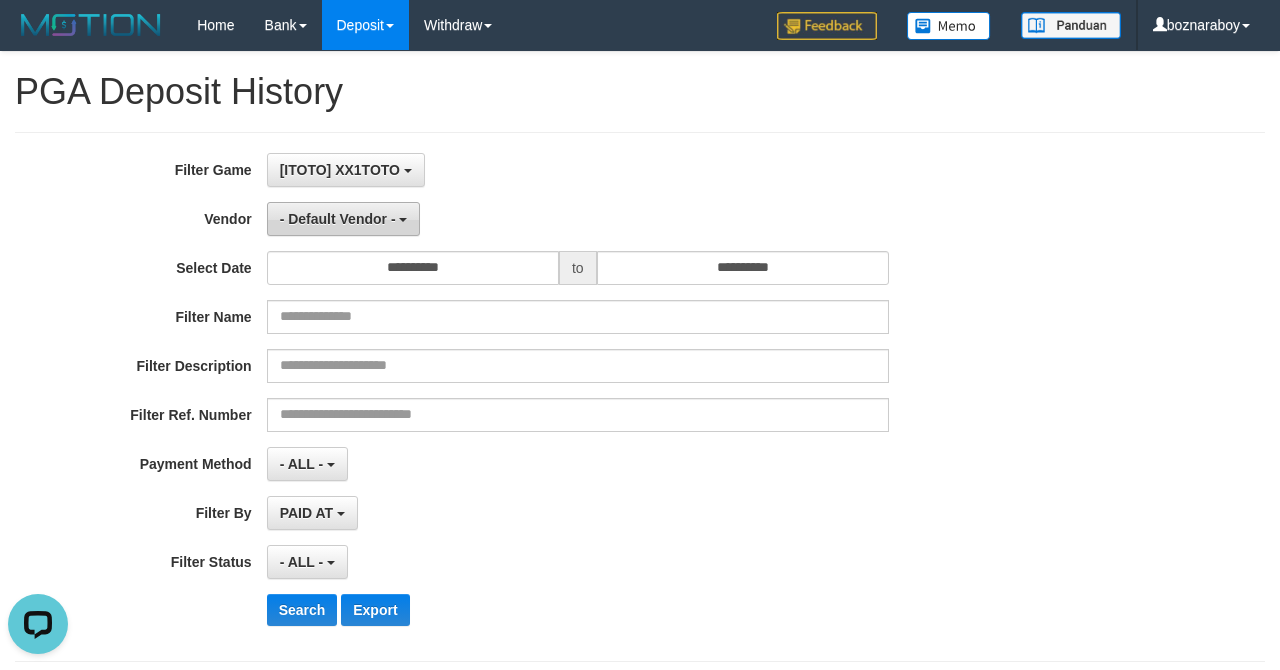 click on "- Default Vendor -" at bounding box center (338, 219) 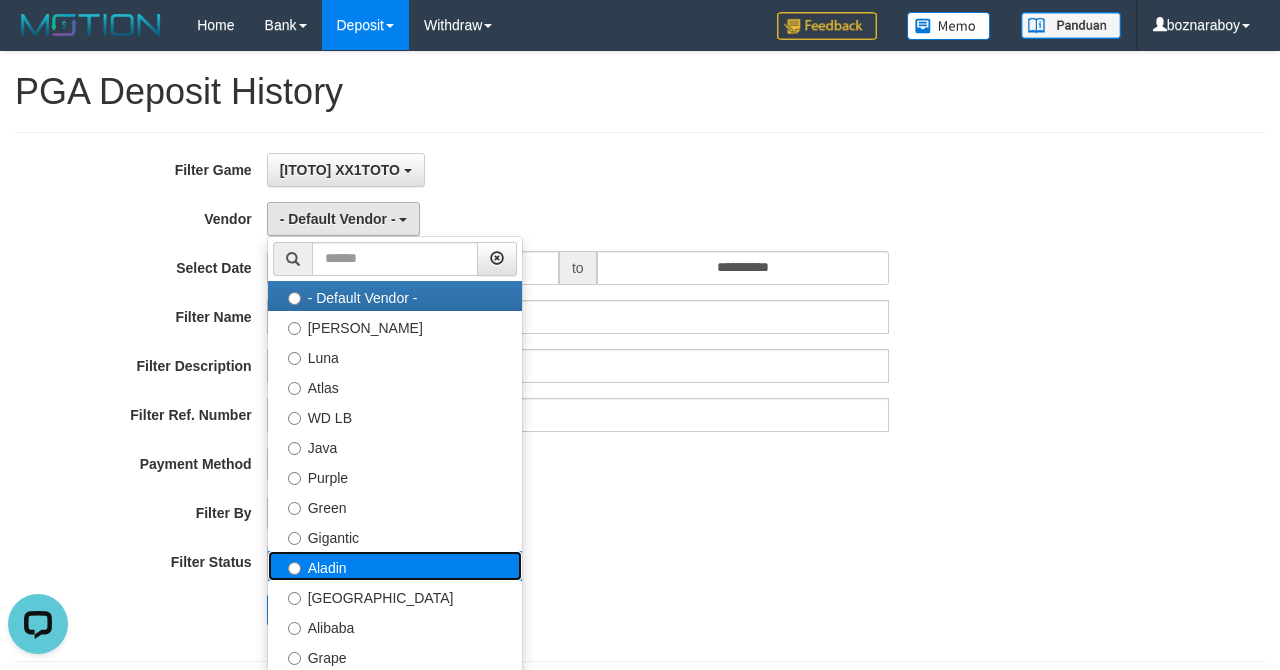 drag, startPoint x: 342, startPoint y: 566, endPoint x: 401, endPoint y: 564, distance: 59.03389 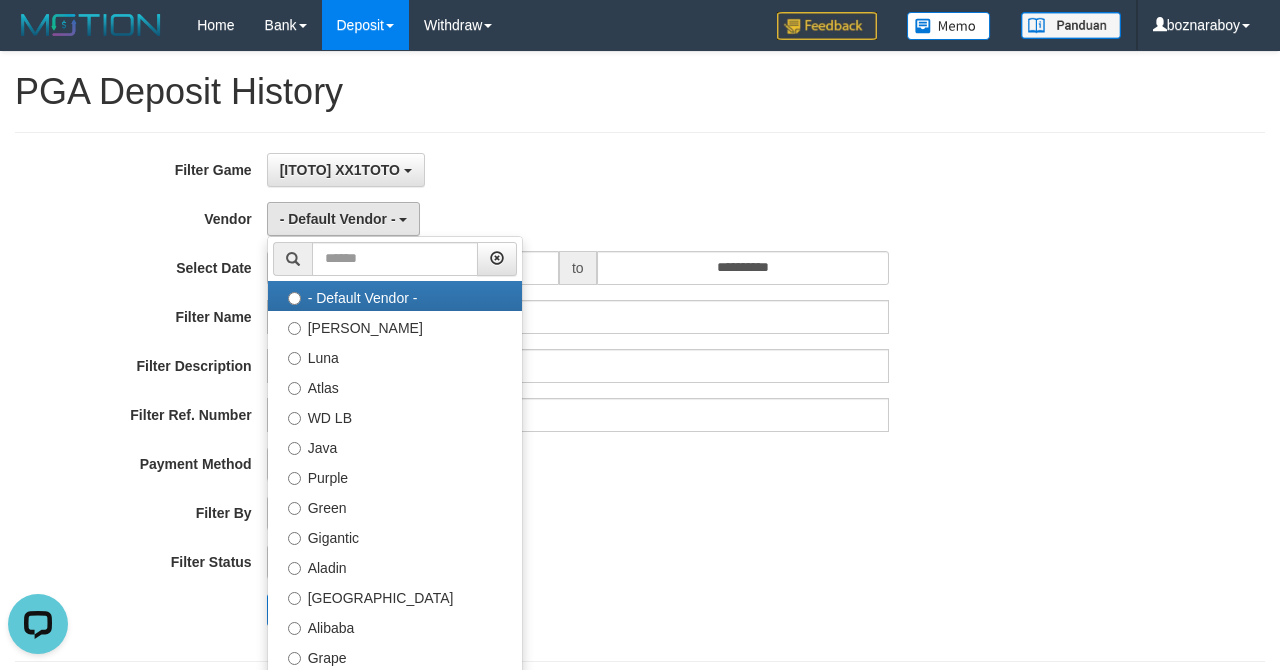 drag, startPoint x: 688, startPoint y: 542, endPoint x: 702, endPoint y: 544, distance: 14.142136 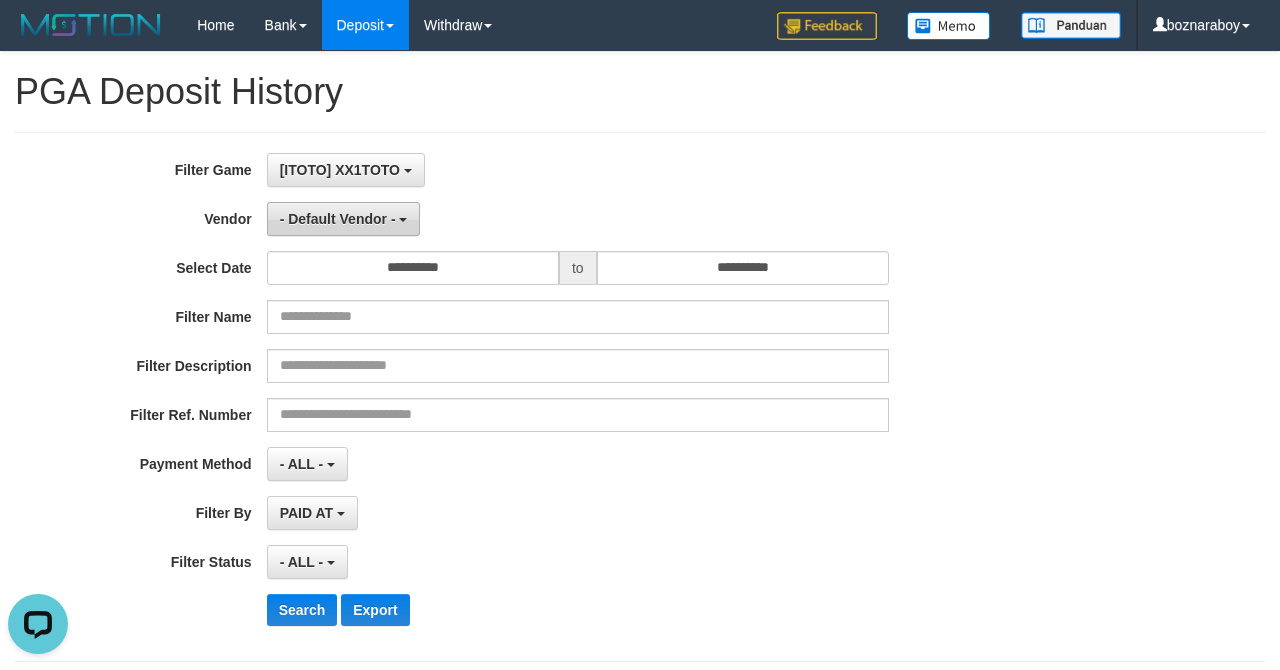 click on "- Default Vendor -" at bounding box center (344, 219) 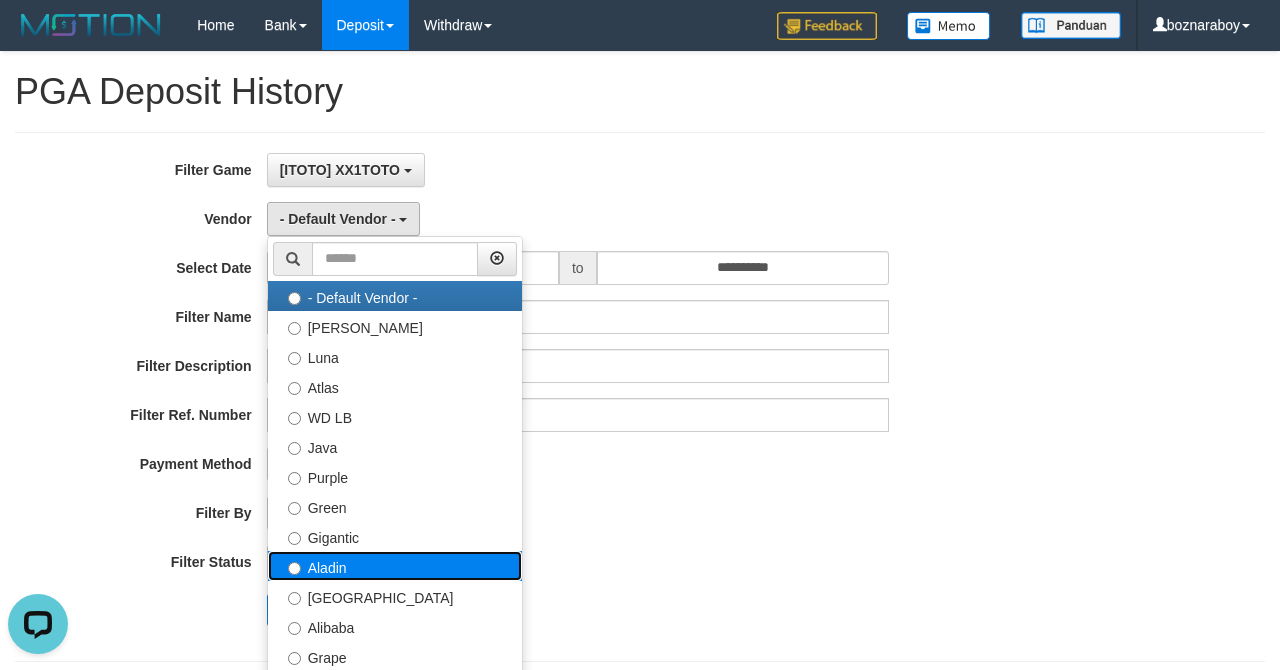 click on "Aladin" at bounding box center [395, 566] 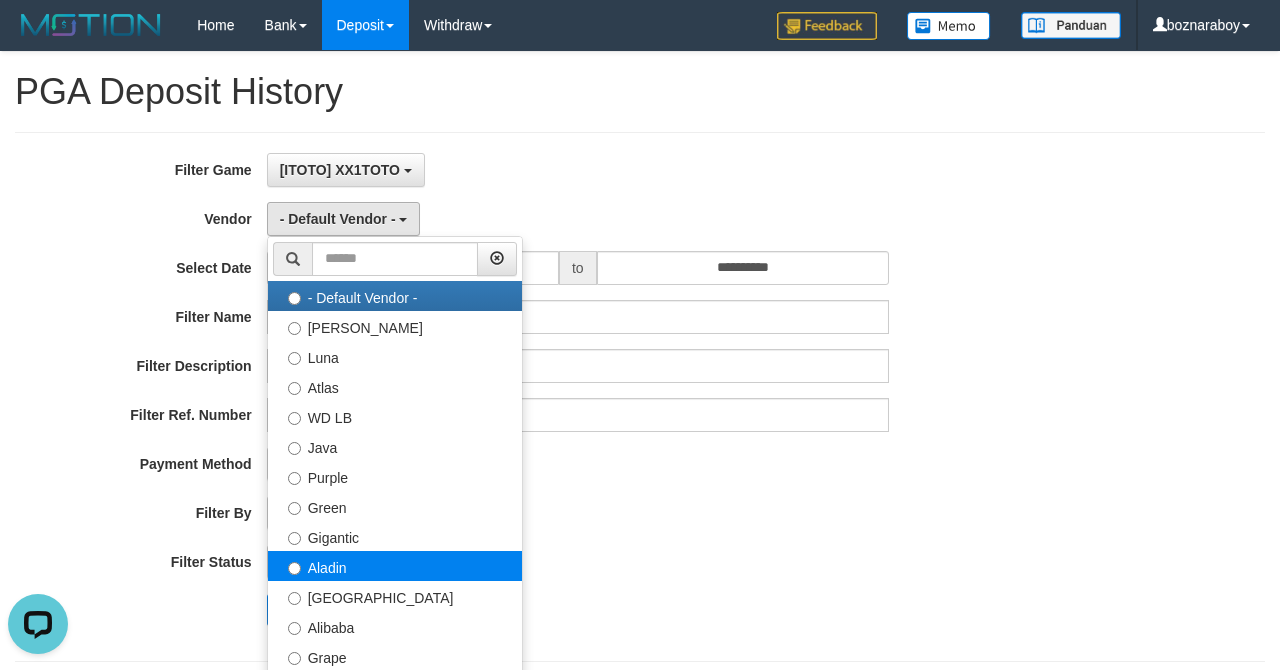 select on "**********" 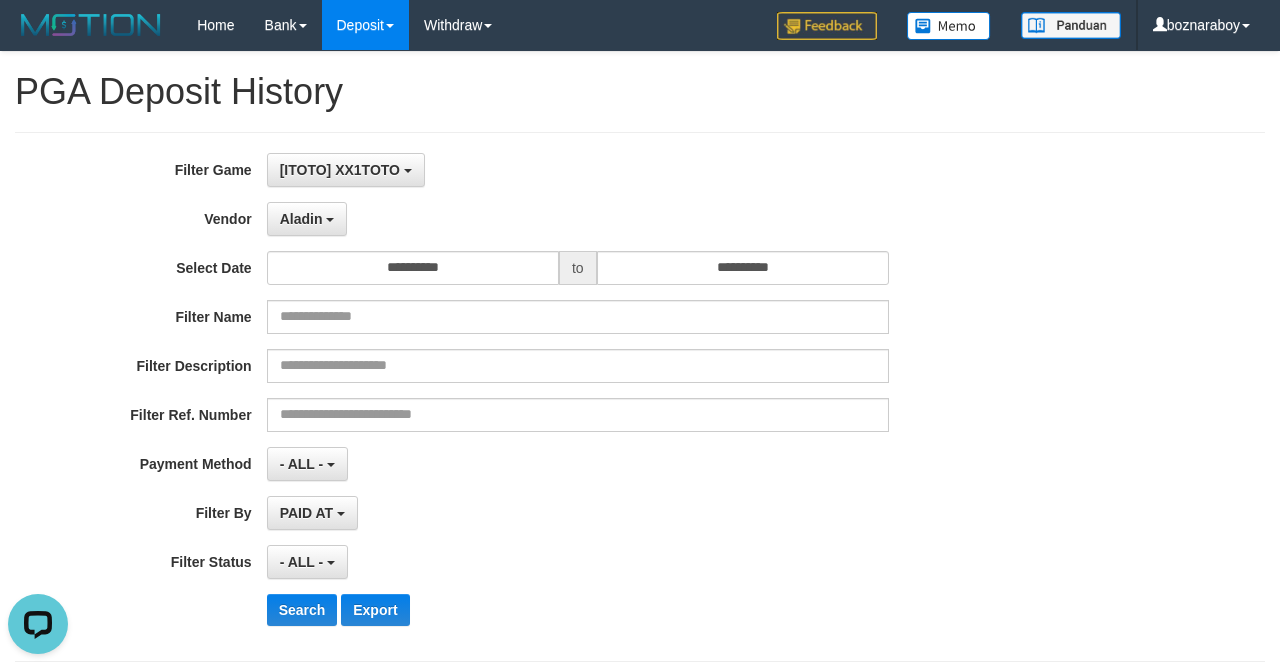 click on "PAID AT
PAID AT
CREATED AT" at bounding box center [578, 513] 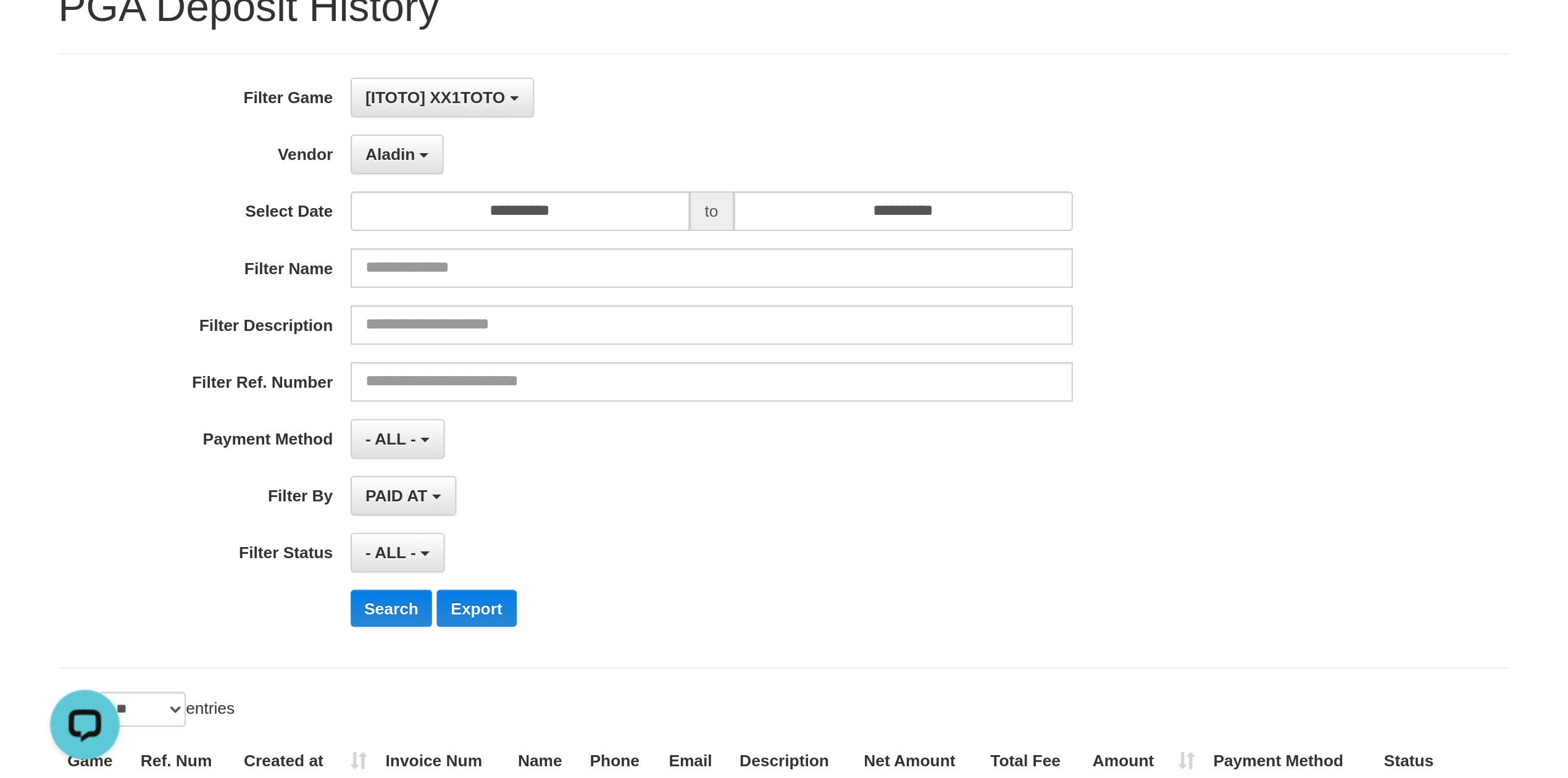 scroll, scrollTop: 82, scrollLeft: 0, axis: vertical 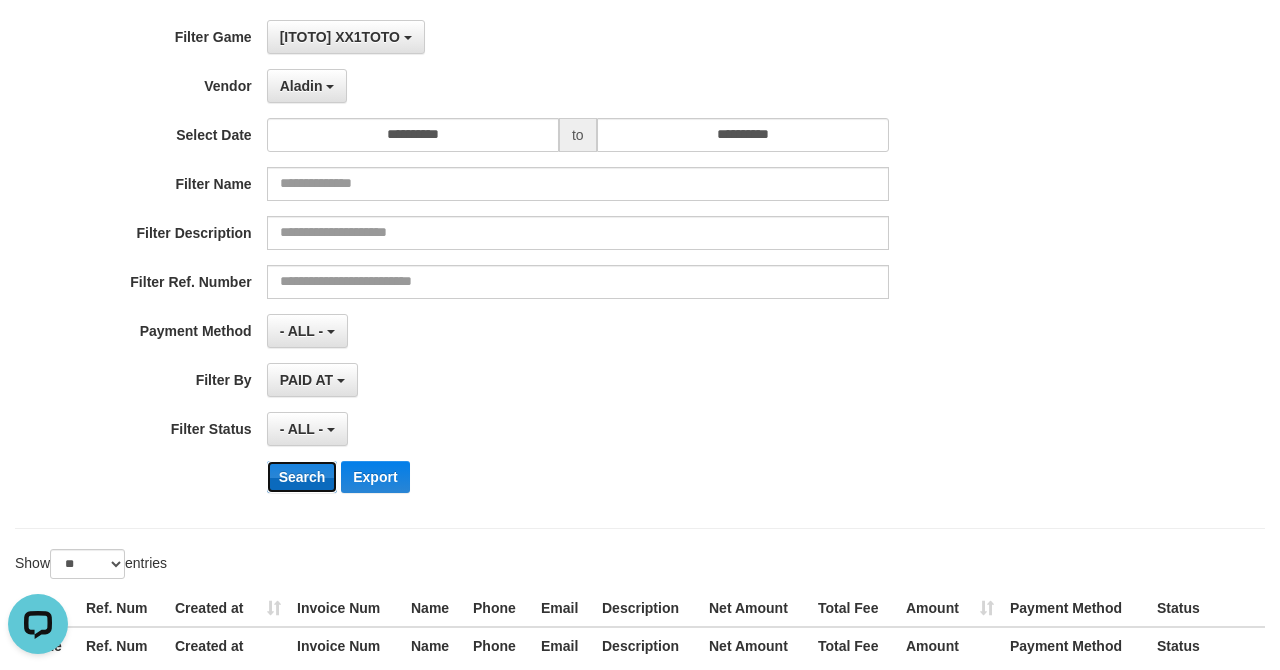 click on "Search" at bounding box center (302, 477) 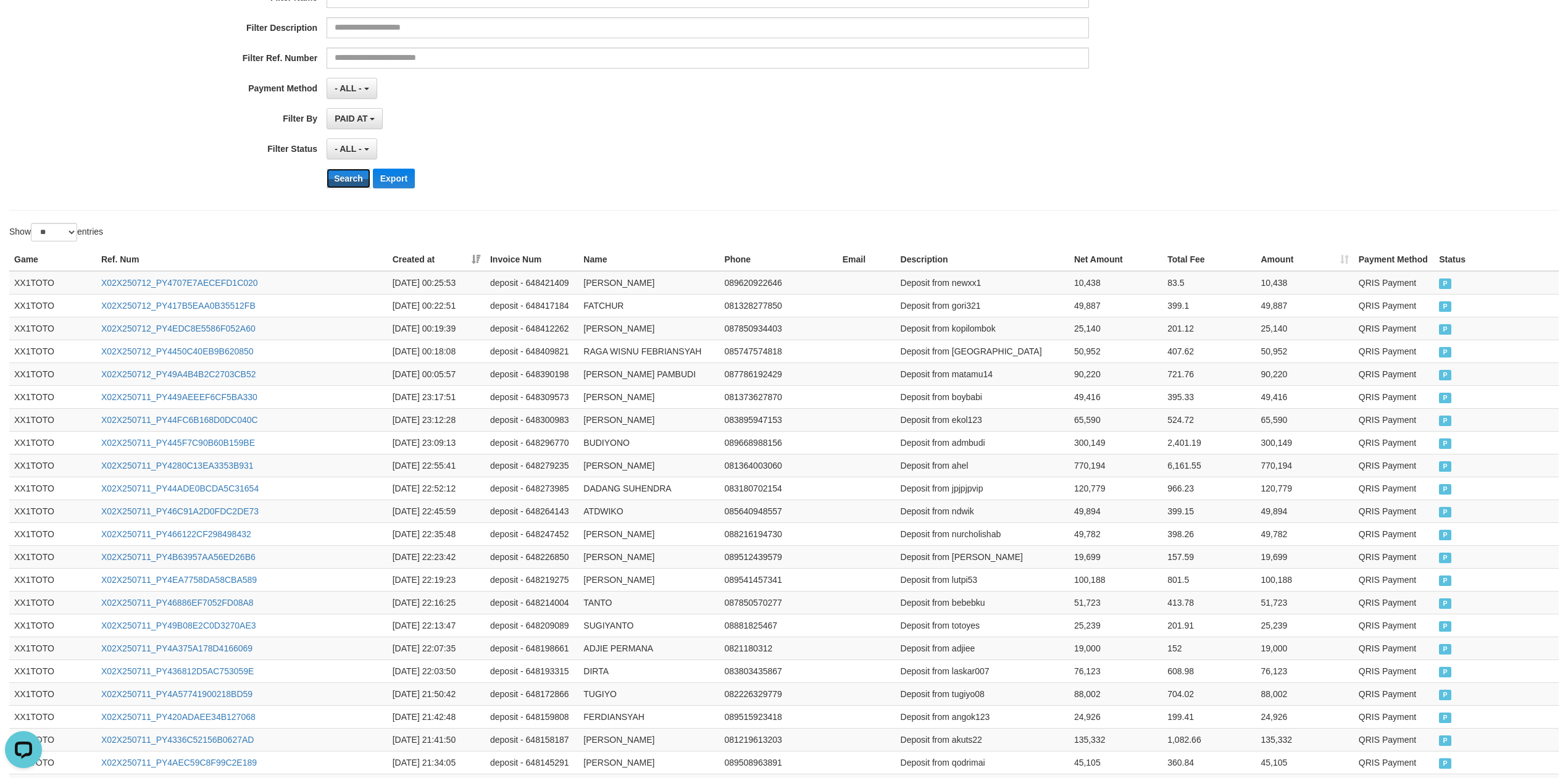 scroll, scrollTop: 169, scrollLeft: 0, axis: vertical 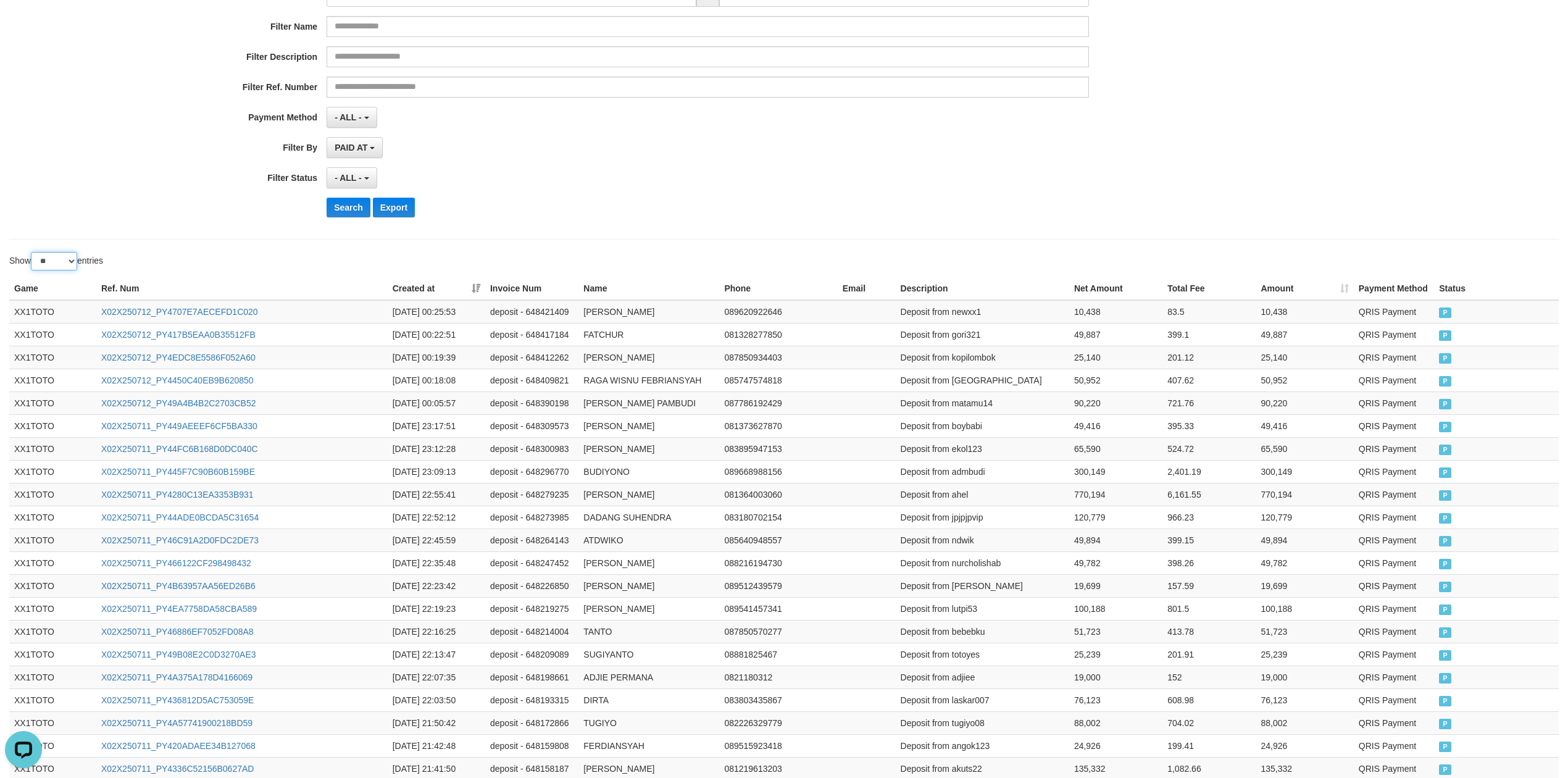 click on "** ** ** ***" at bounding box center (54, 261) 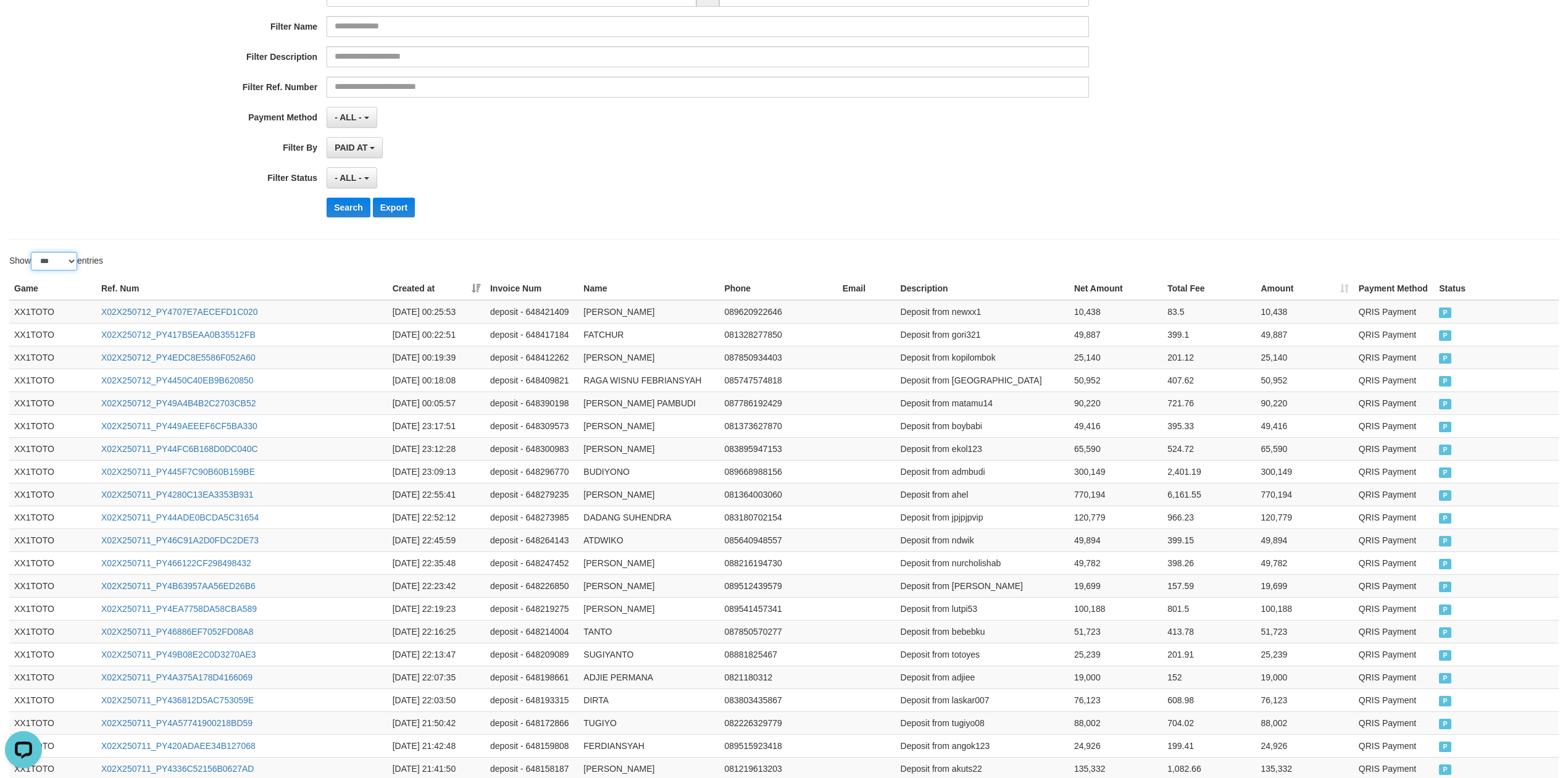 click on "** ** ** ***" at bounding box center [54, 261] 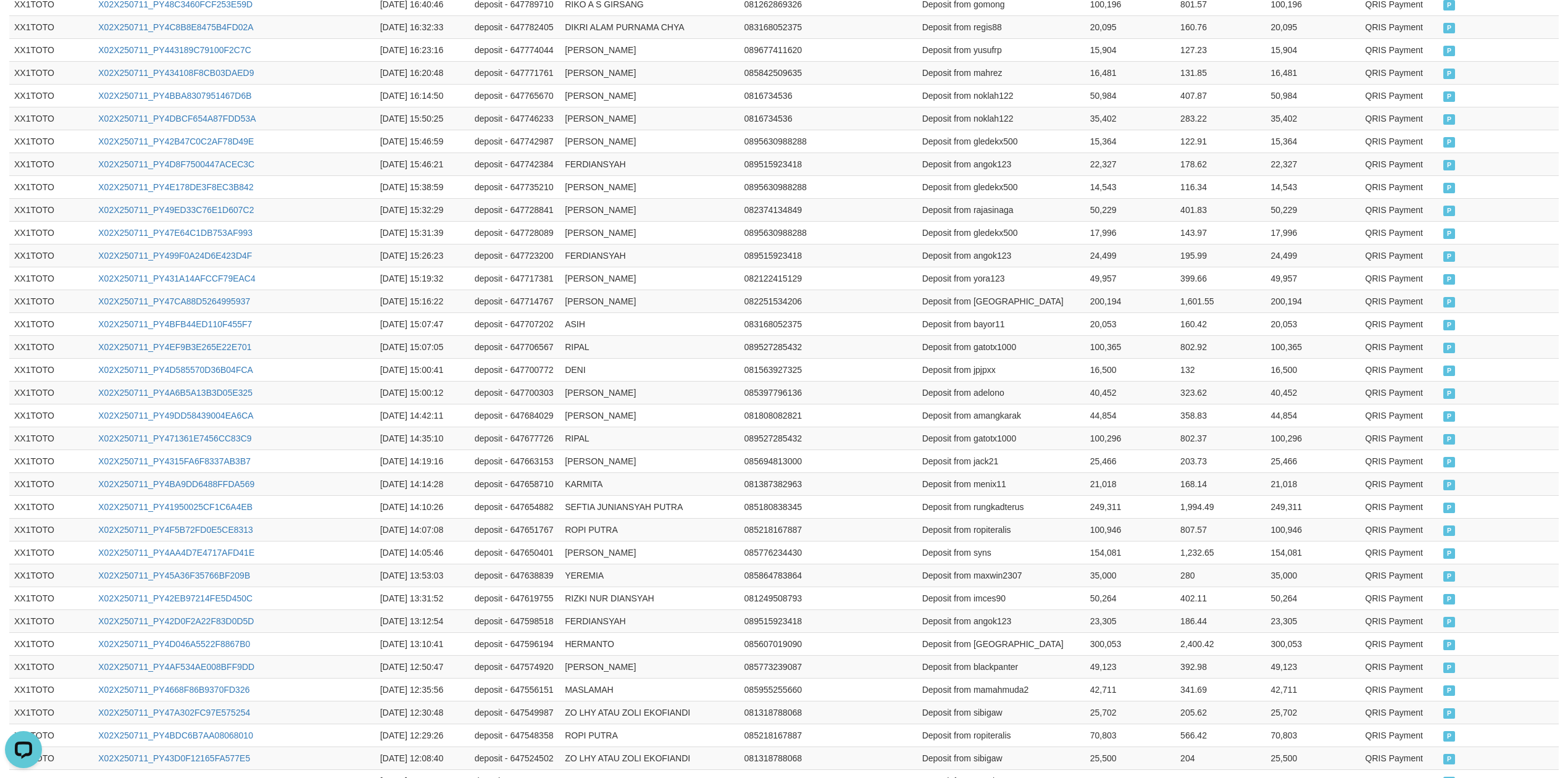 scroll, scrollTop: 2145, scrollLeft: 0, axis: vertical 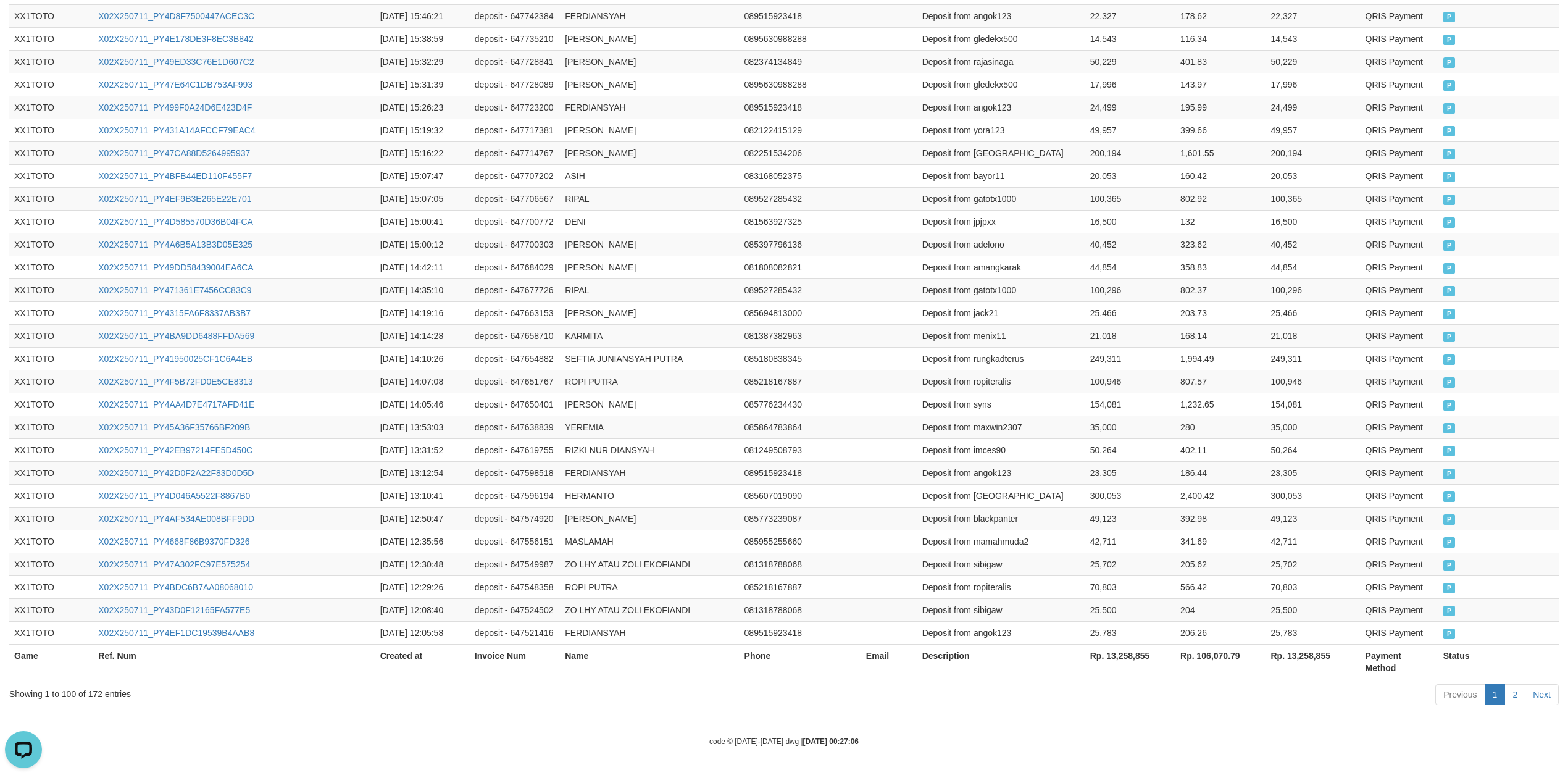click on "Rp. 106,070.79" at bounding box center (1220, 661) 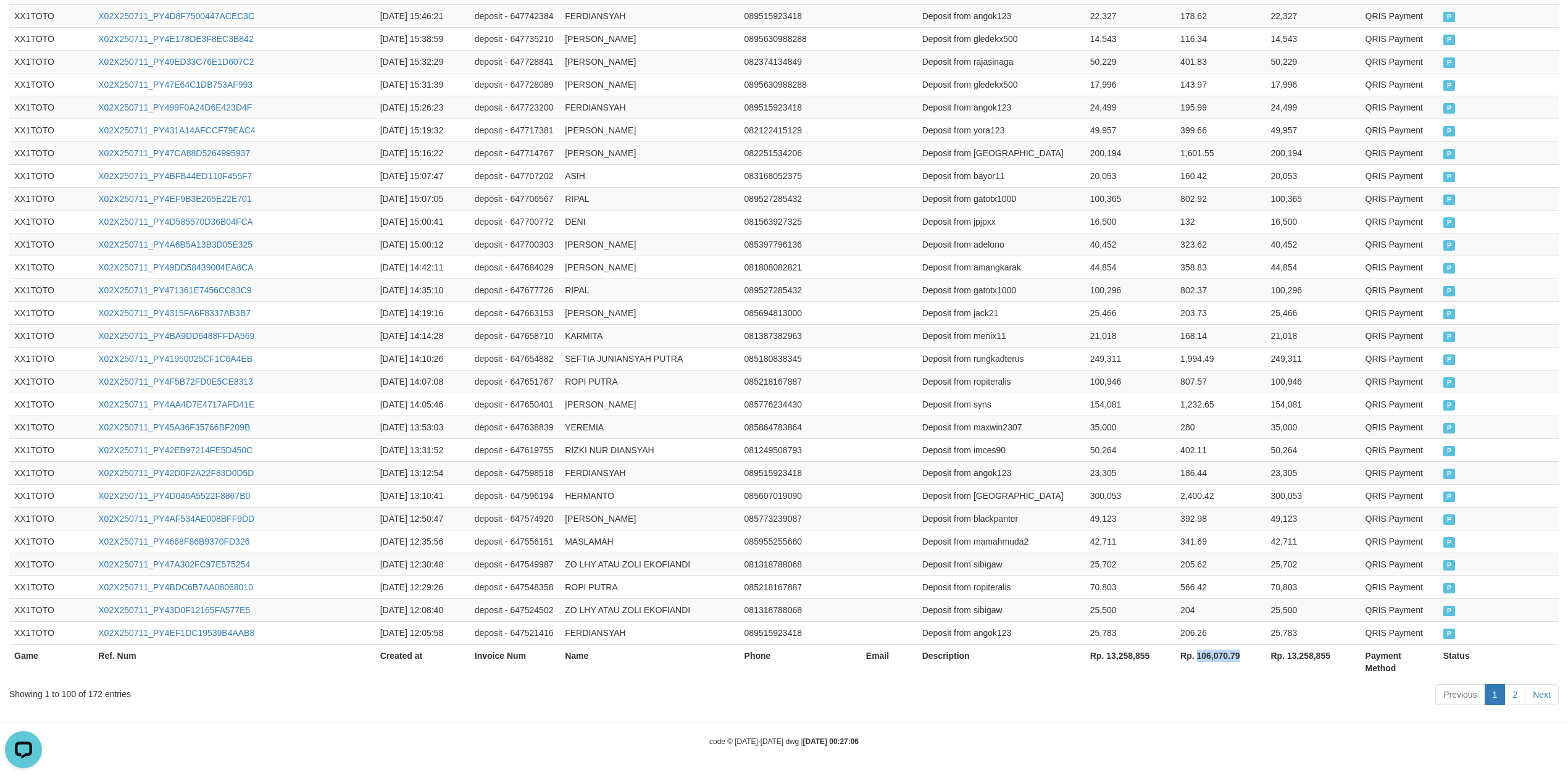 click on "Rp. 106,070.79" at bounding box center (1220, 661) 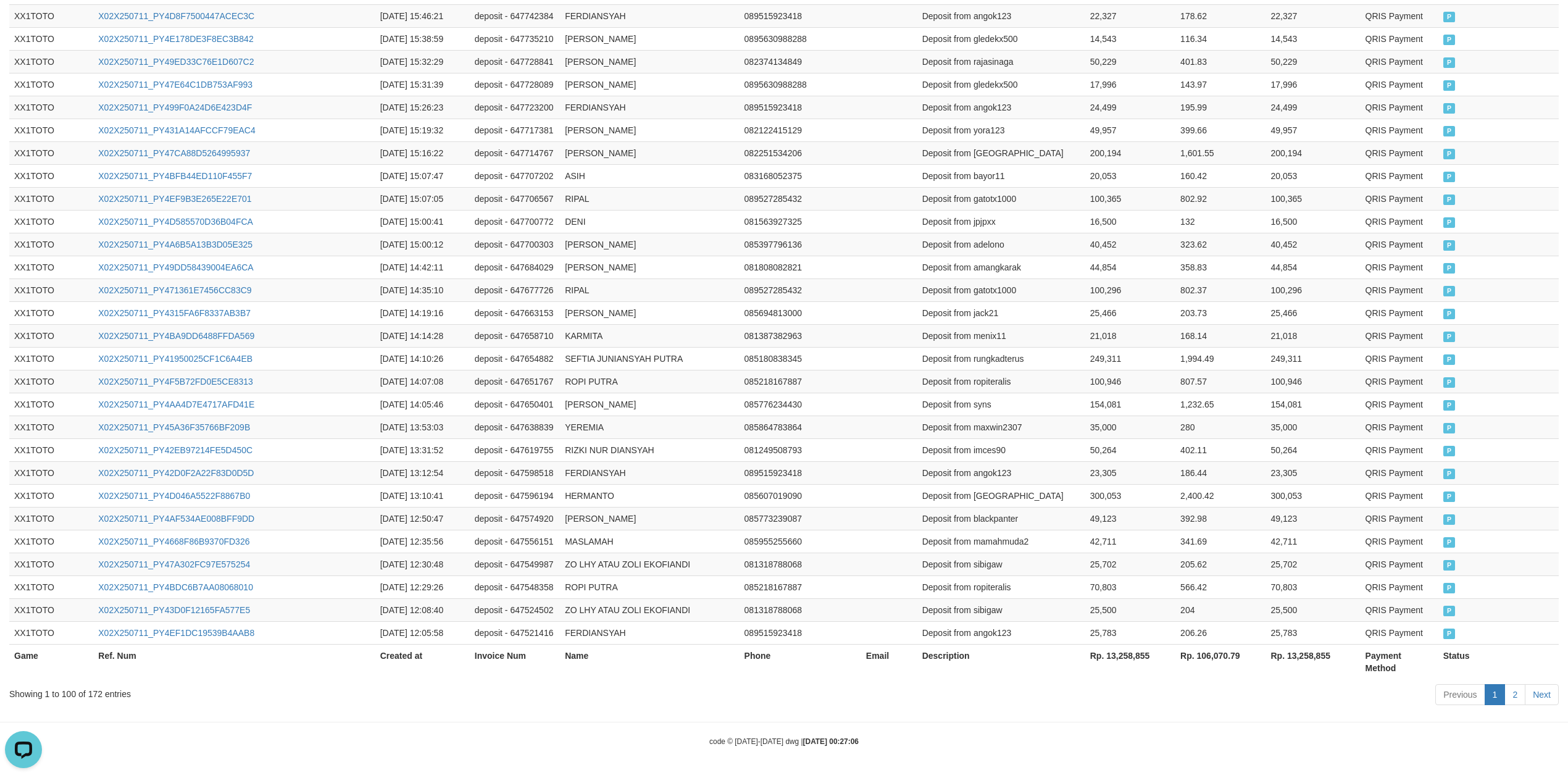 click on "Rp. 13,258,855" at bounding box center (1312, 661) 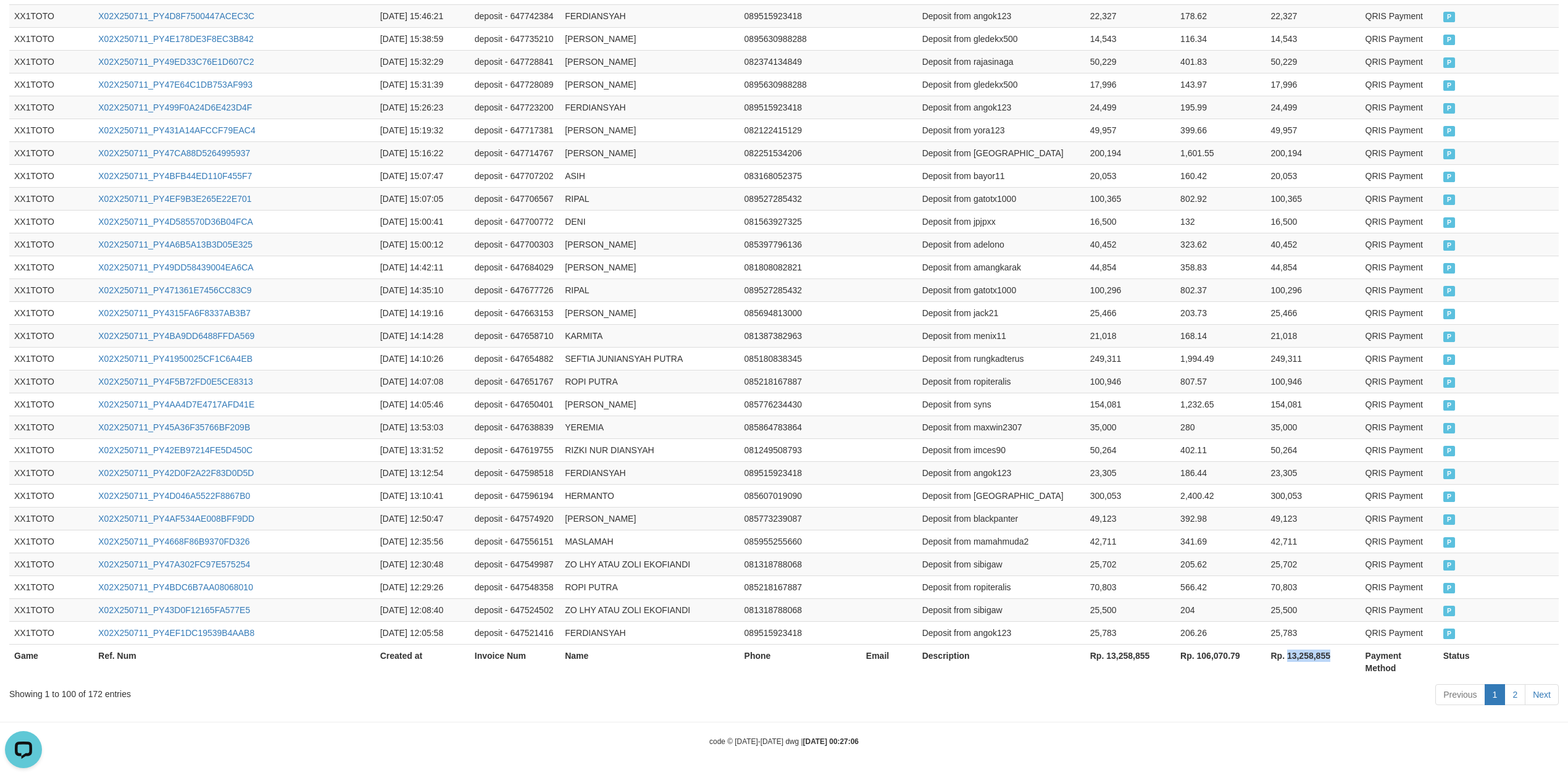 click on "Rp. 13,258,855" at bounding box center (1312, 661) 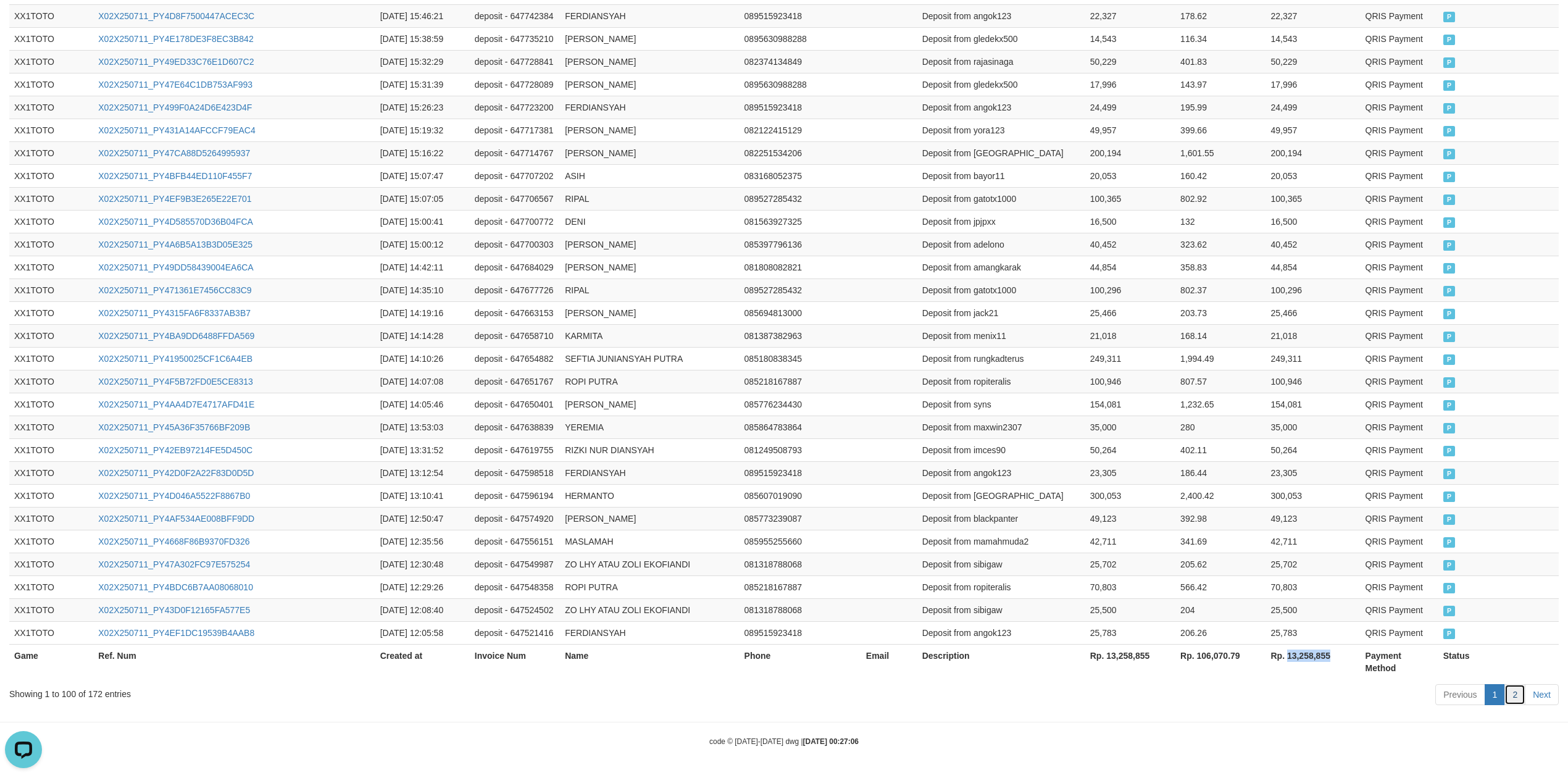 click on "2" at bounding box center [1515, 695] 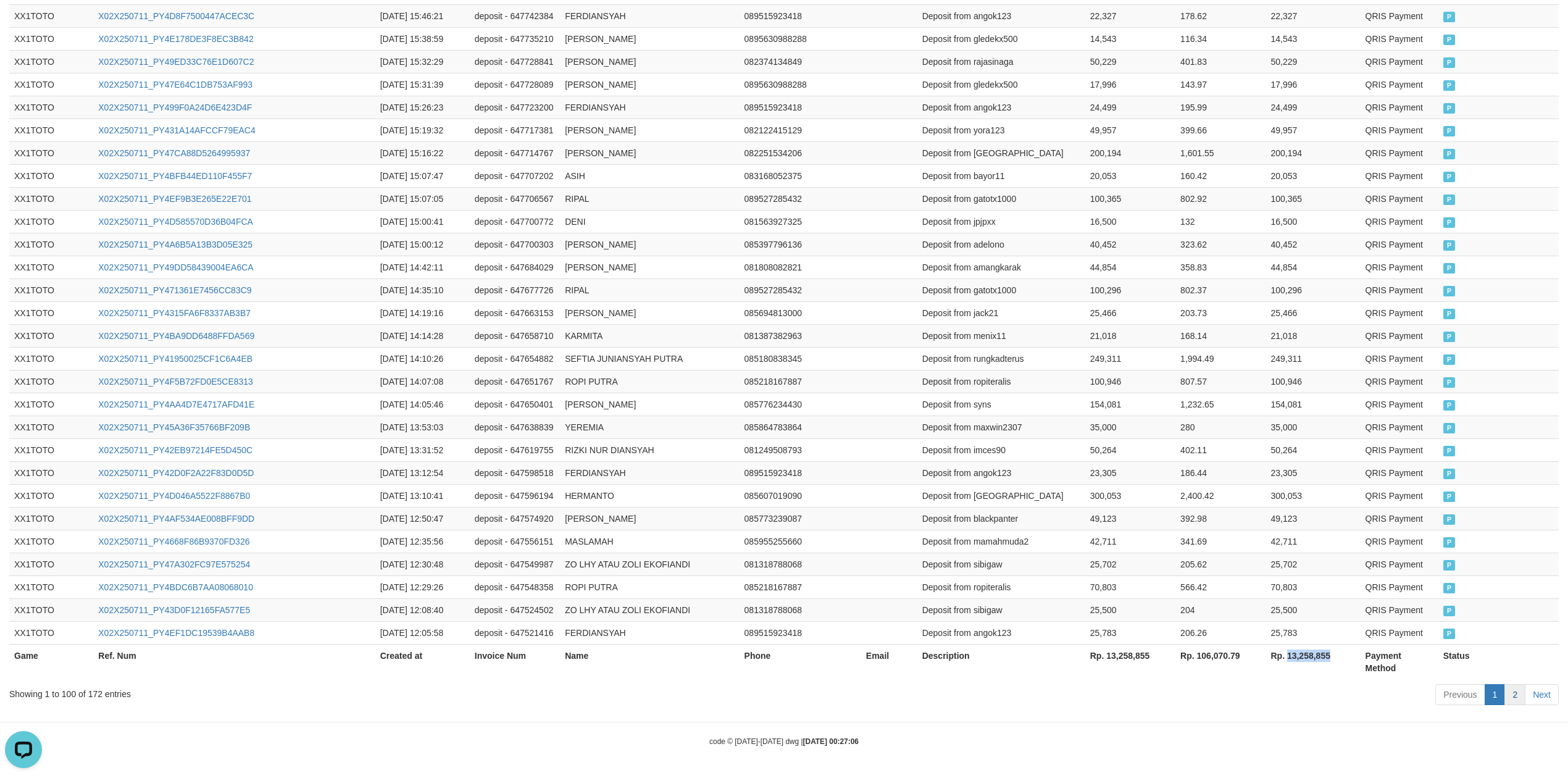 scroll, scrollTop: 1574, scrollLeft: 0, axis: vertical 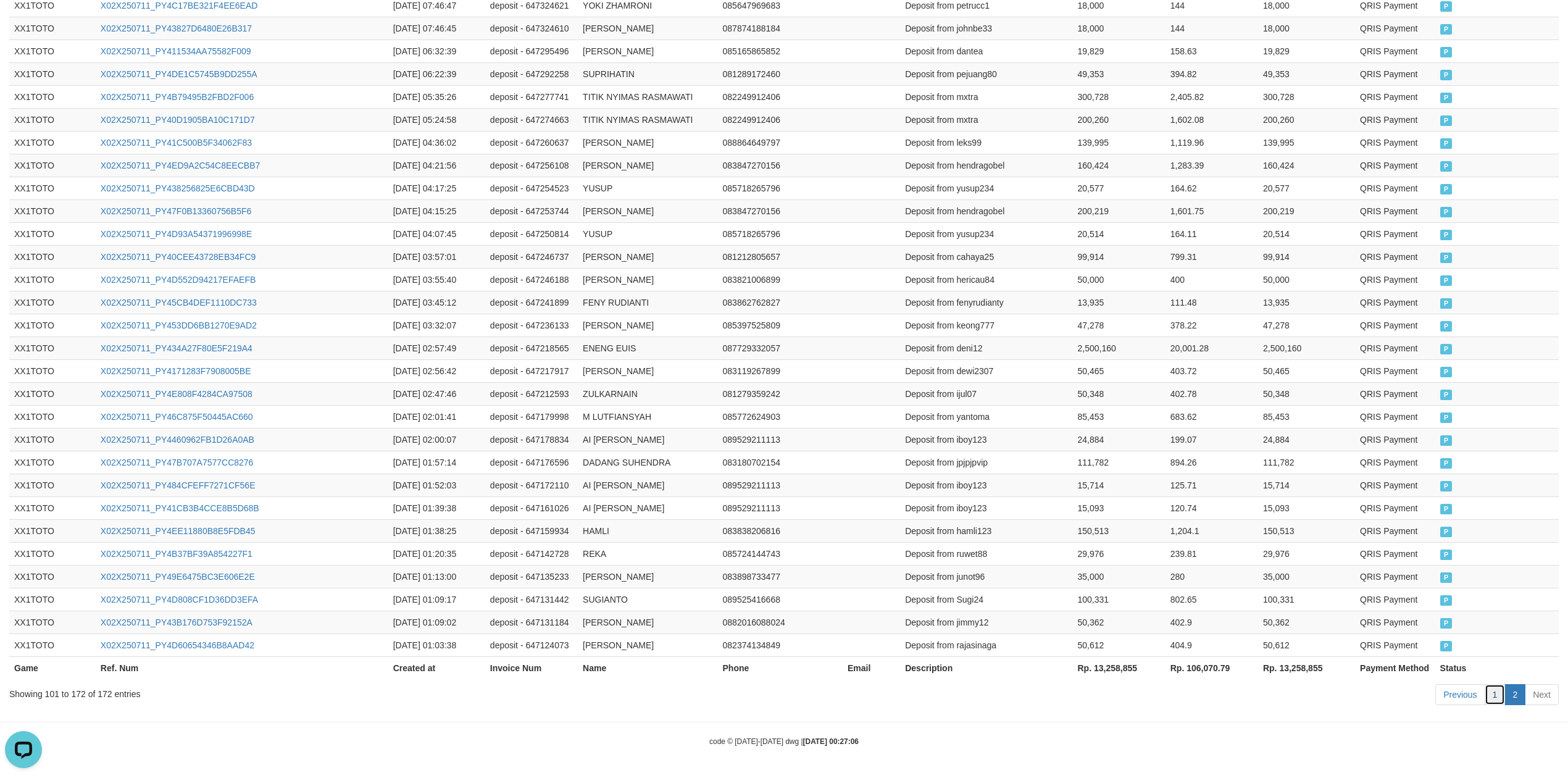 click on "1" at bounding box center [1495, 695] 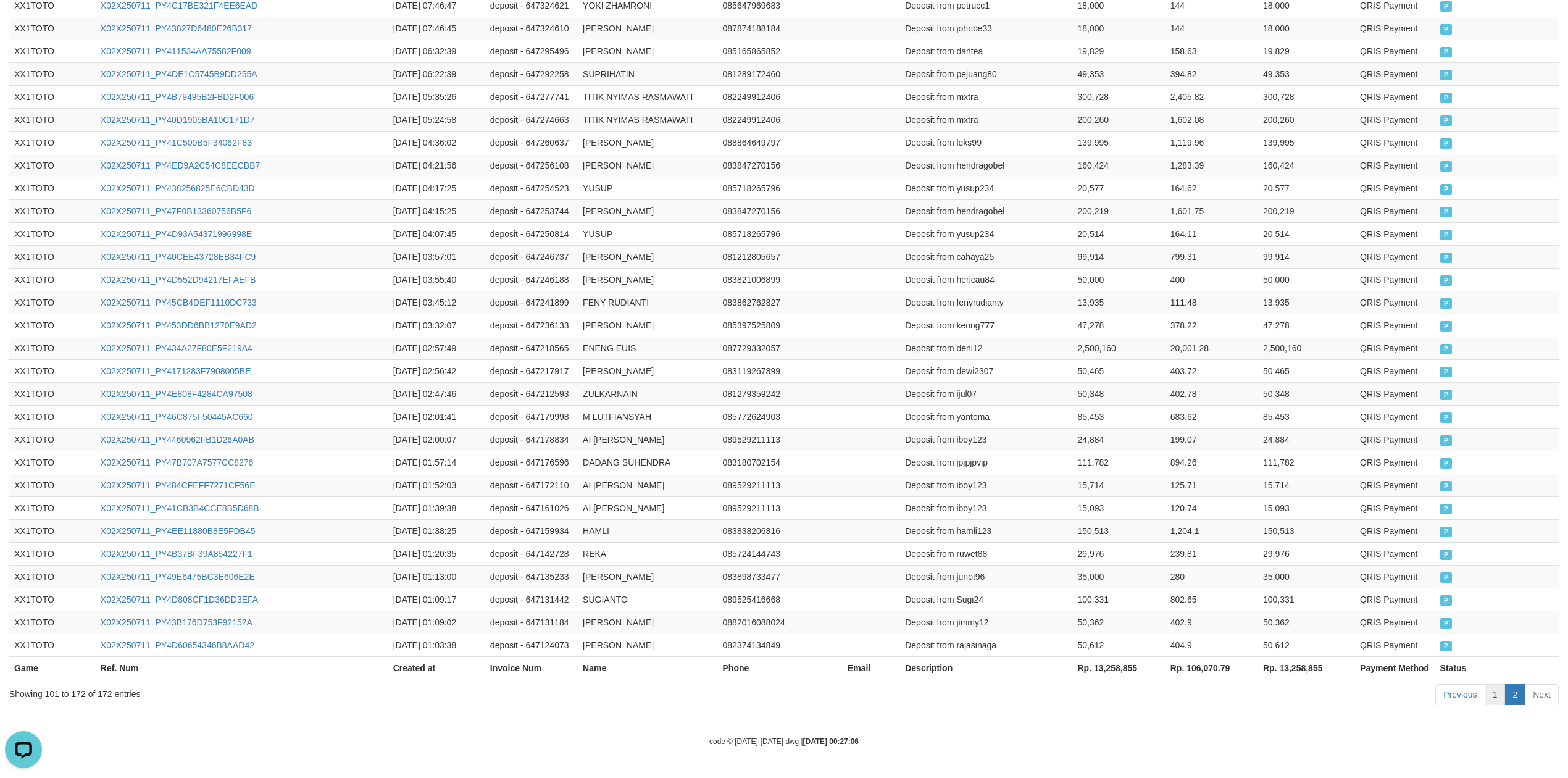 scroll, scrollTop: 2145, scrollLeft: 0, axis: vertical 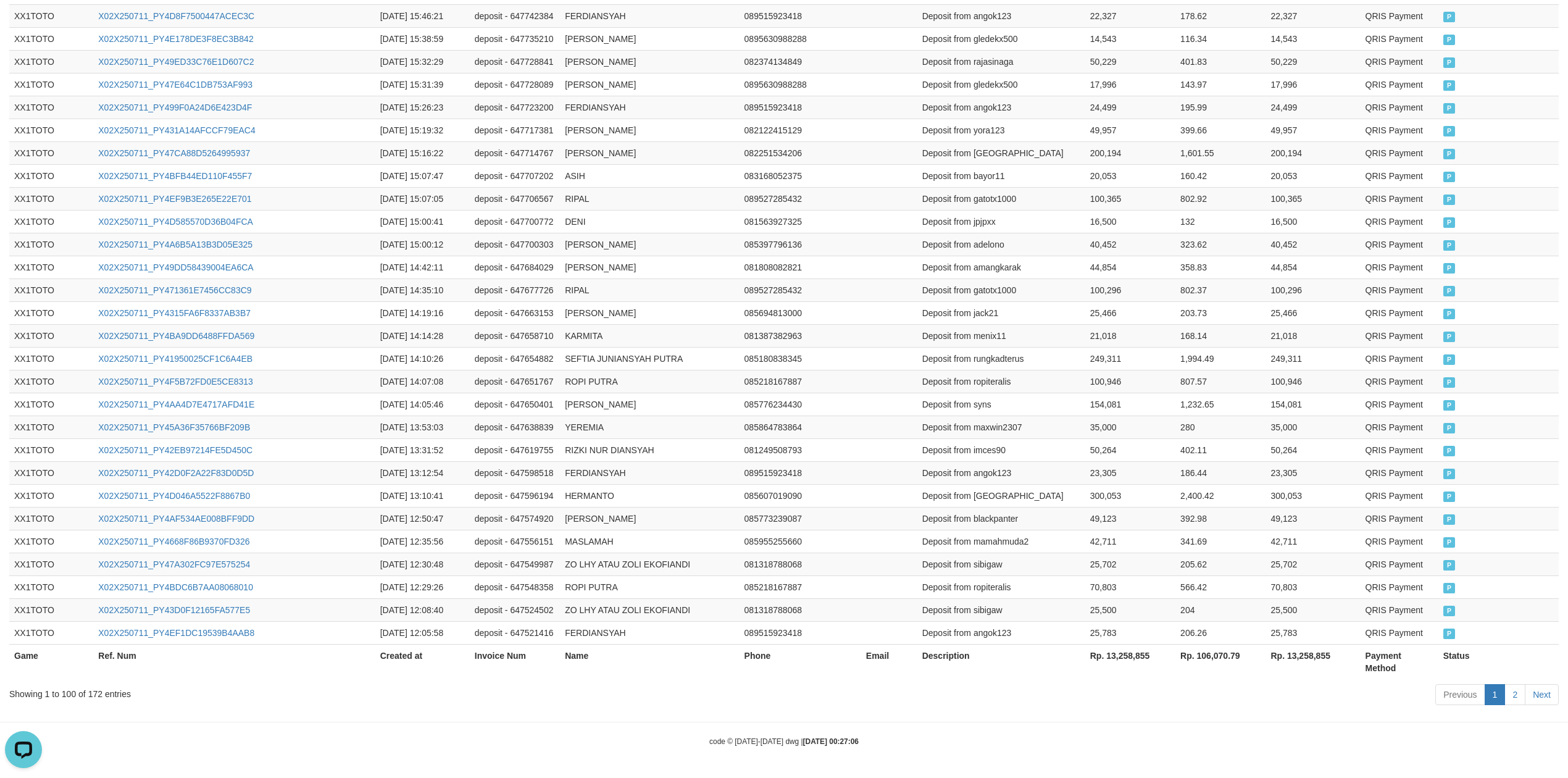 click on "Rp. 13,258,855" at bounding box center (1312, 661) 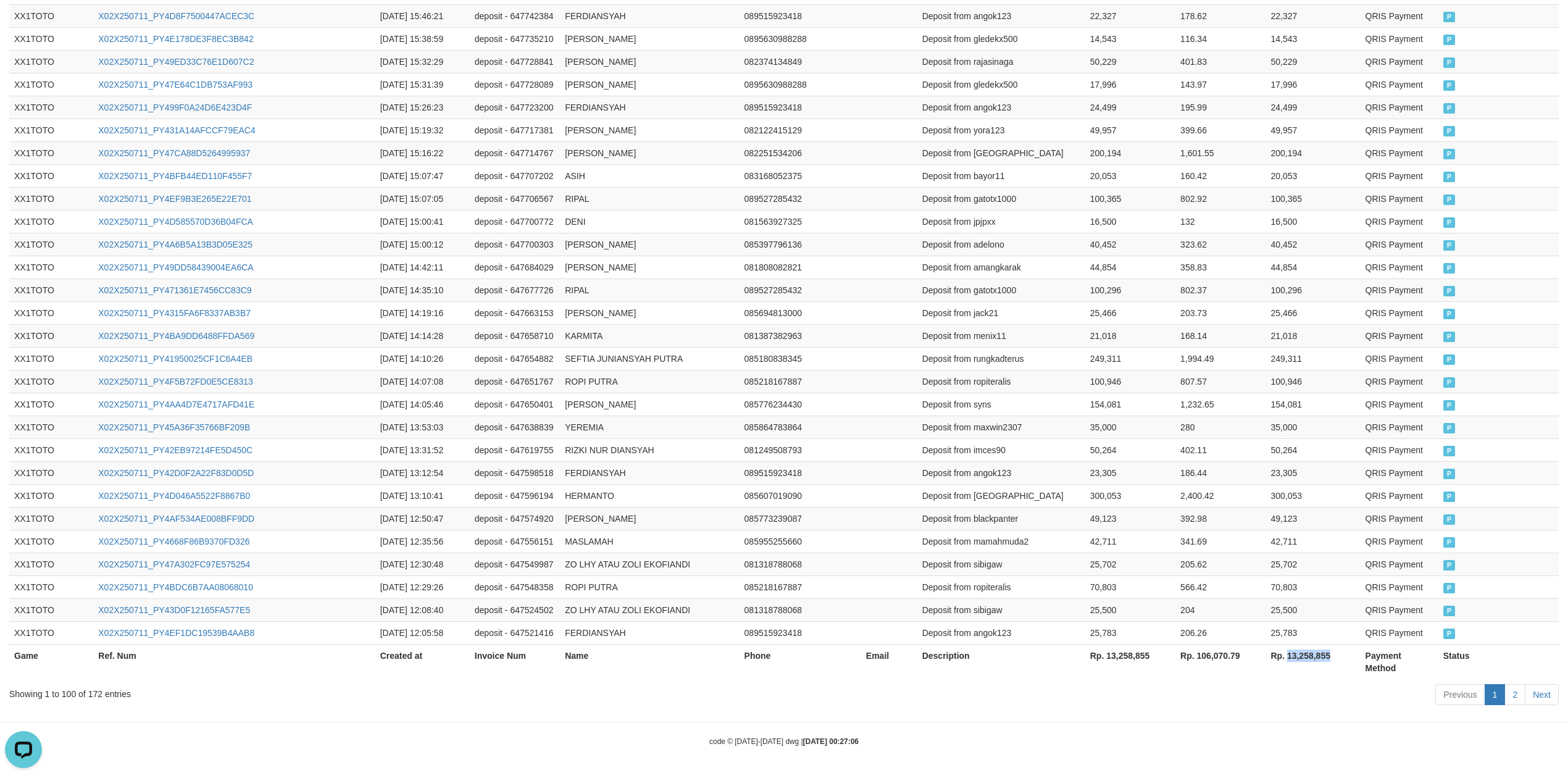 click on "Rp. 13,258,855" at bounding box center [1312, 661] 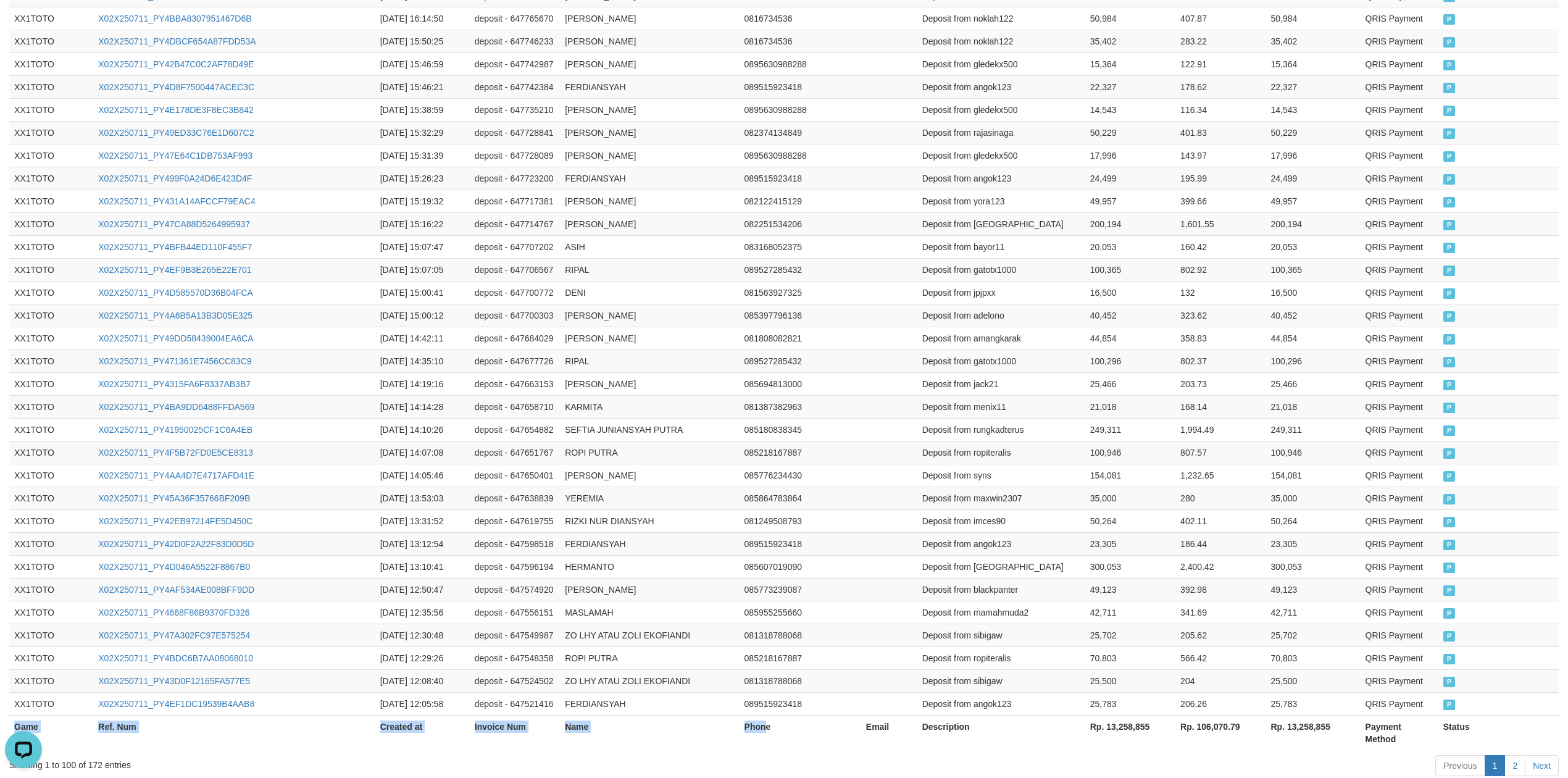 scroll, scrollTop: 2103, scrollLeft: 0, axis: vertical 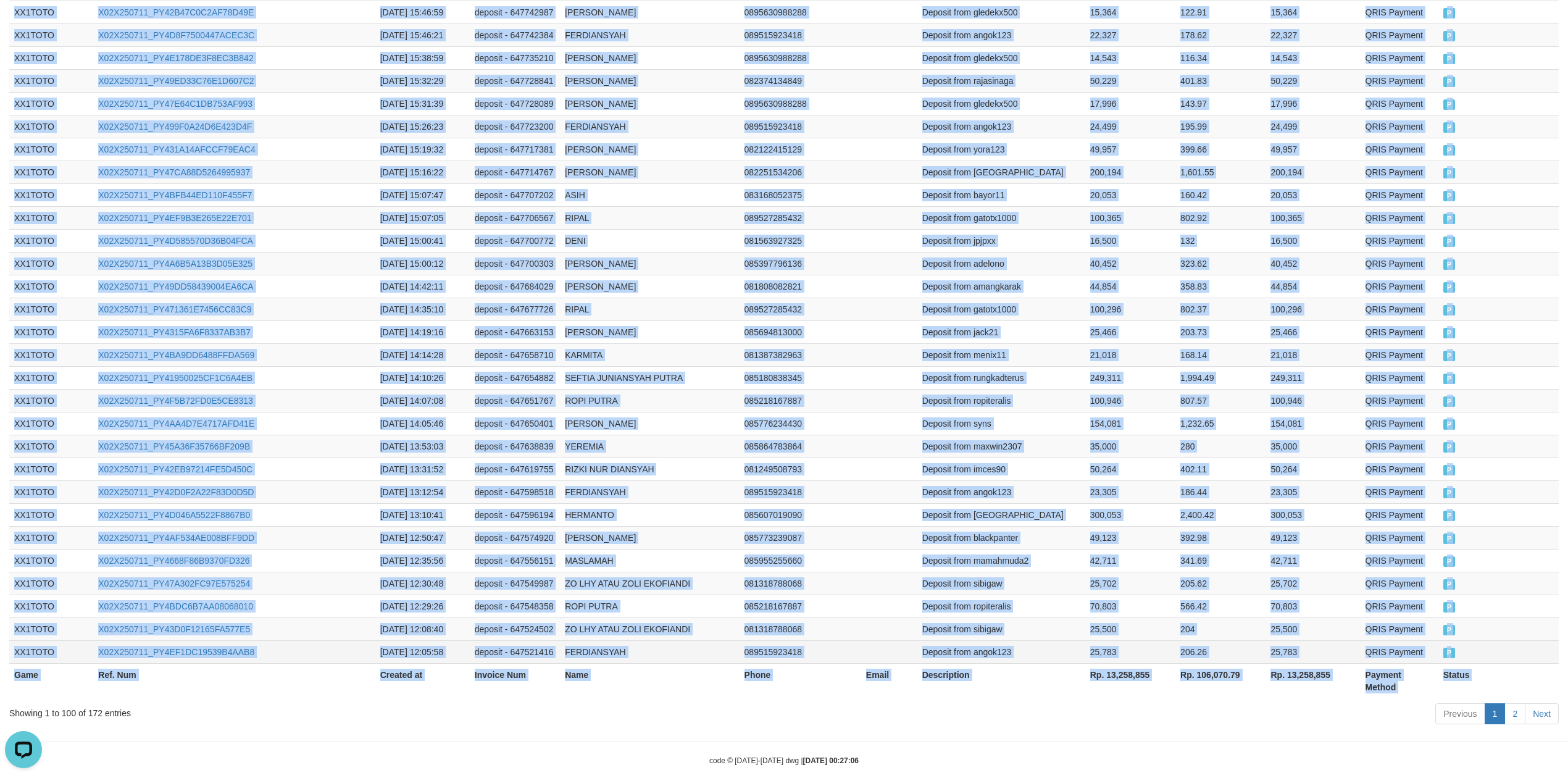 drag, startPoint x: 15, startPoint y: 225, endPoint x: 1487, endPoint y: 674, distance: 1538.956 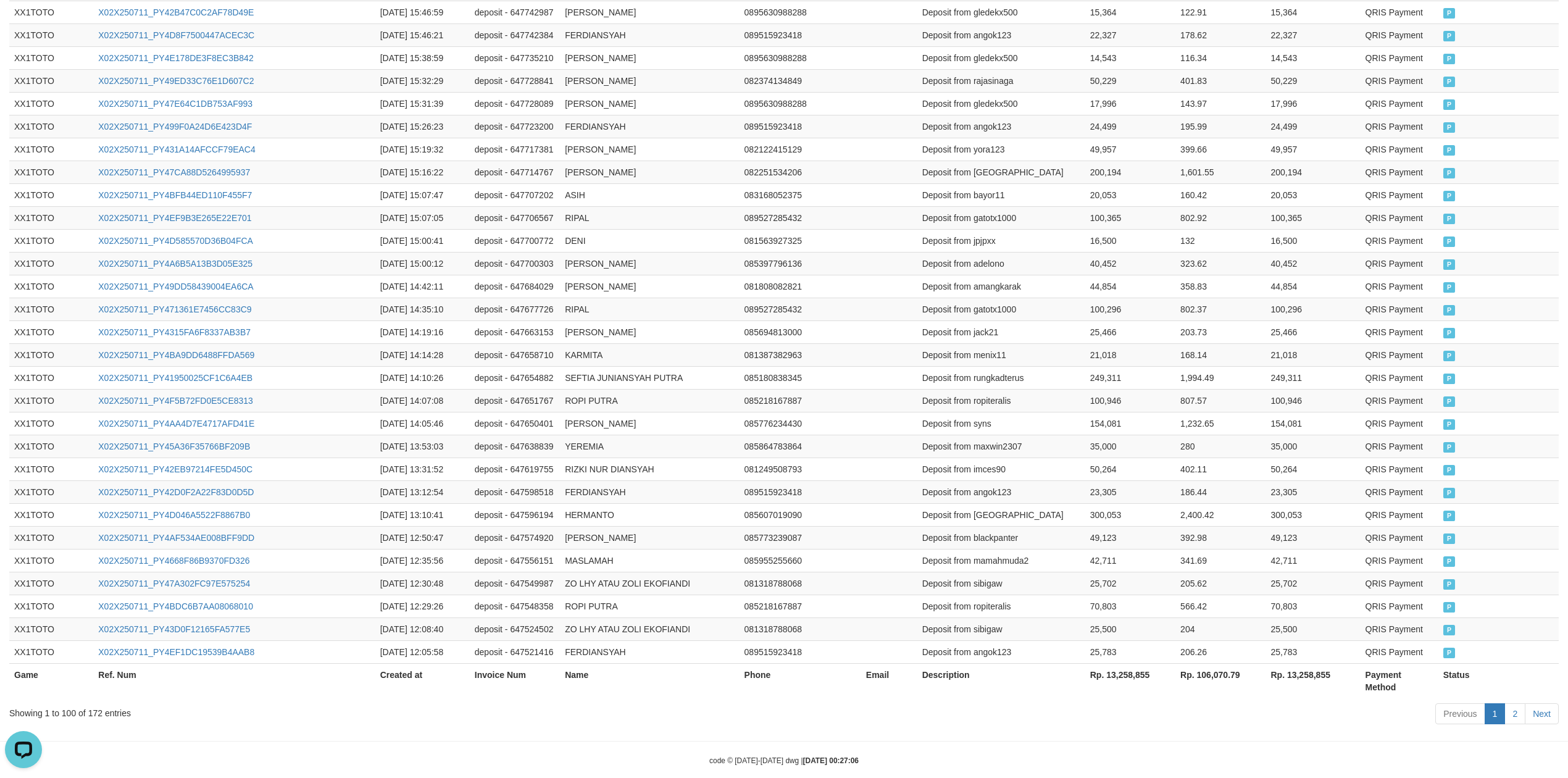 click on "Previous 1 2 Next" at bounding box center [1111, 715] 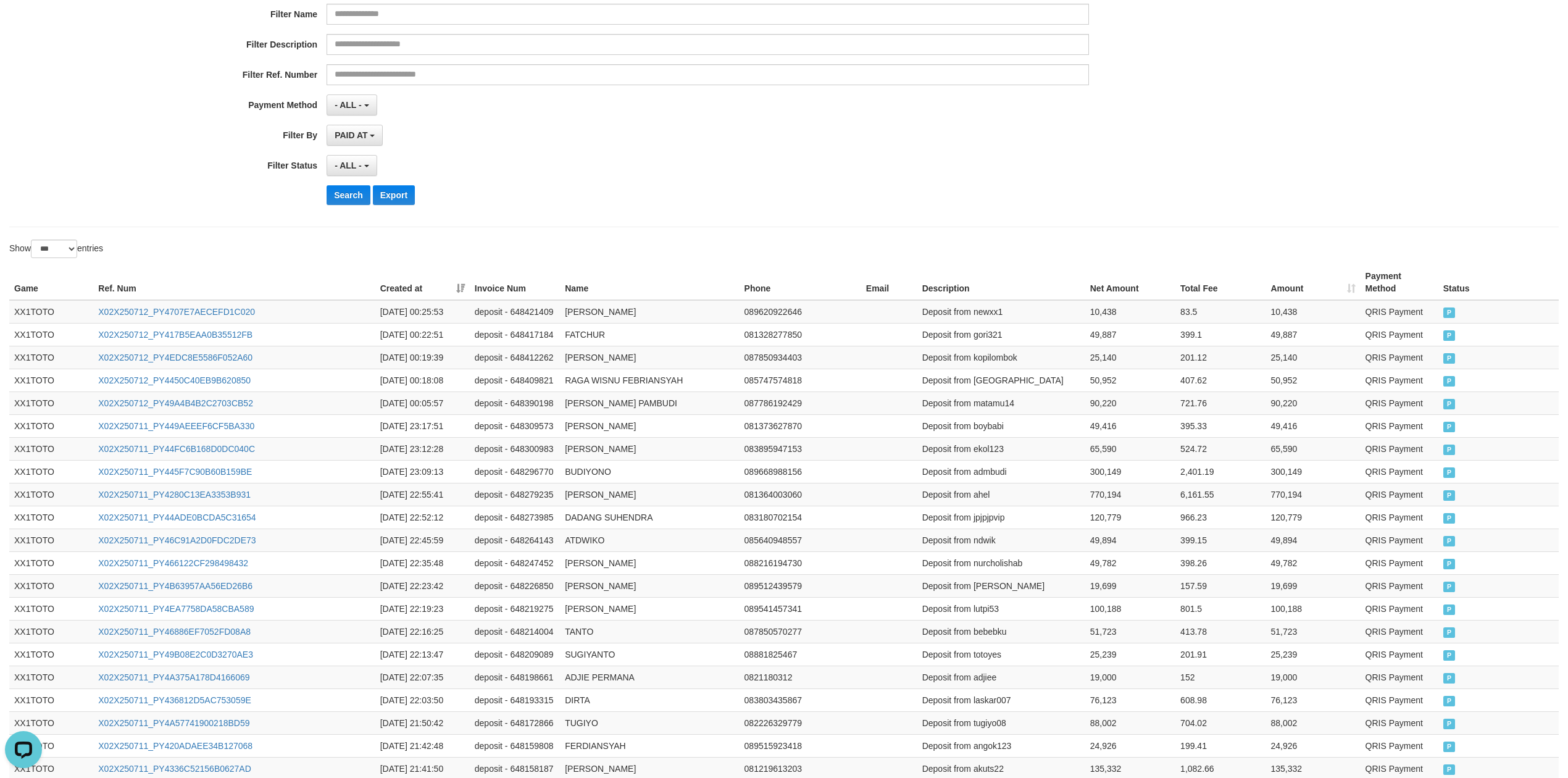 scroll, scrollTop: 0, scrollLeft: 0, axis: both 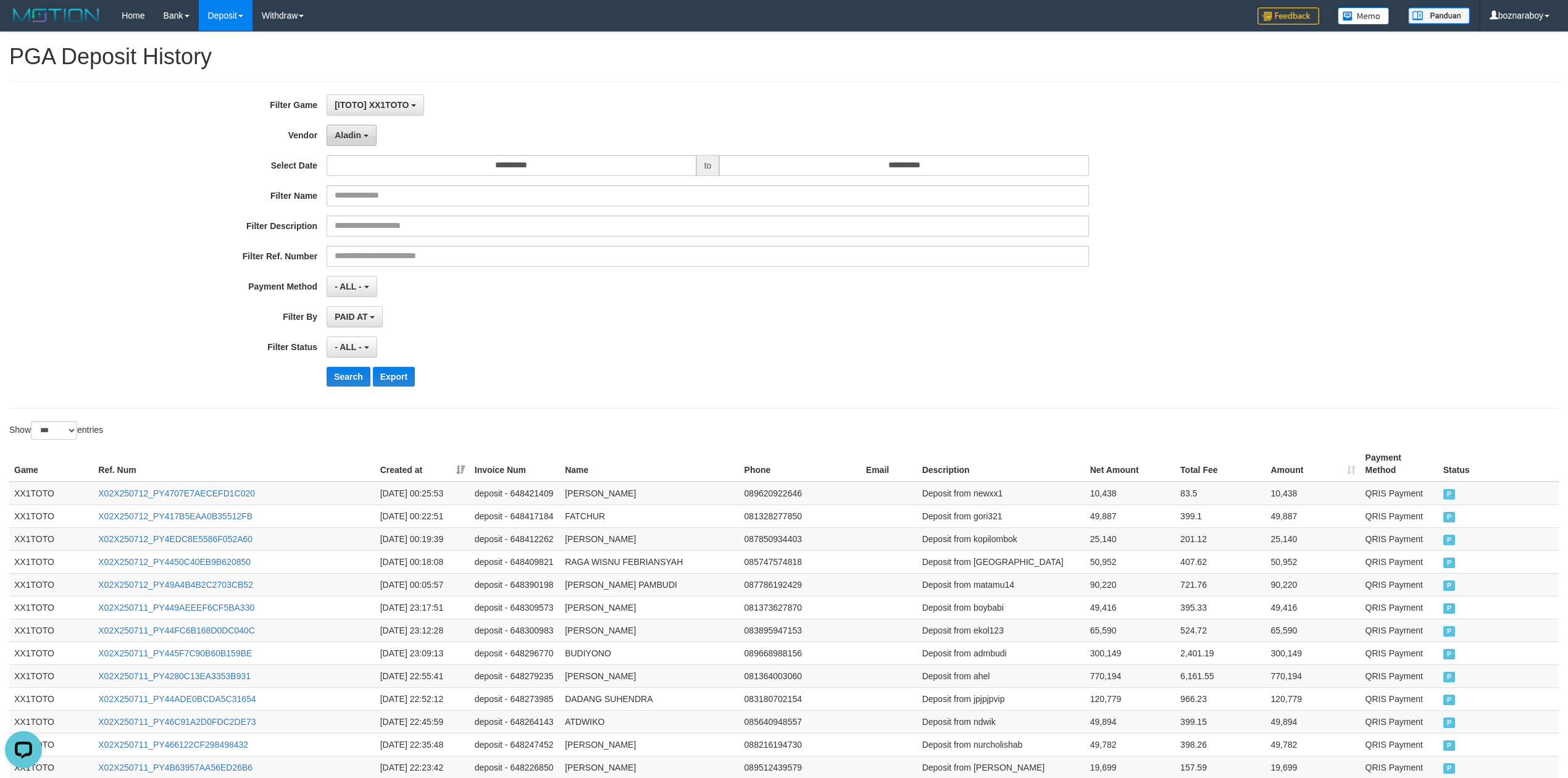 click on "Aladin" at bounding box center (348, 135) 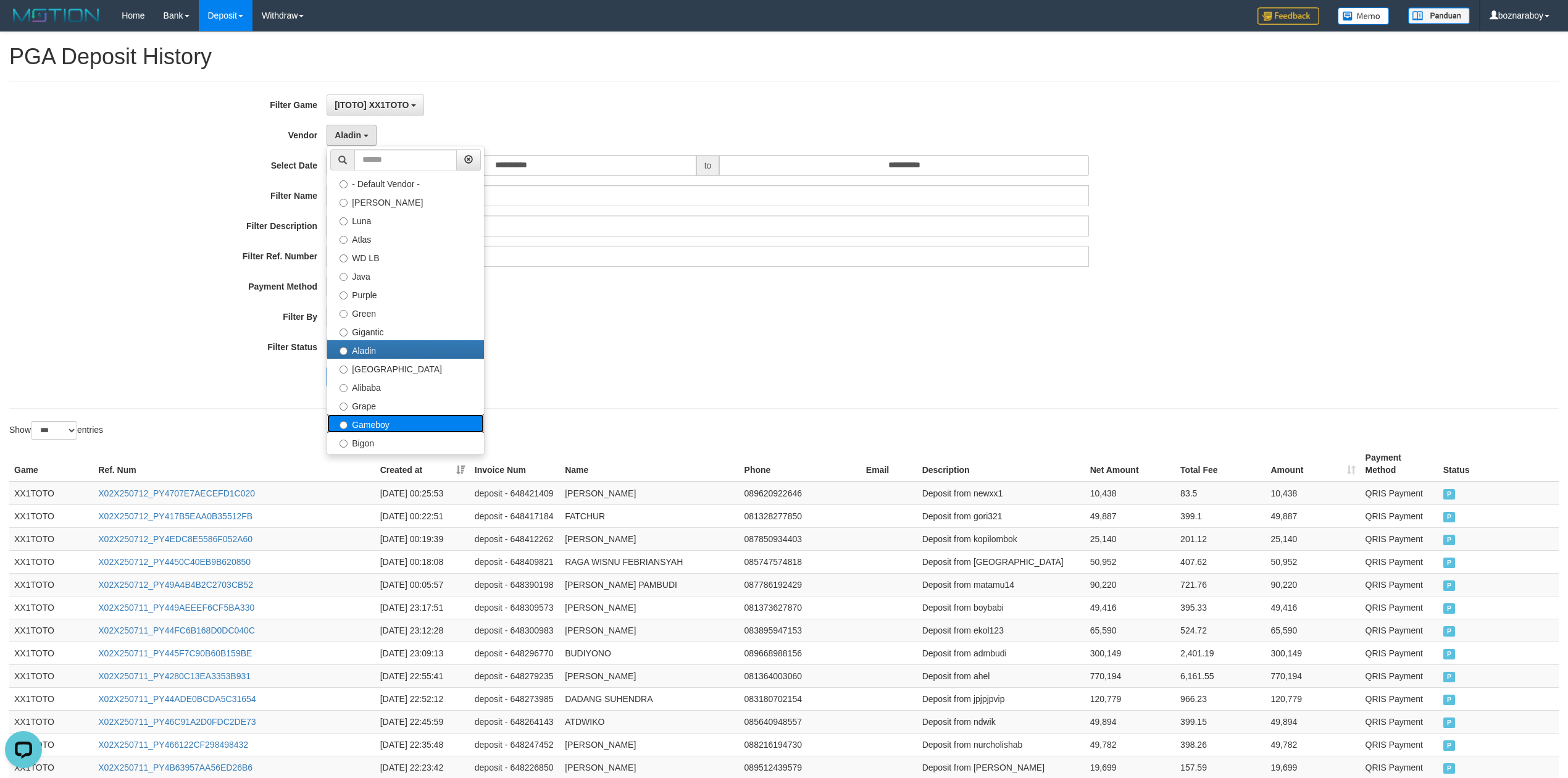 click on "Gameboy" at bounding box center [406, 424] 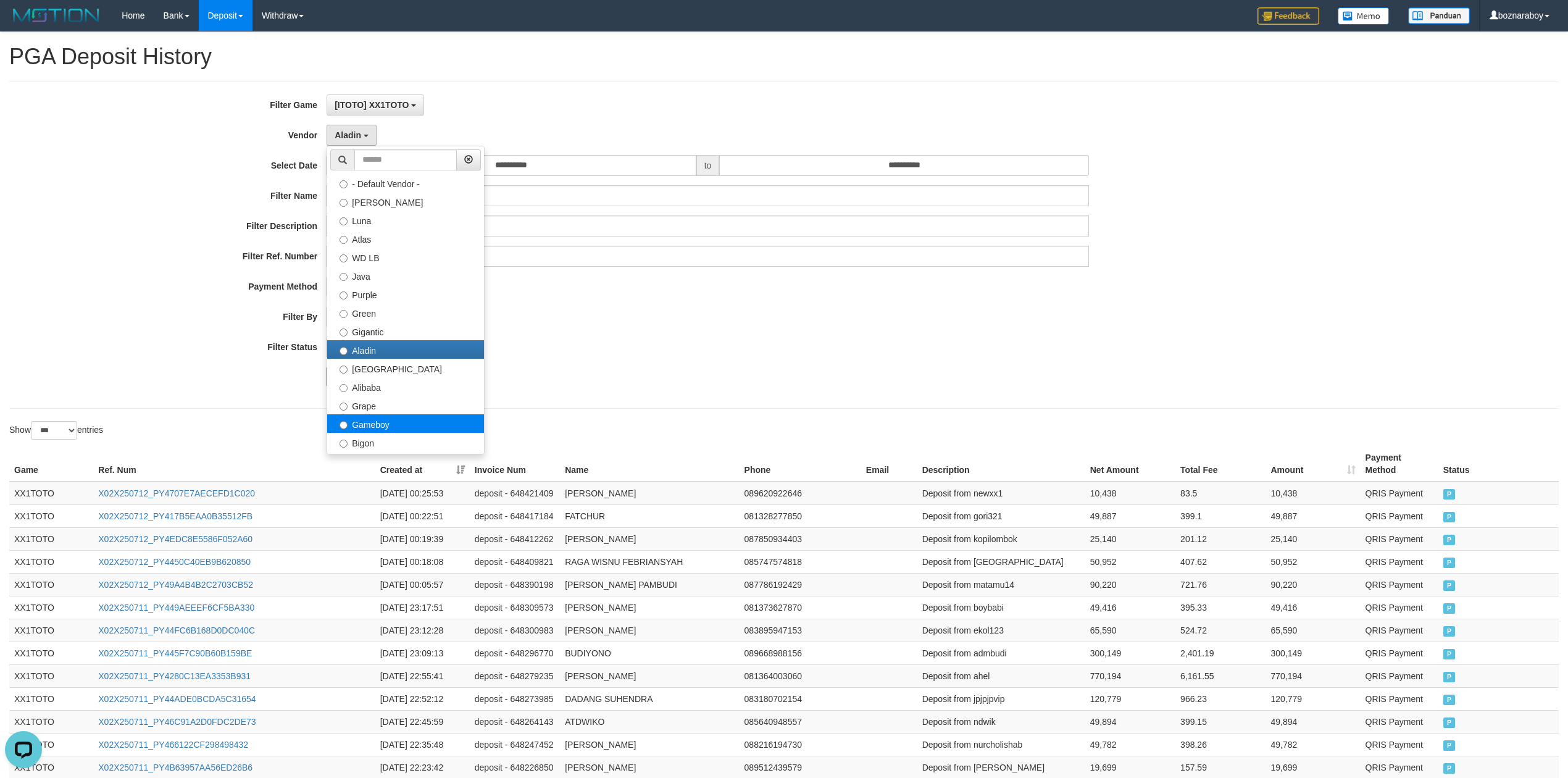 select on "**********" 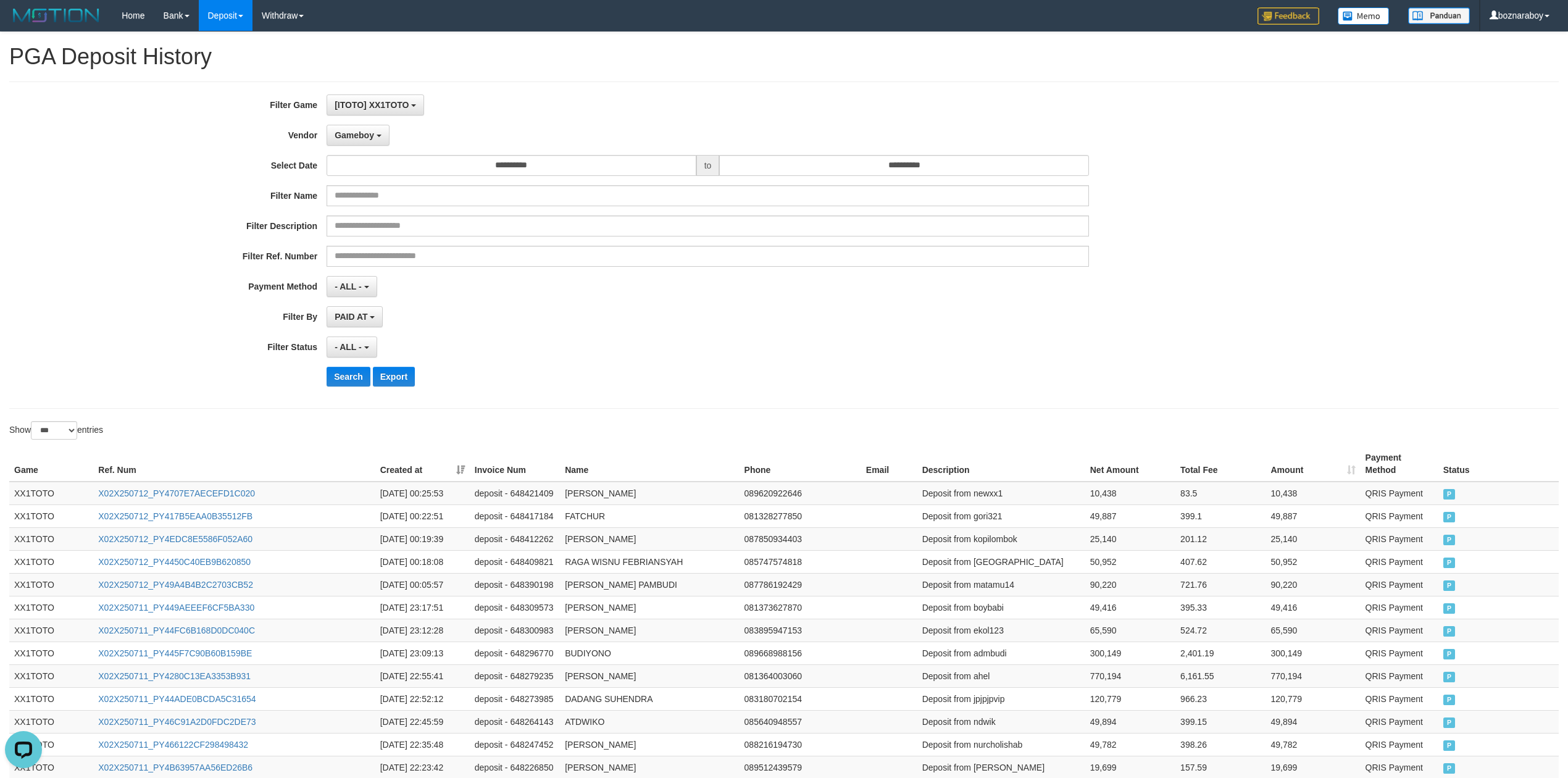 drag, startPoint x: 664, startPoint y: 367, endPoint x: 514, endPoint y: 304, distance: 162.69296 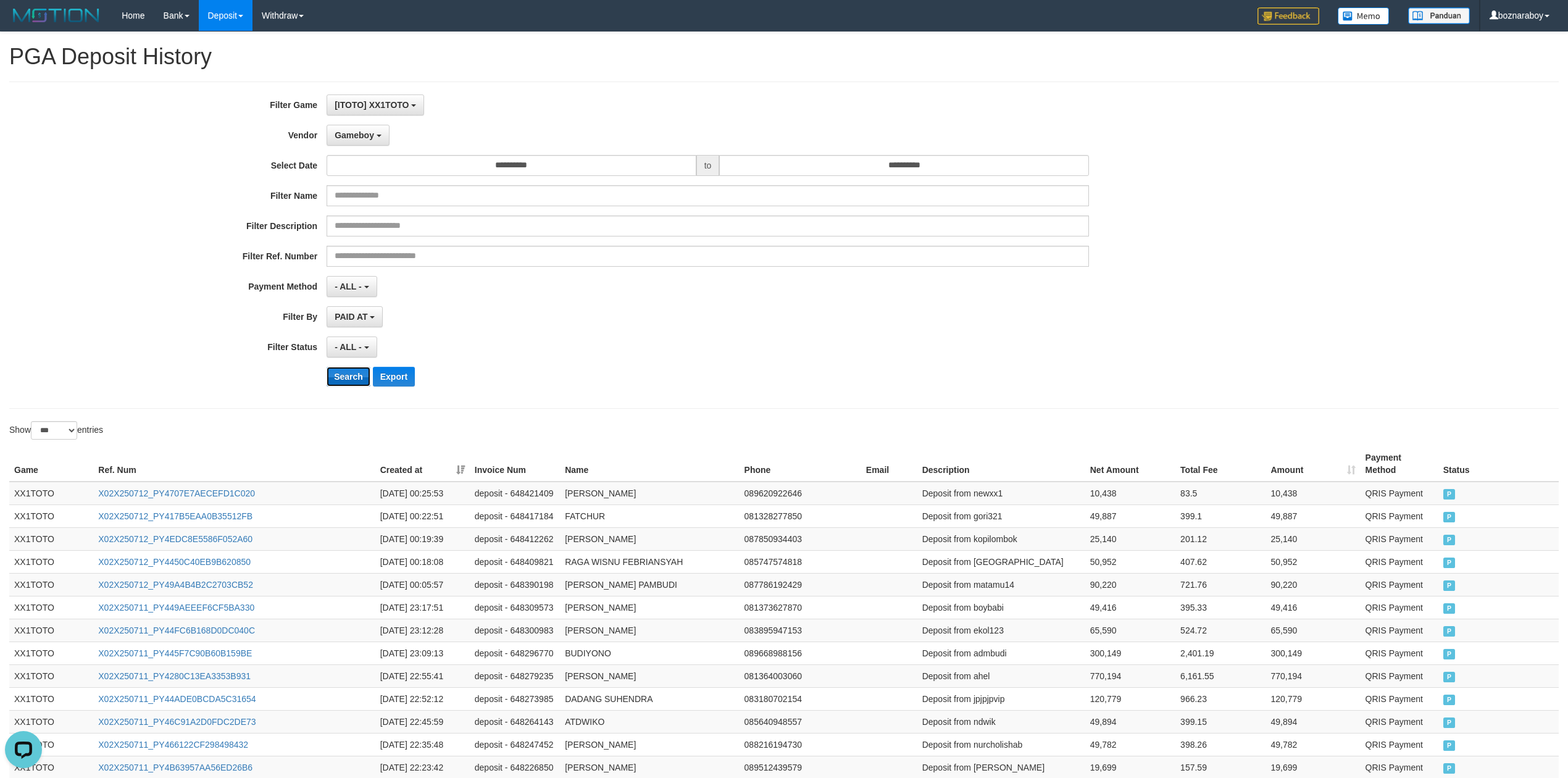 click on "Search" at bounding box center [348, 377] 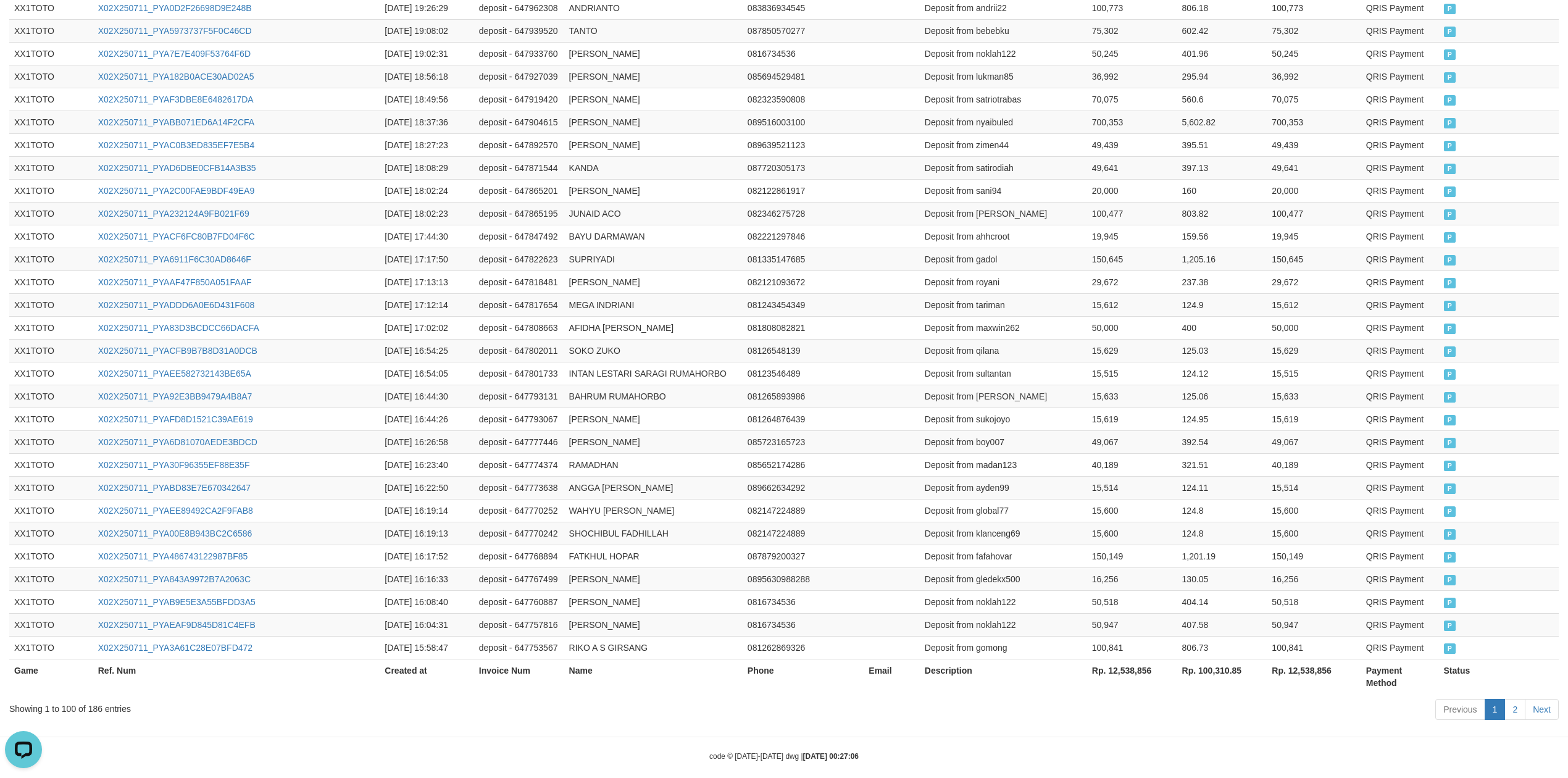 scroll, scrollTop: 2157, scrollLeft: 0, axis: vertical 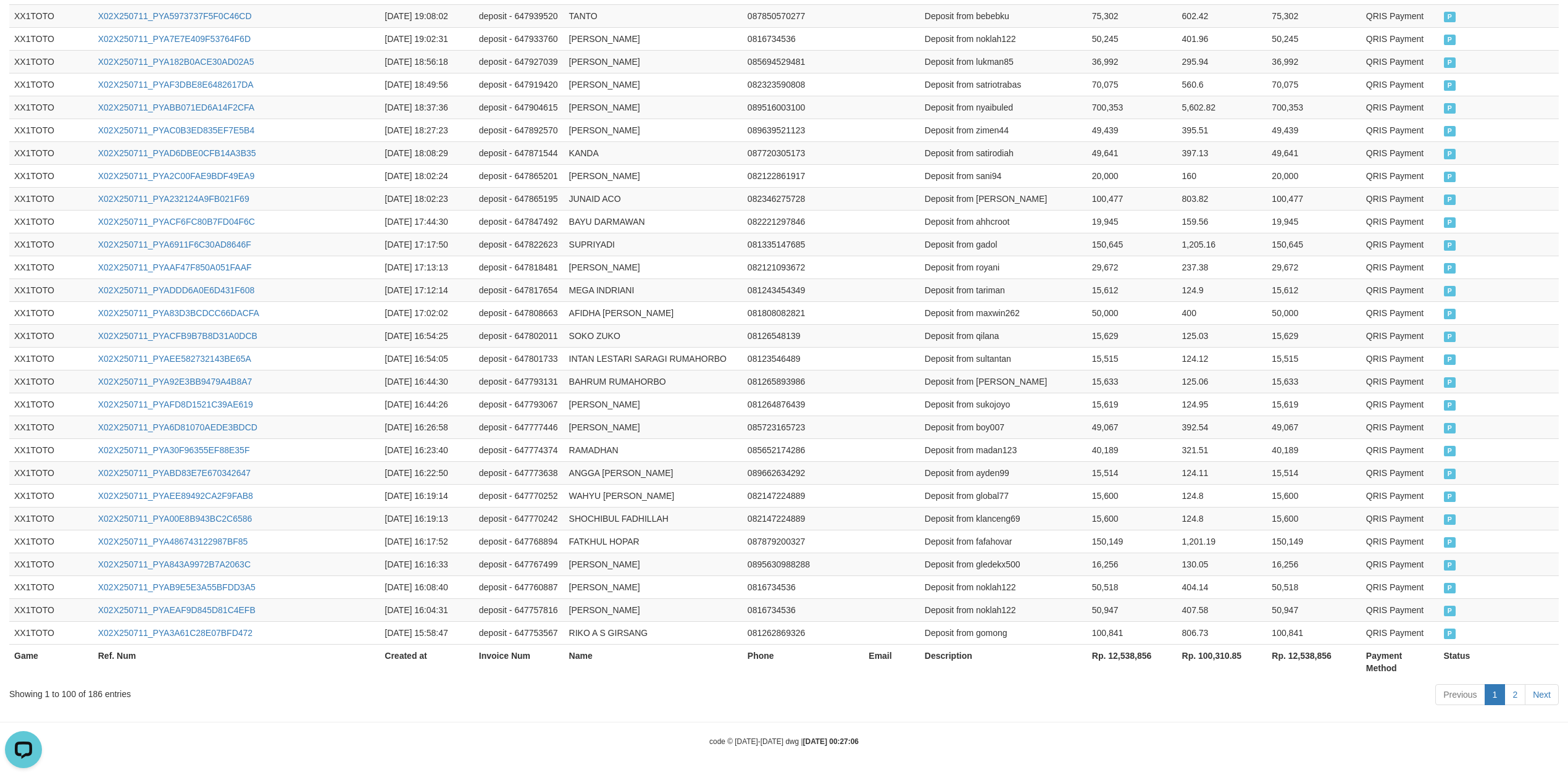 click on "Rp. 12,538,856" at bounding box center (1314, 661) 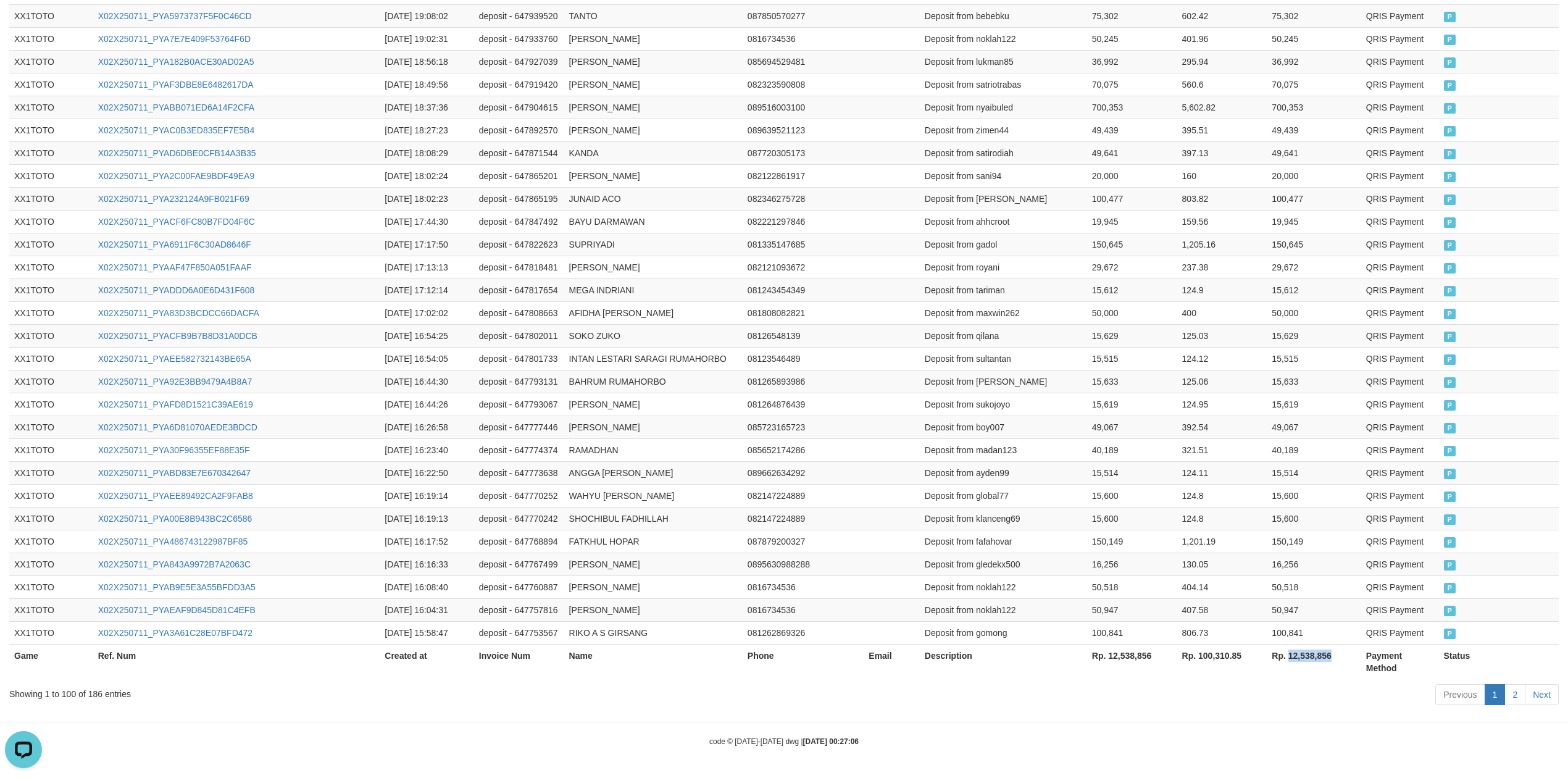 click on "Rp. 12,538,856" at bounding box center [1314, 661] 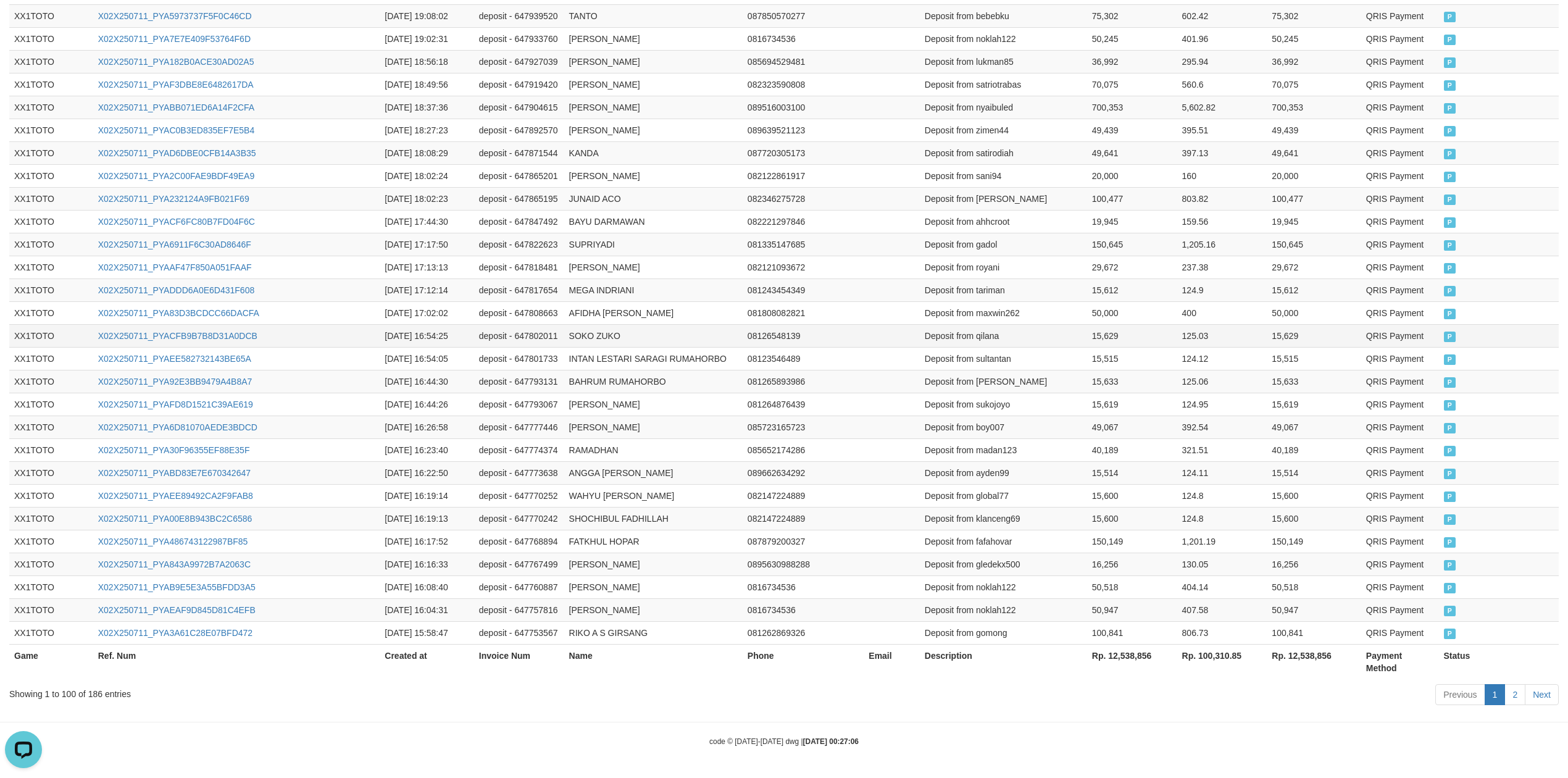 click on "SOKO ZUKO" at bounding box center [653, 335] 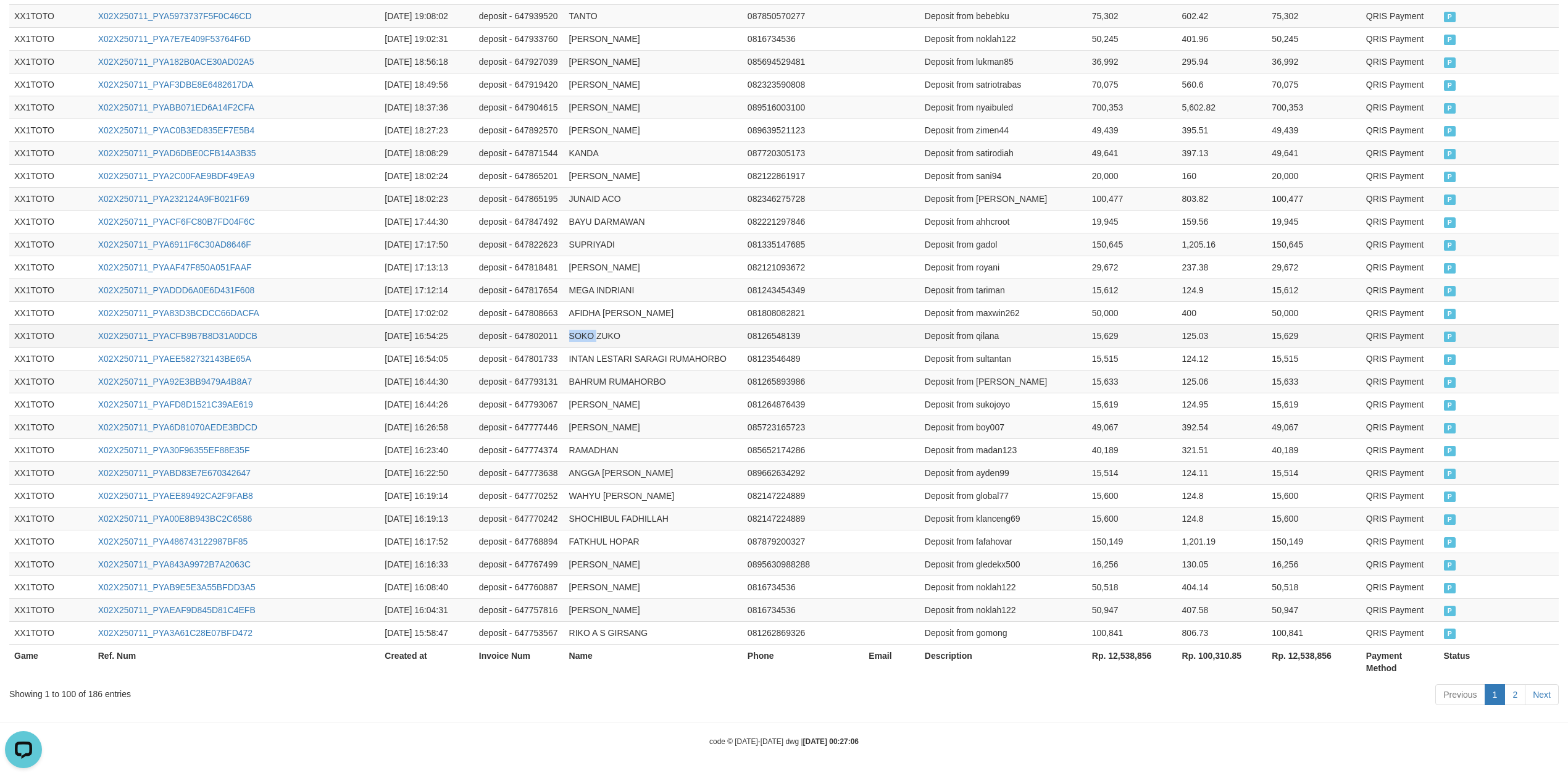 click on "SOKO ZUKO" at bounding box center (653, 335) 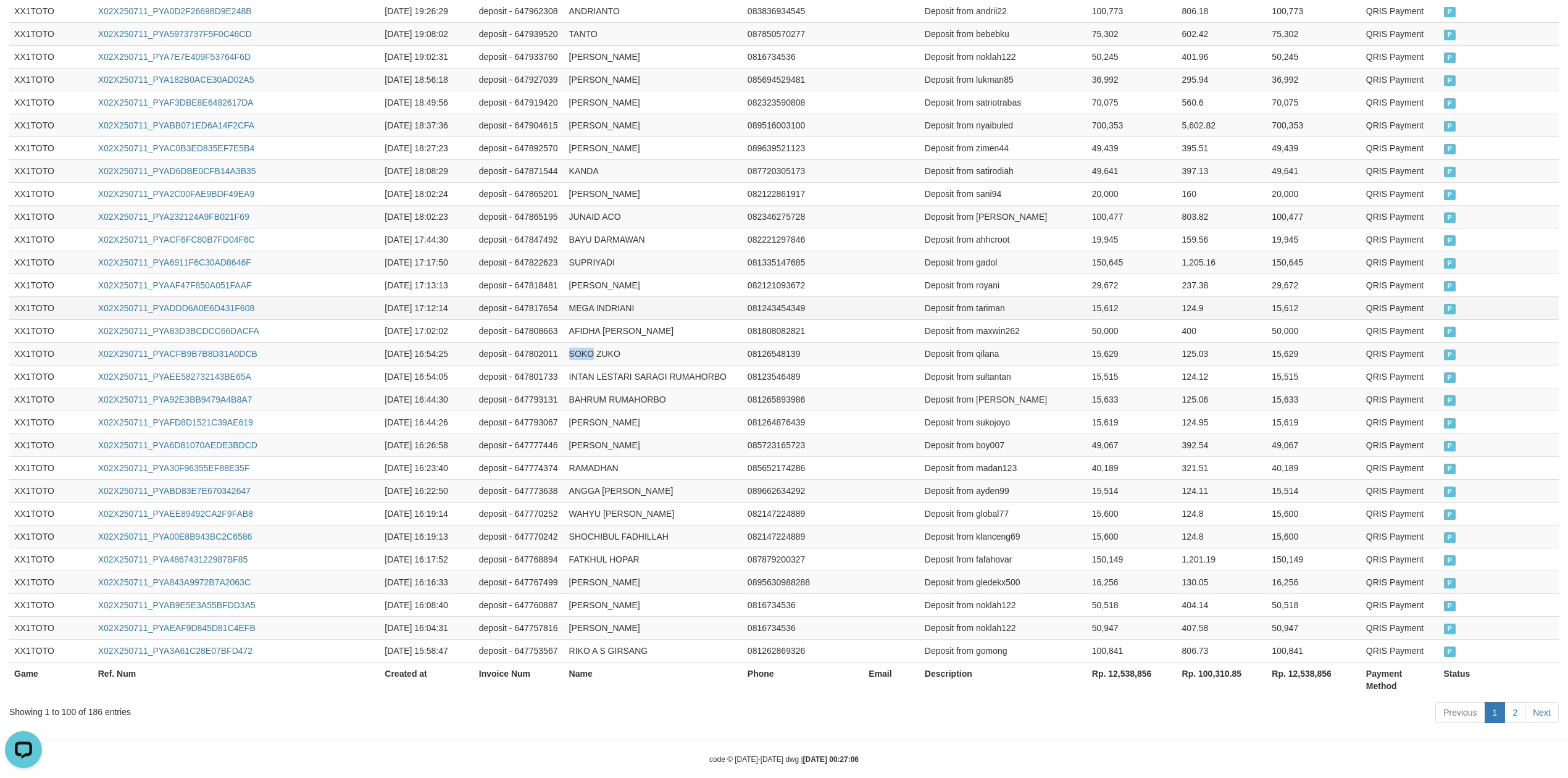 scroll, scrollTop: 2075, scrollLeft: 0, axis: vertical 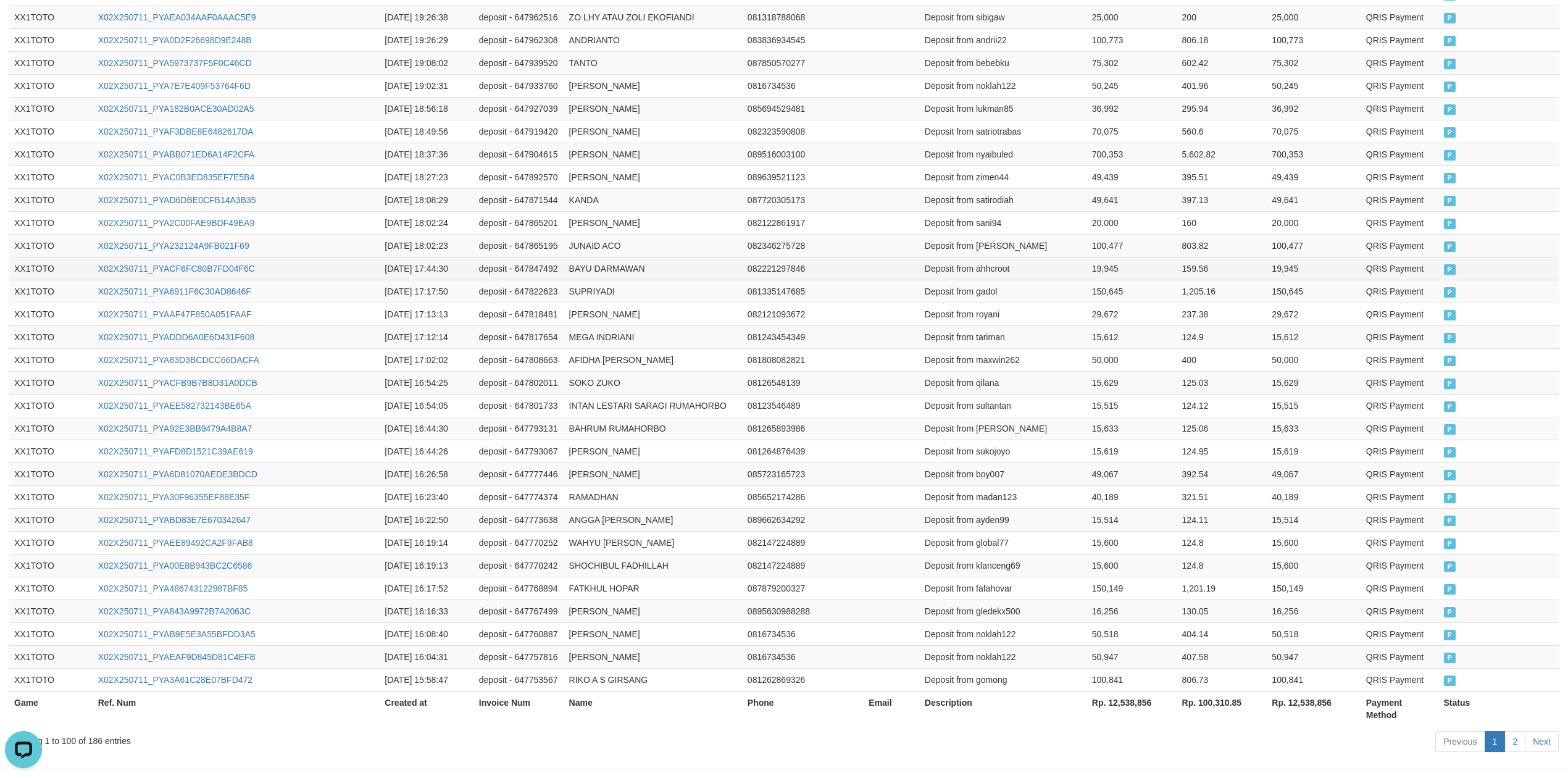 click on "Deposit from ahhcroot" at bounding box center (1003, 268) 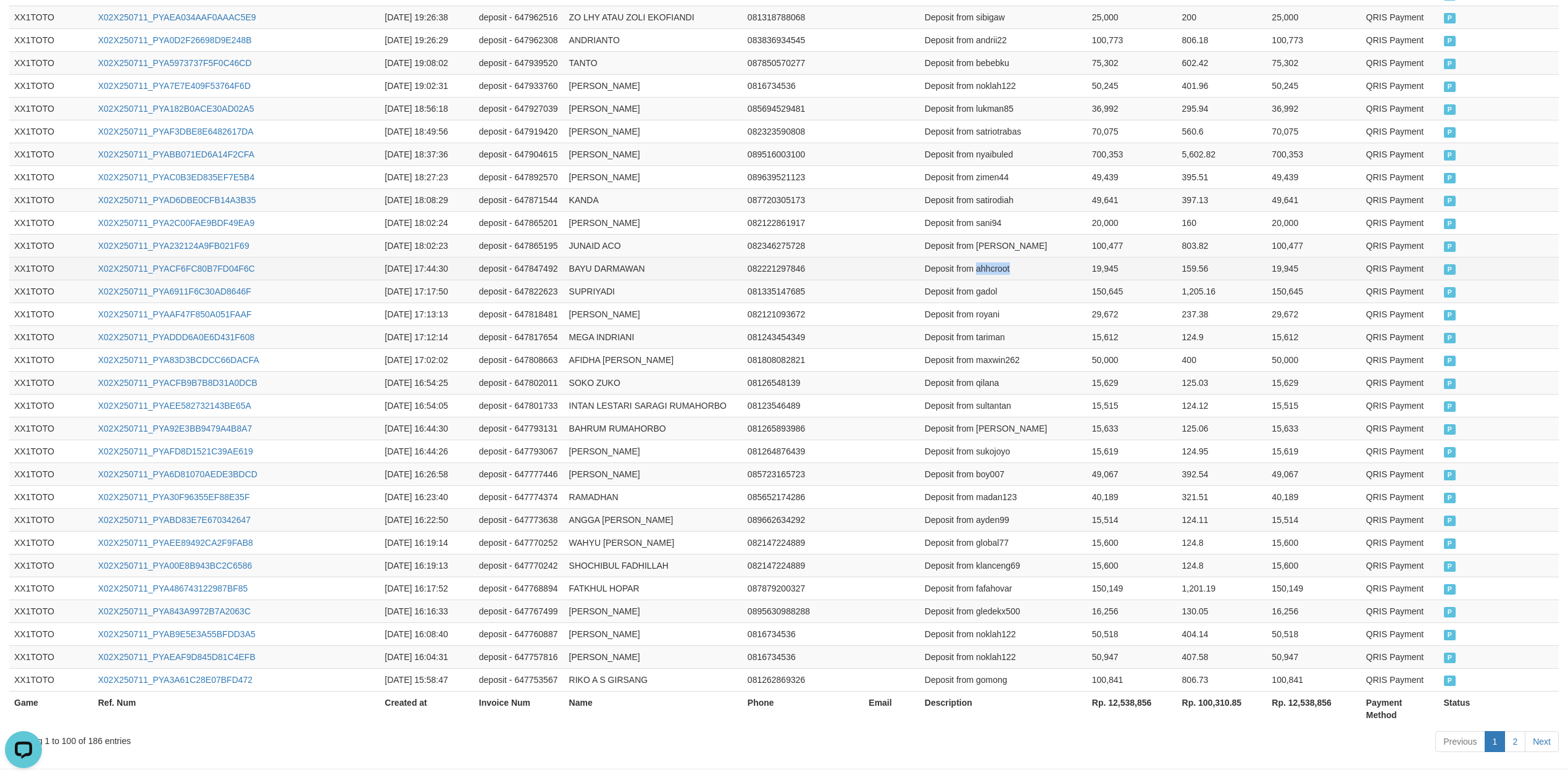 click on "Deposit from ahhcroot" at bounding box center [1003, 268] 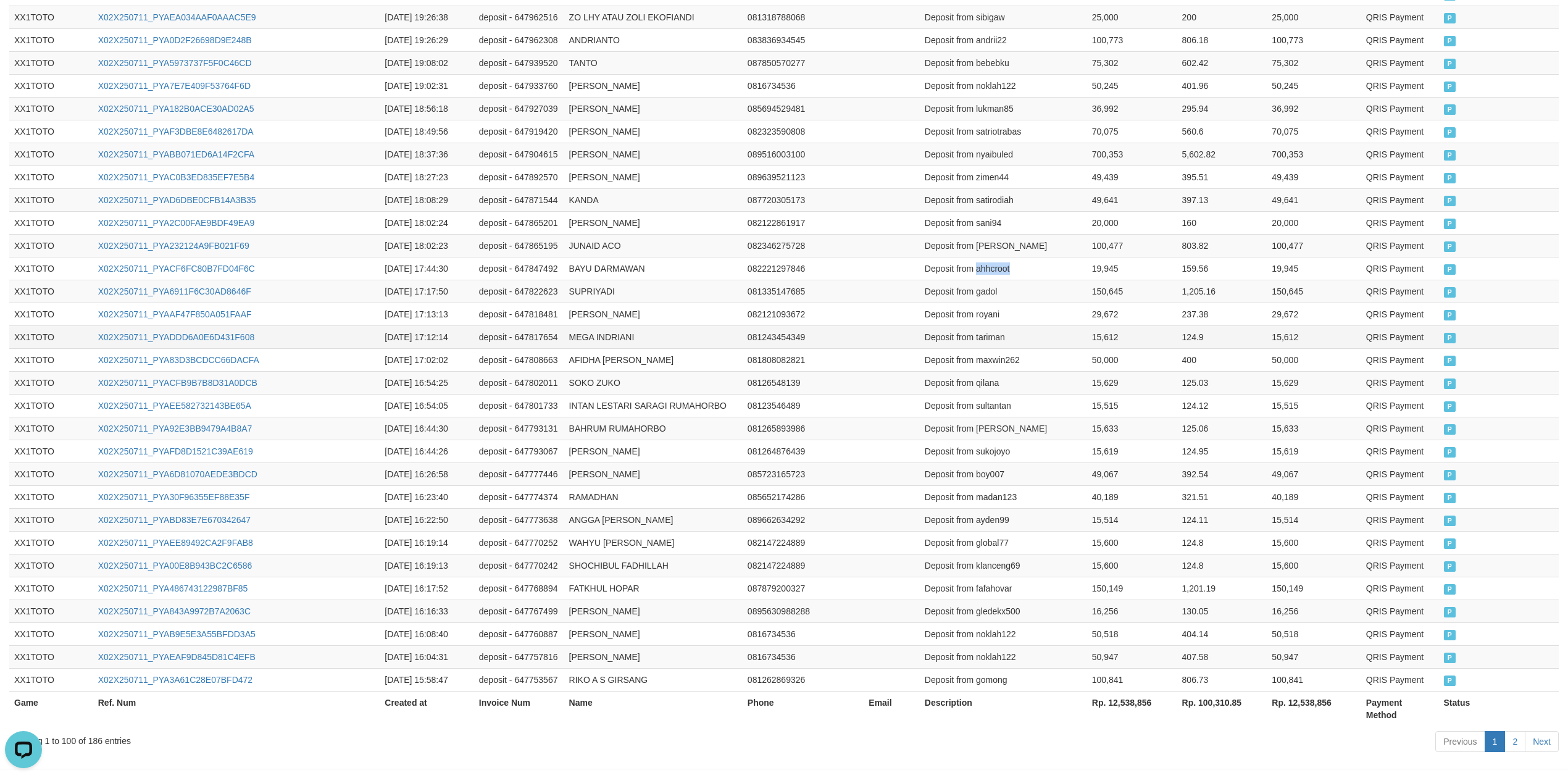copy on "ahhcroot" 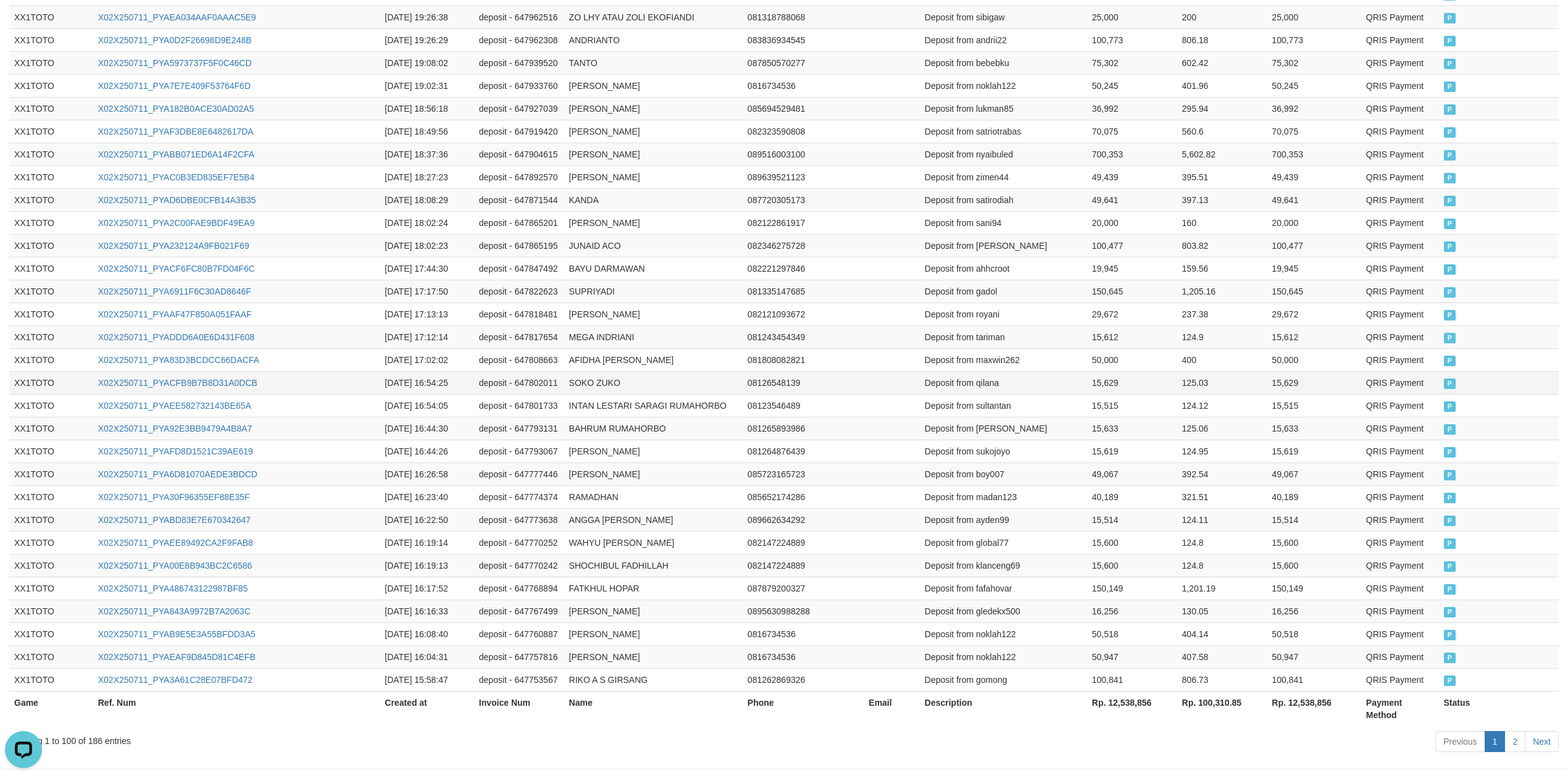 click on "08126548139" at bounding box center (803, 382) 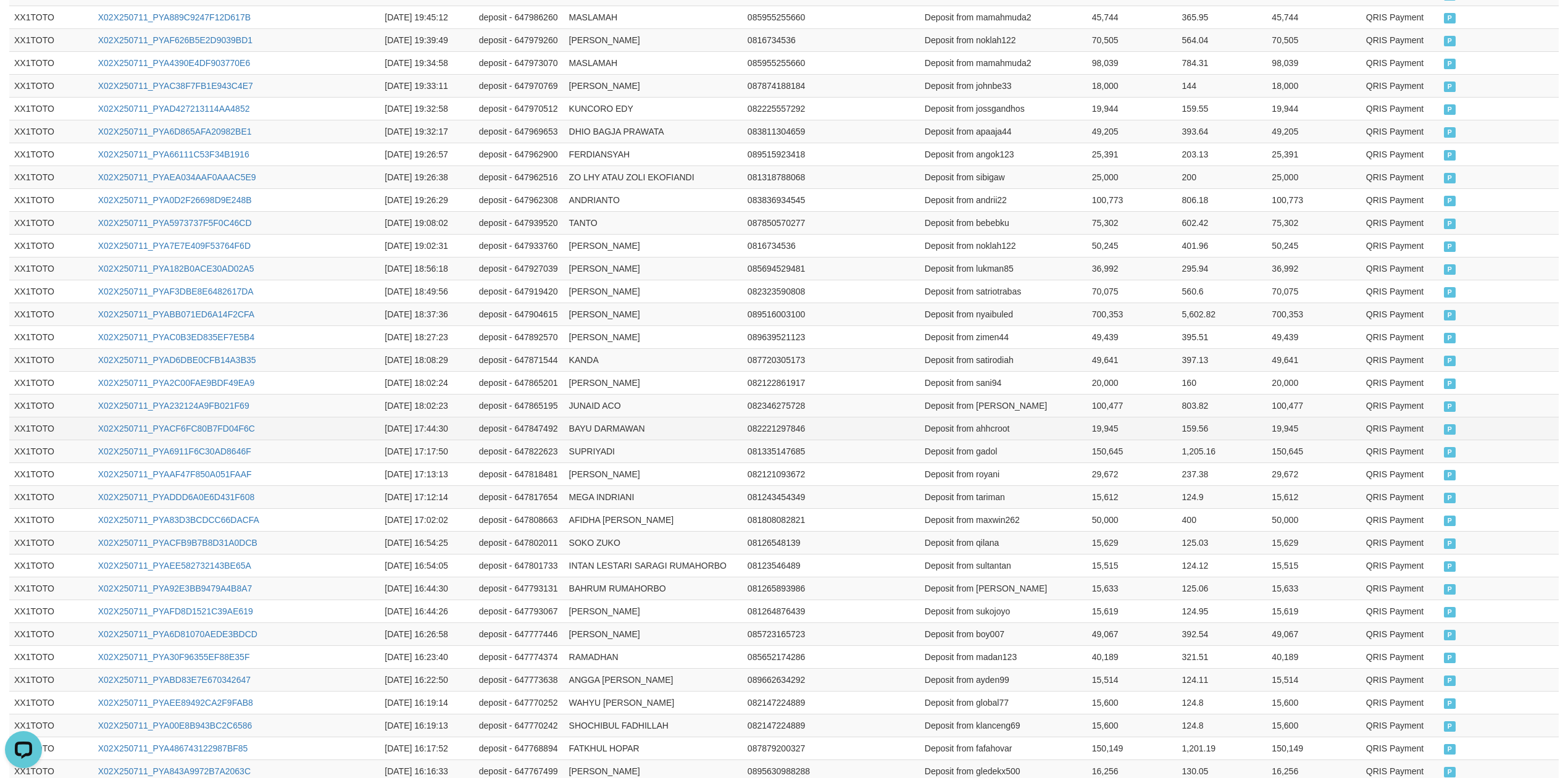 scroll, scrollTop: 1910, scrollLeft: 0, axis: vertical 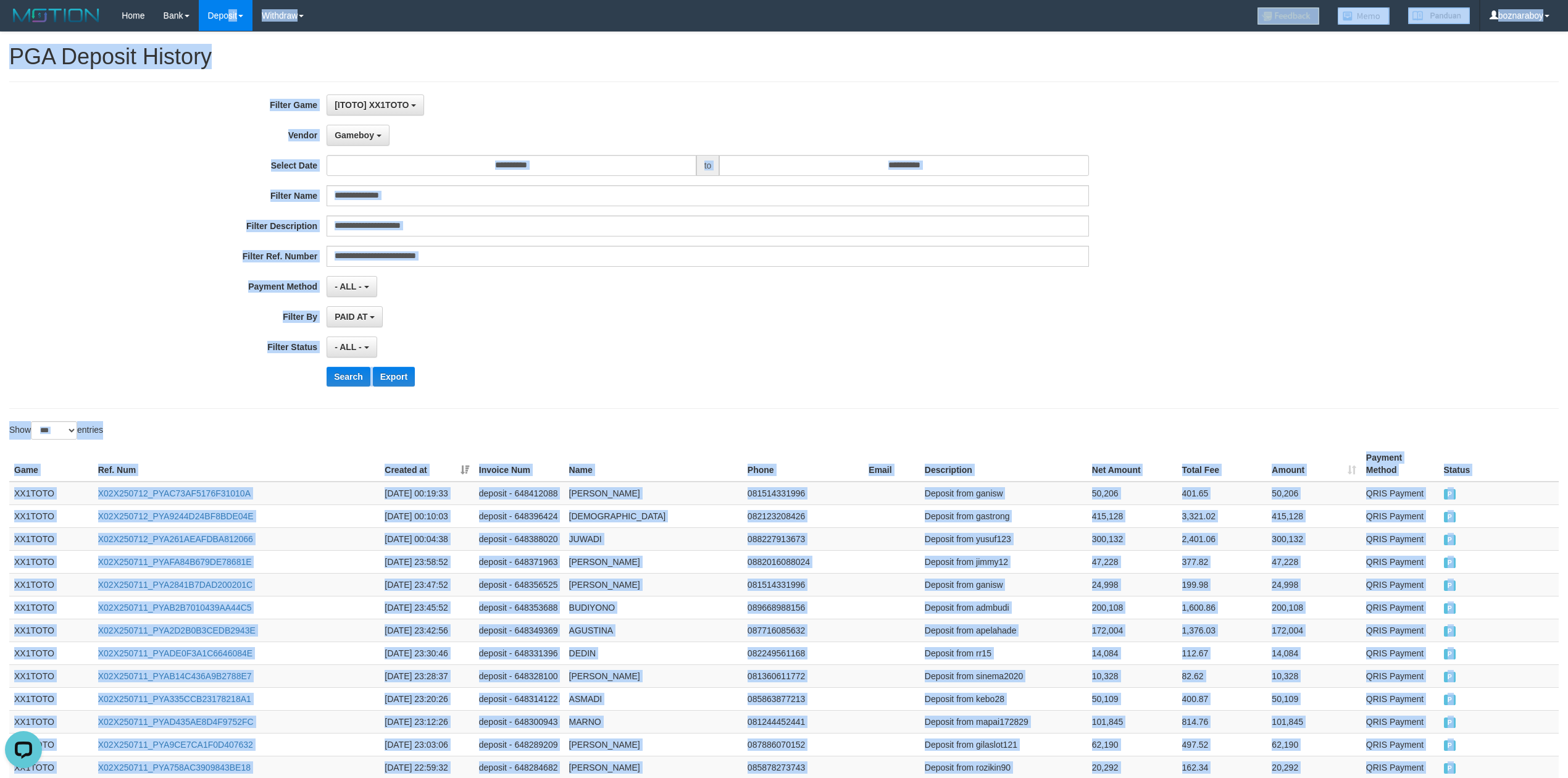 drag, startPoint x: 1457, startPoint y: 438, endPoint x: 232, endPoint y: -72, distance: 1326.9231 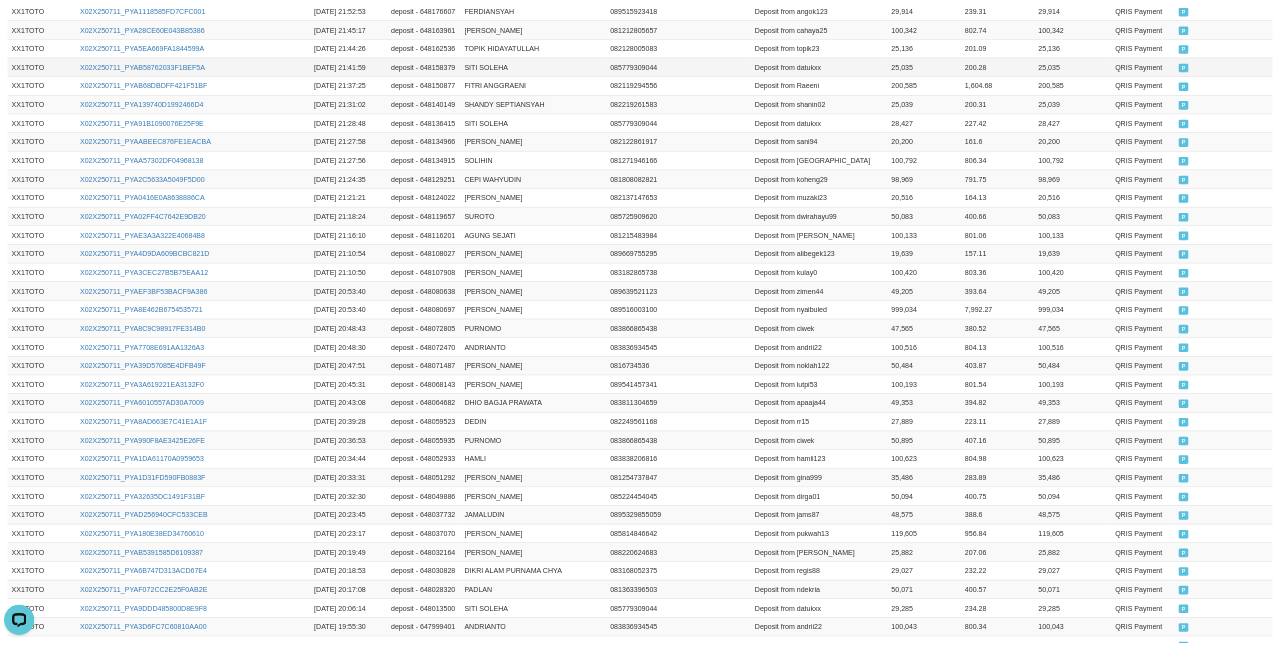 scroll, scrollTop: 2466, scrollLeft: 0, axis: vertical 